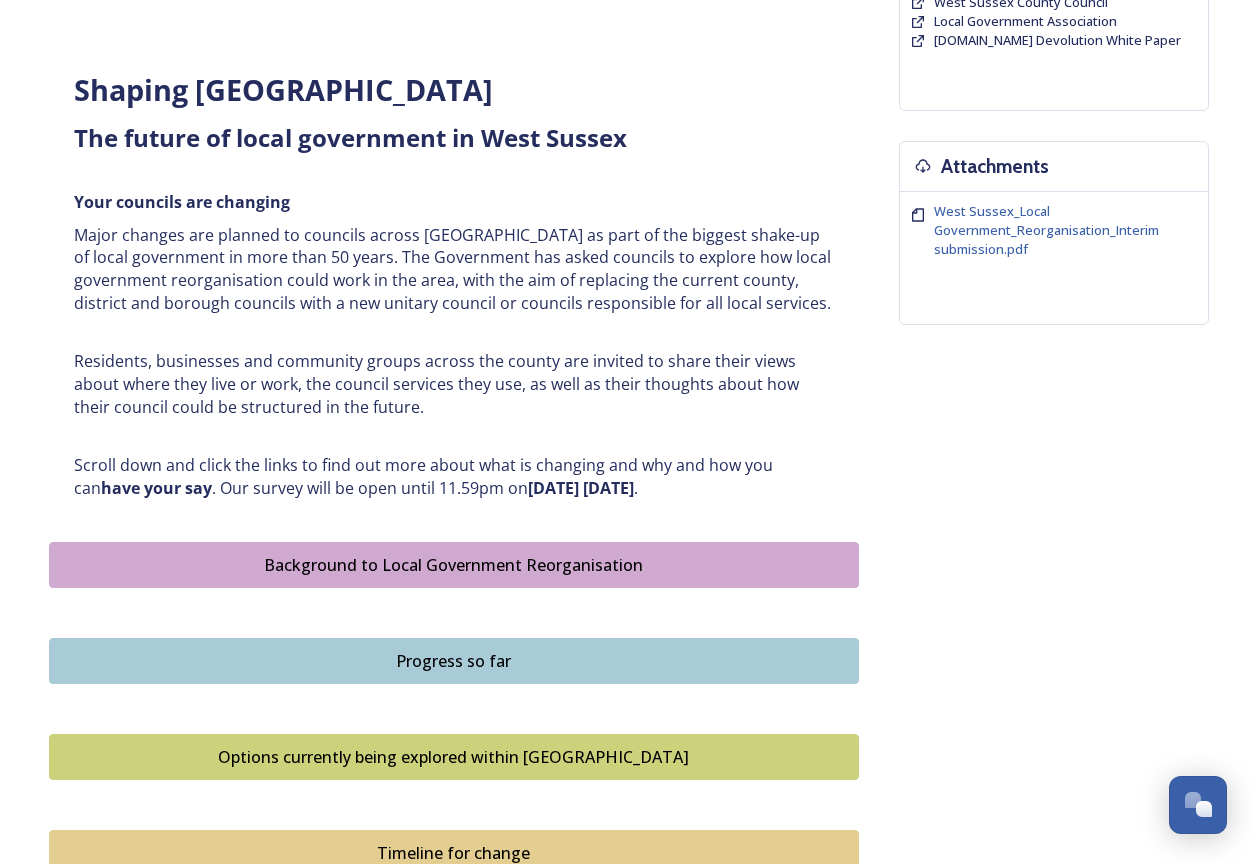 scroll, scrollTop: 700, scrollLeft: 0, axis: vertical 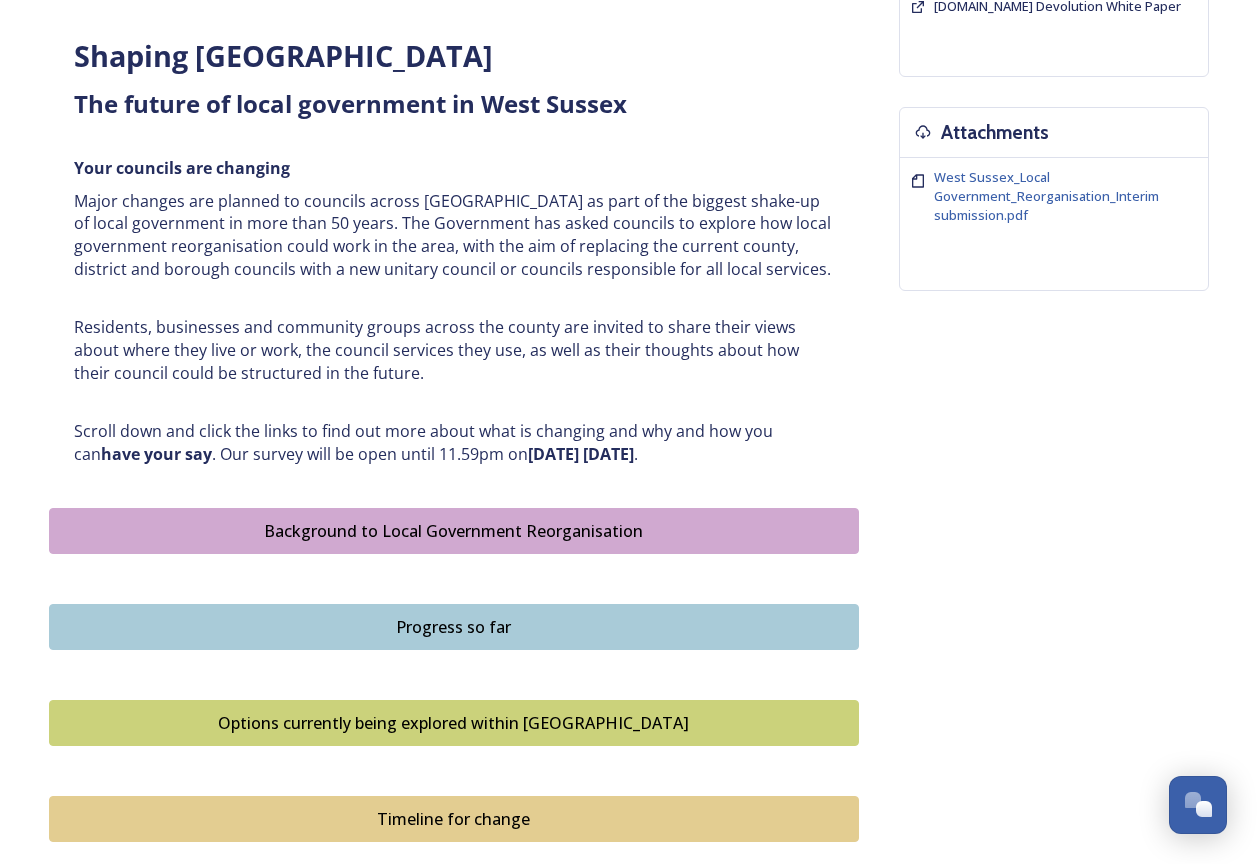 click on "Options currently being explored within West Sussex" at bounding box center [454, 723] 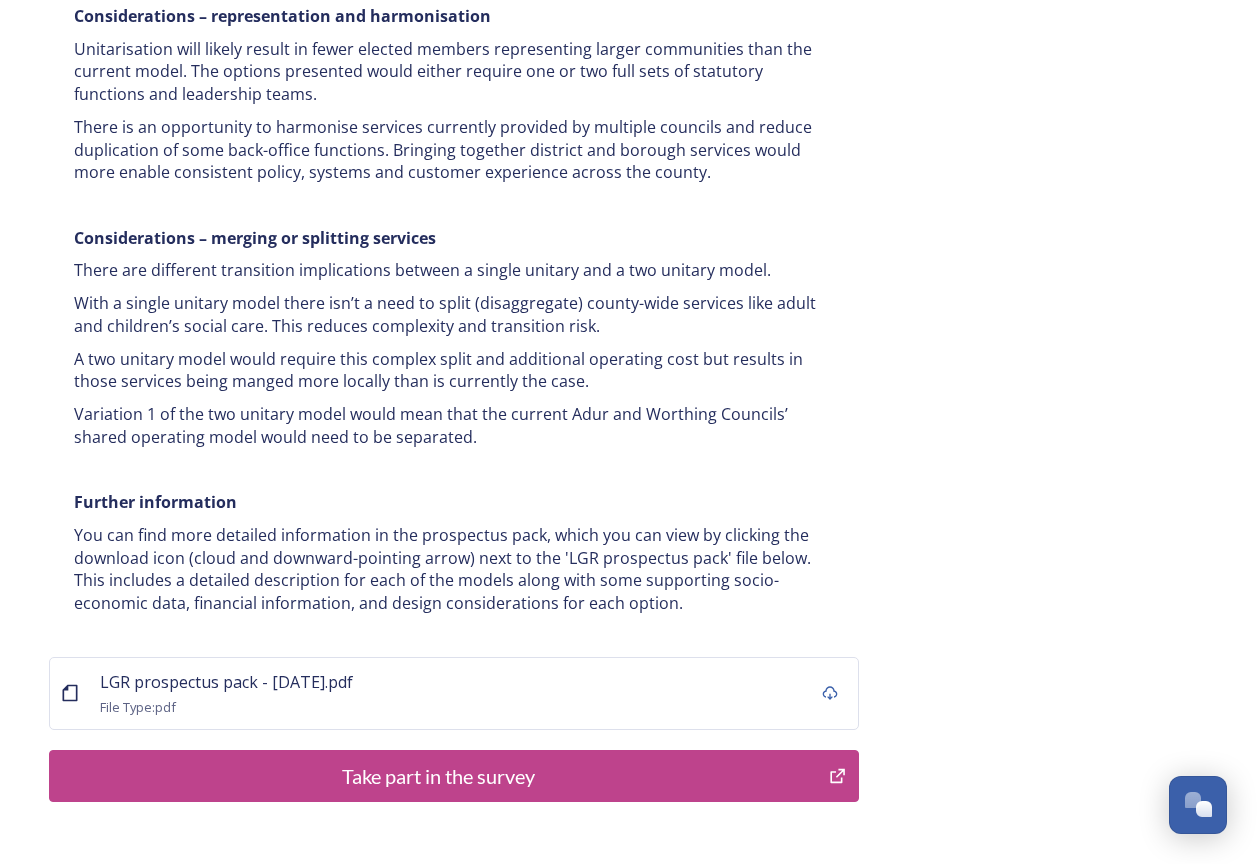 scroll, scrollTop: 3851, scrollLeft: 0, axis: vertical 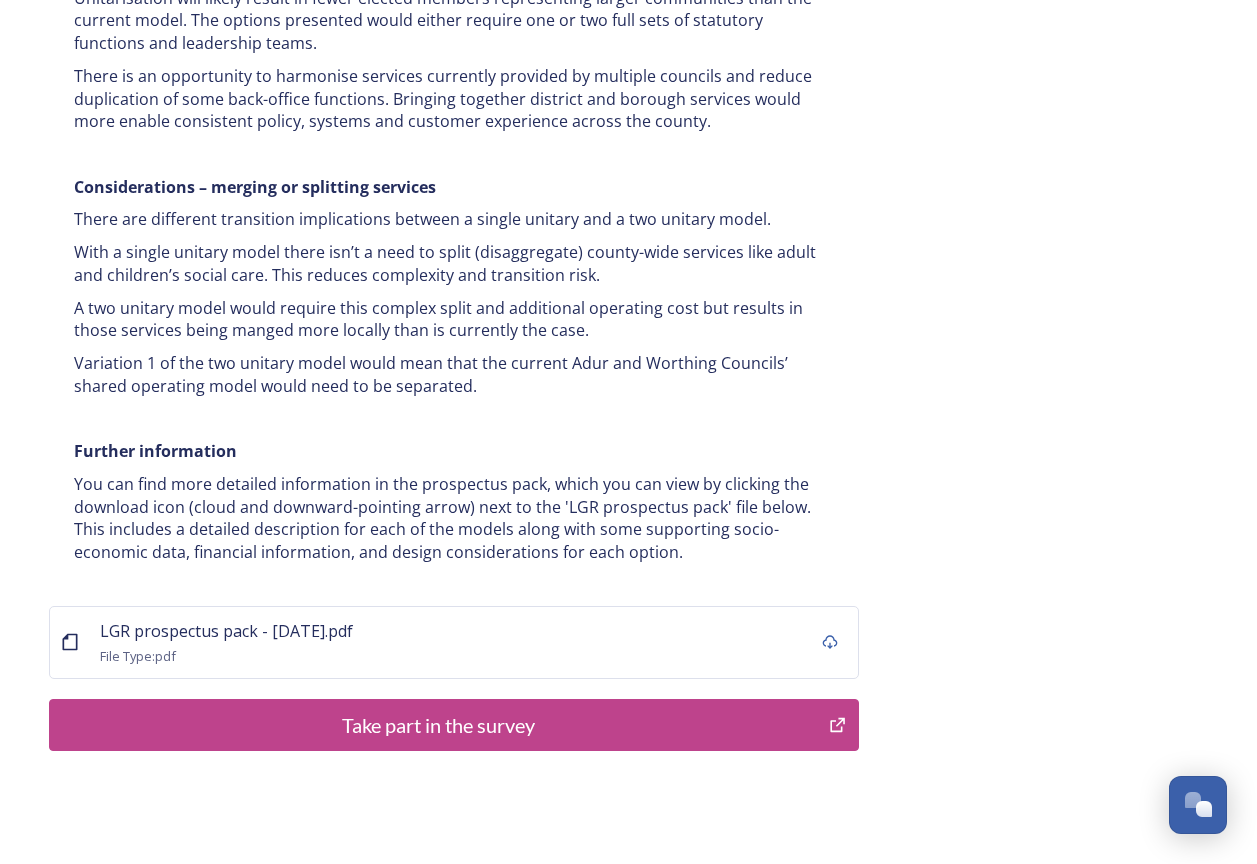 click on "Take part in the survey" at bounding box center (439, 725) 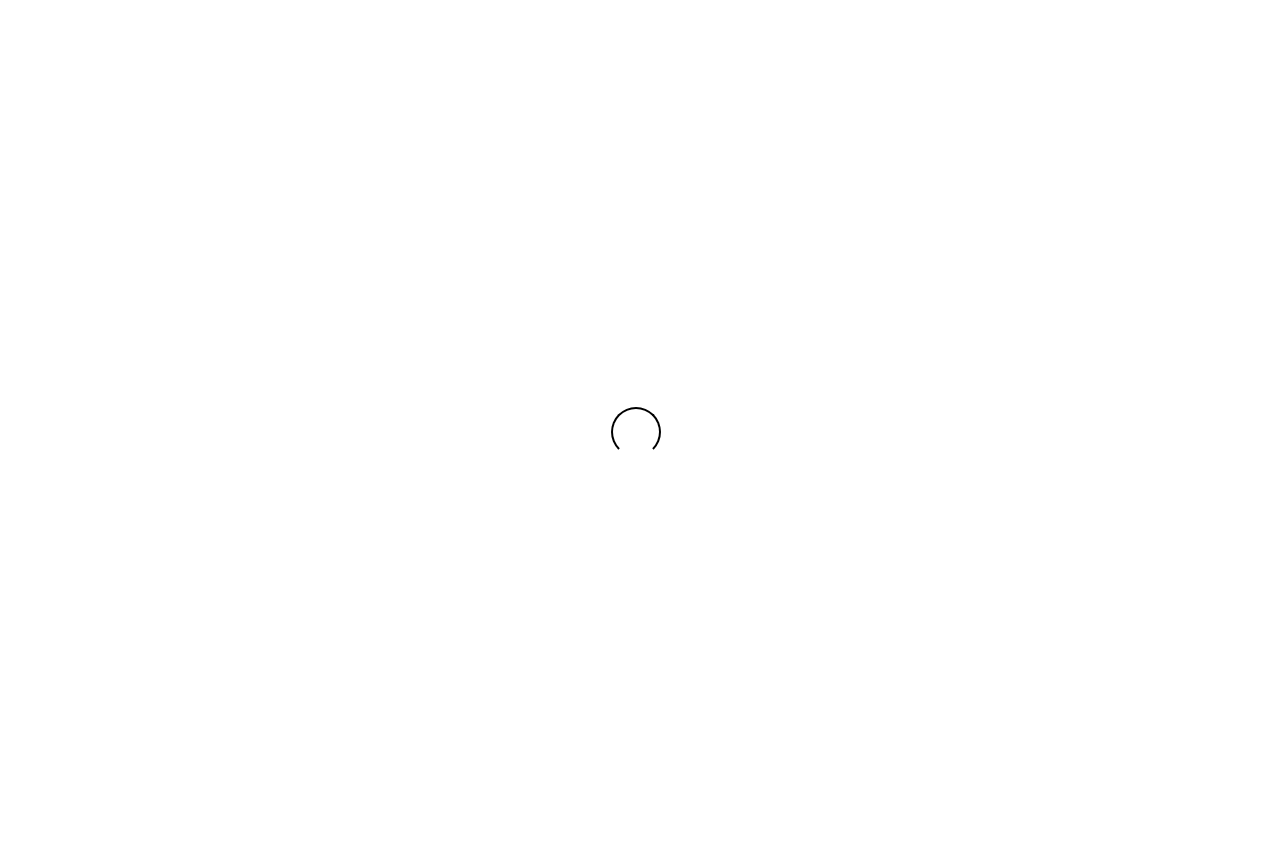 scroll, scrollTop: 0, scrollLeft: 0, axis: both 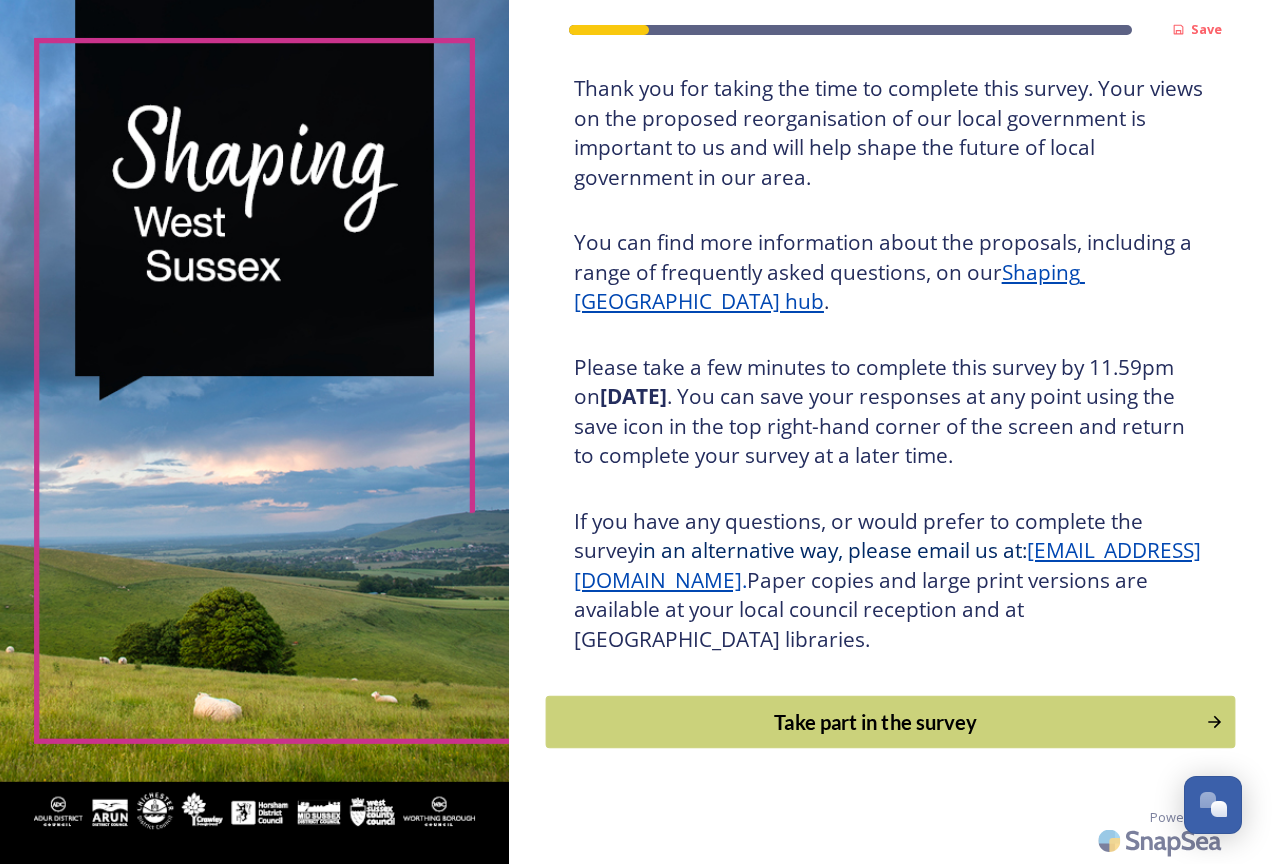 click on "Take part in the survey" at bounding box center (875, 722) 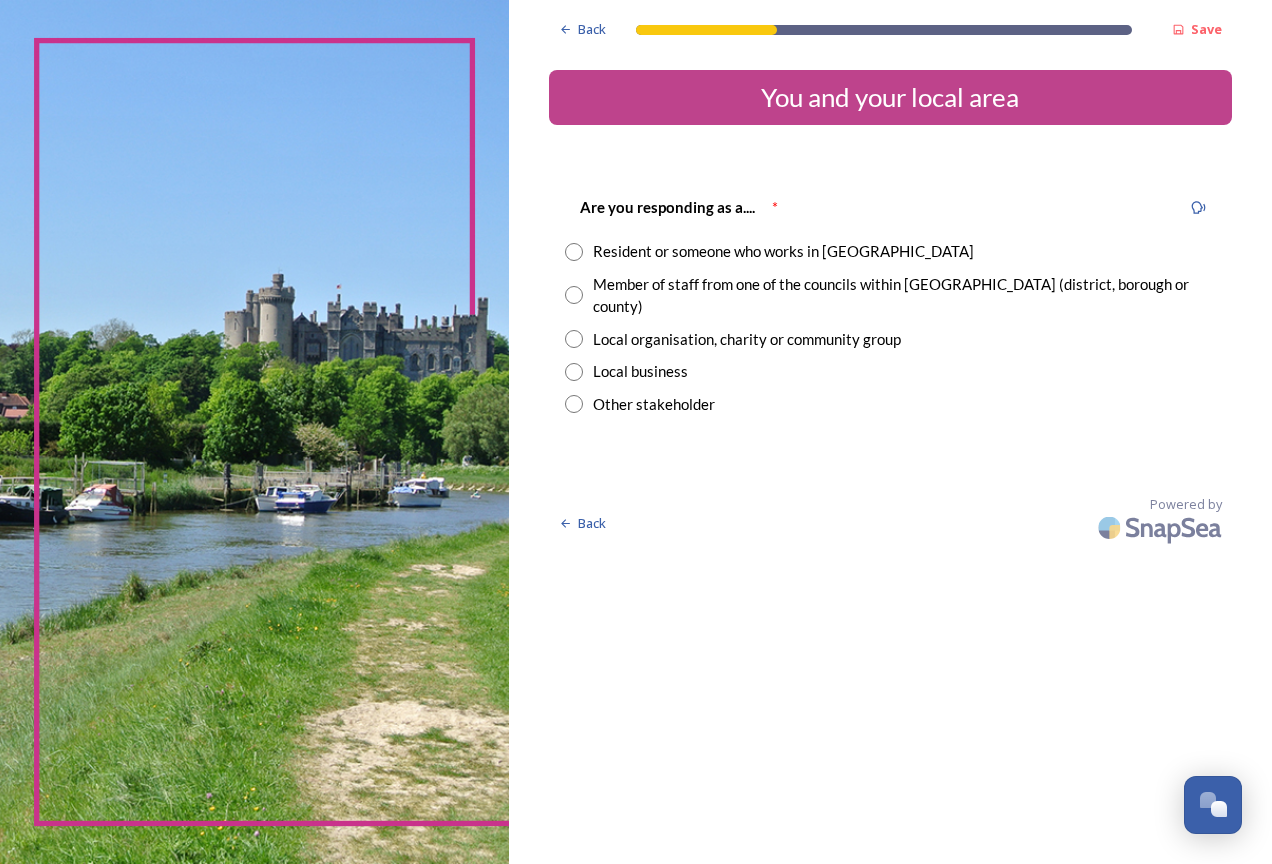 click at bounding box center [574, 295] 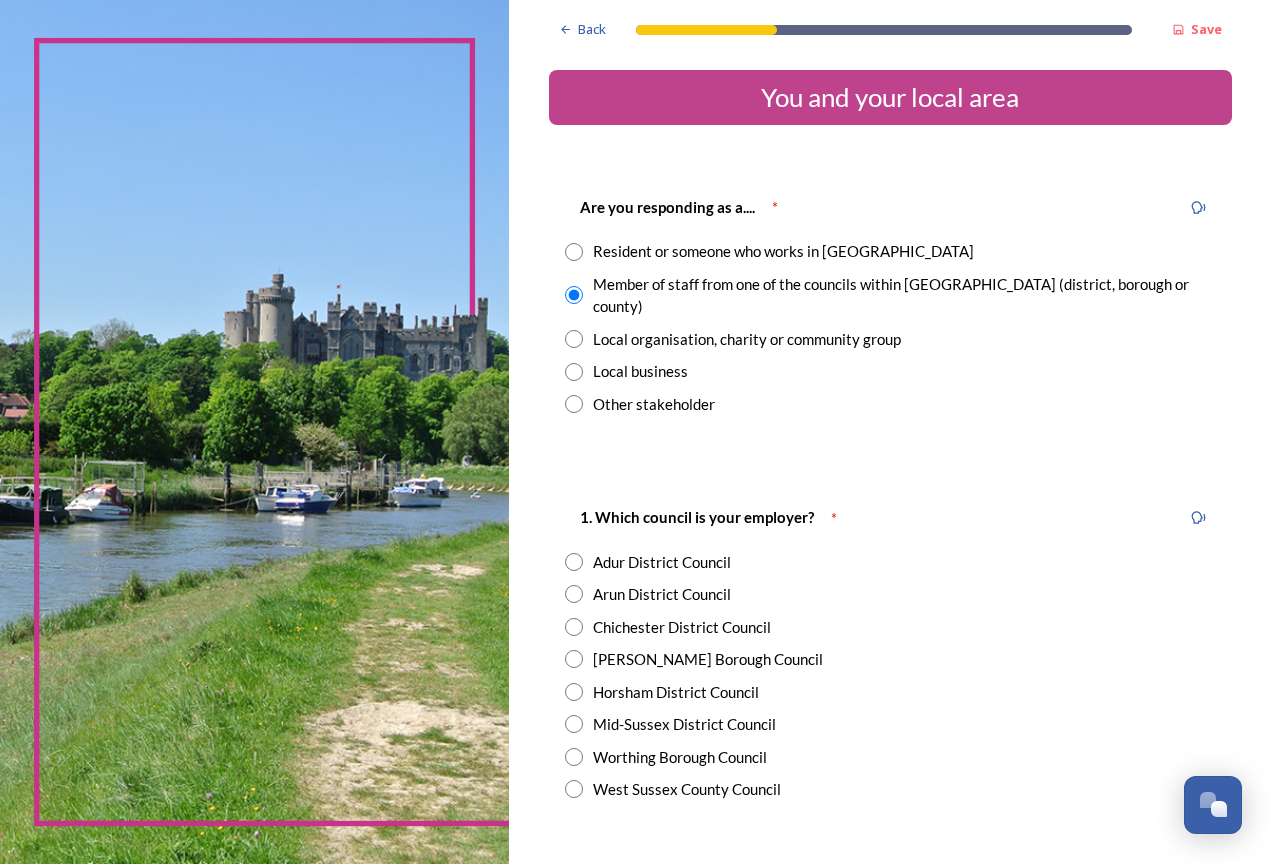 click at bounding box center (574, 594) 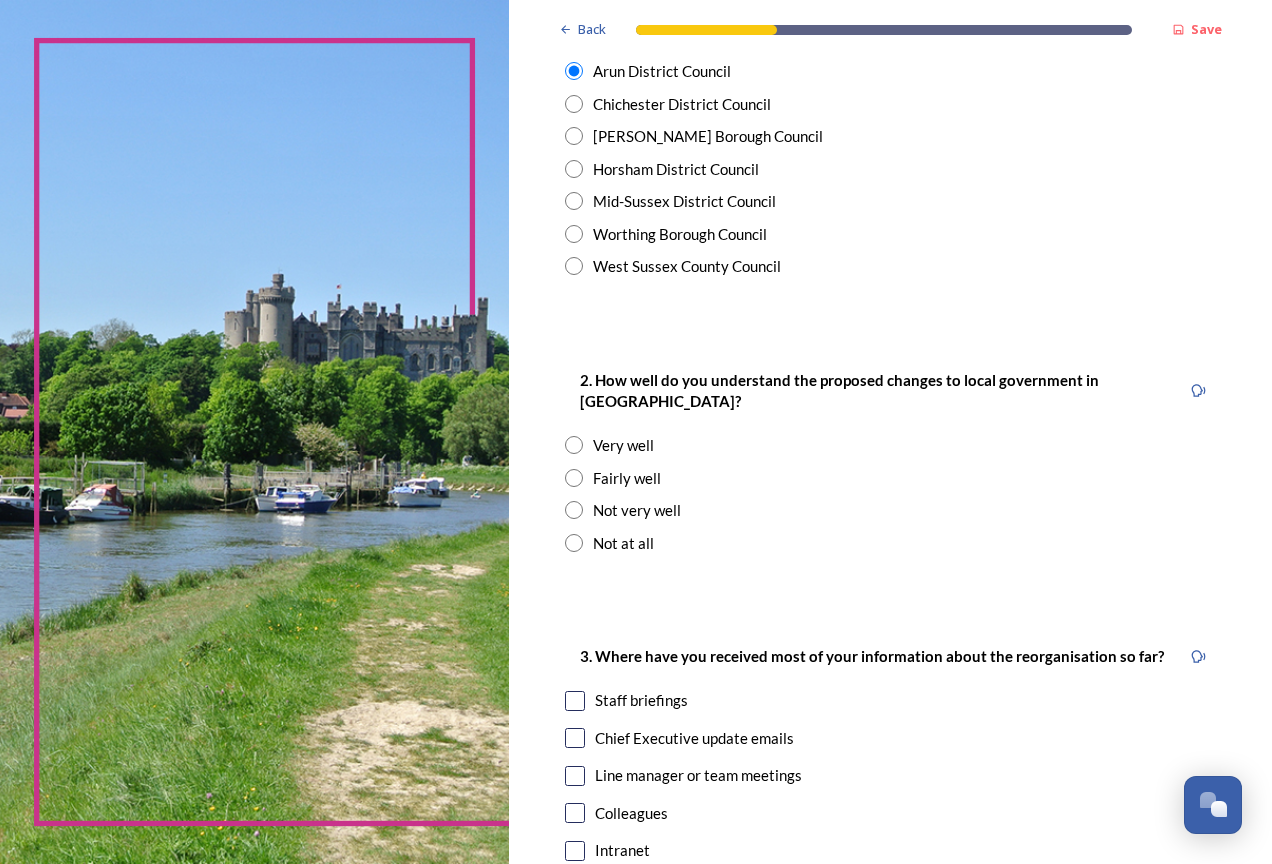 scroll, scrollTop: 600, scrollLeft: 0, axis: vertical 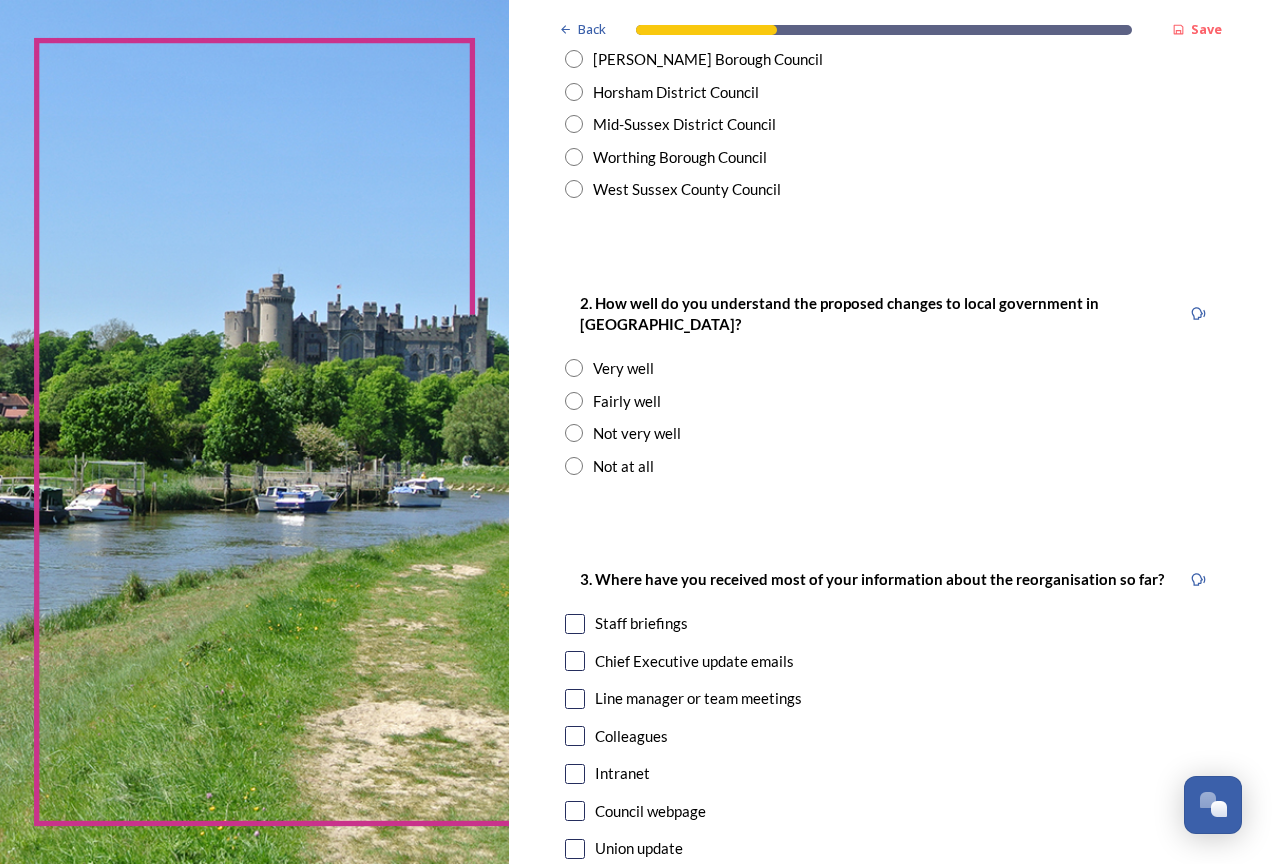 click at bounding box center (574, 401) 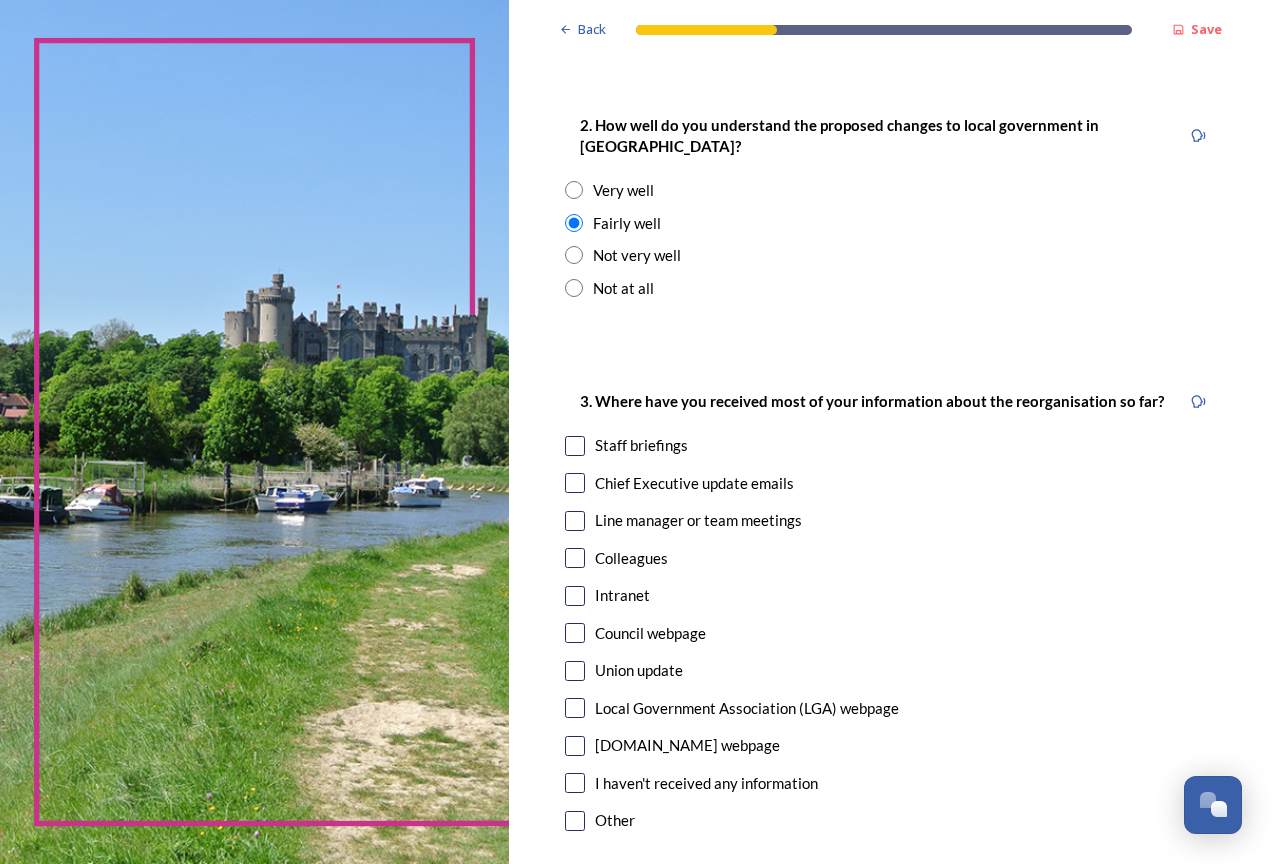 scroll, scrollTop: 800, scrollLeft: 0, axis: vertical 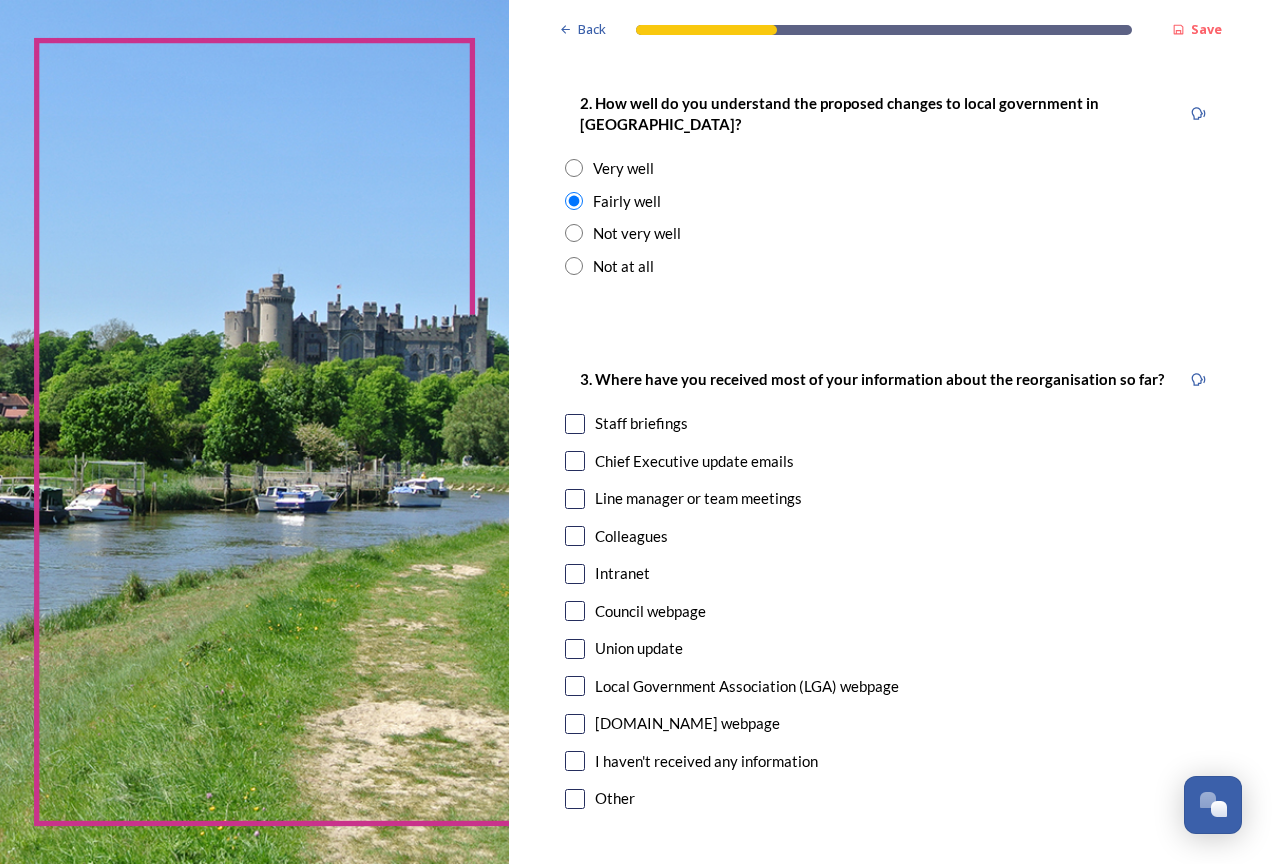click at bounding box center [575, 424] 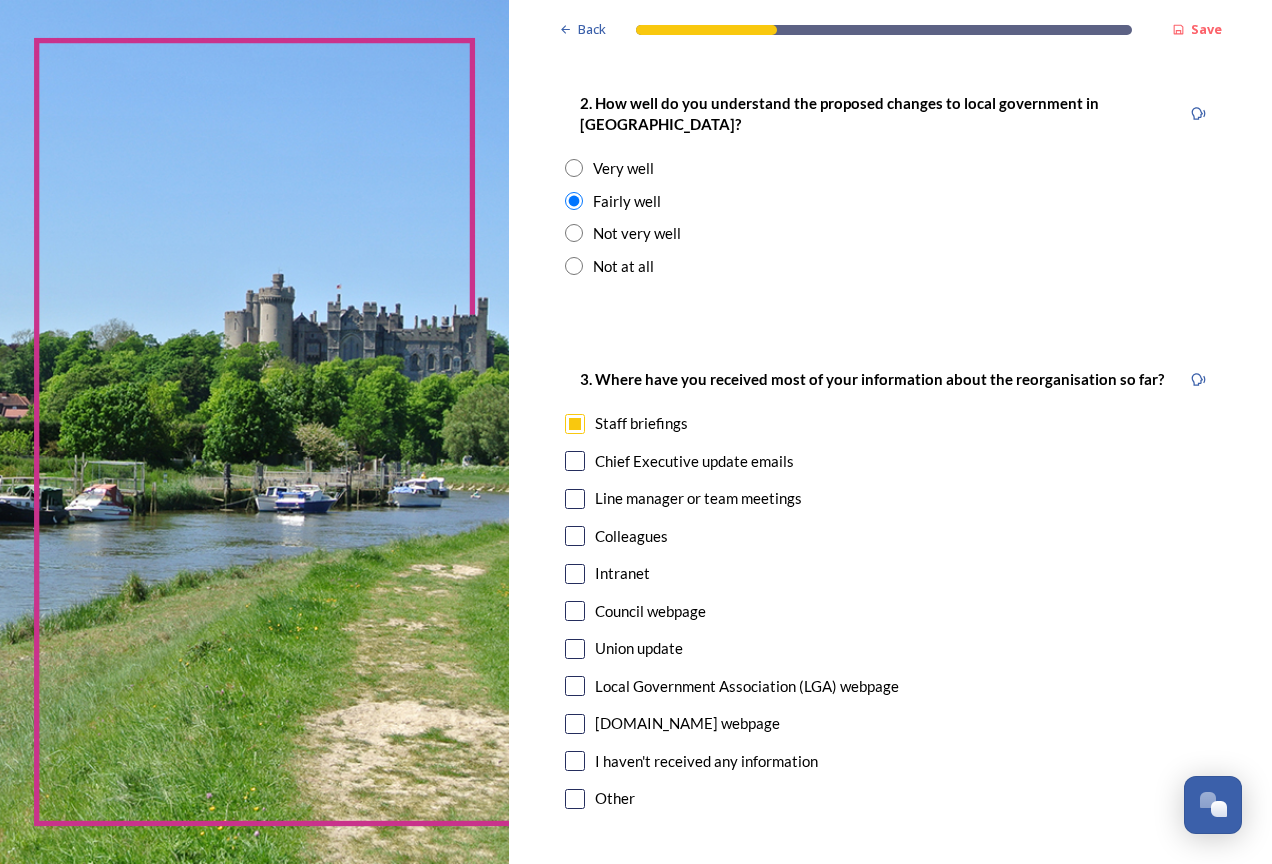 click at bounding box center (575, 461) 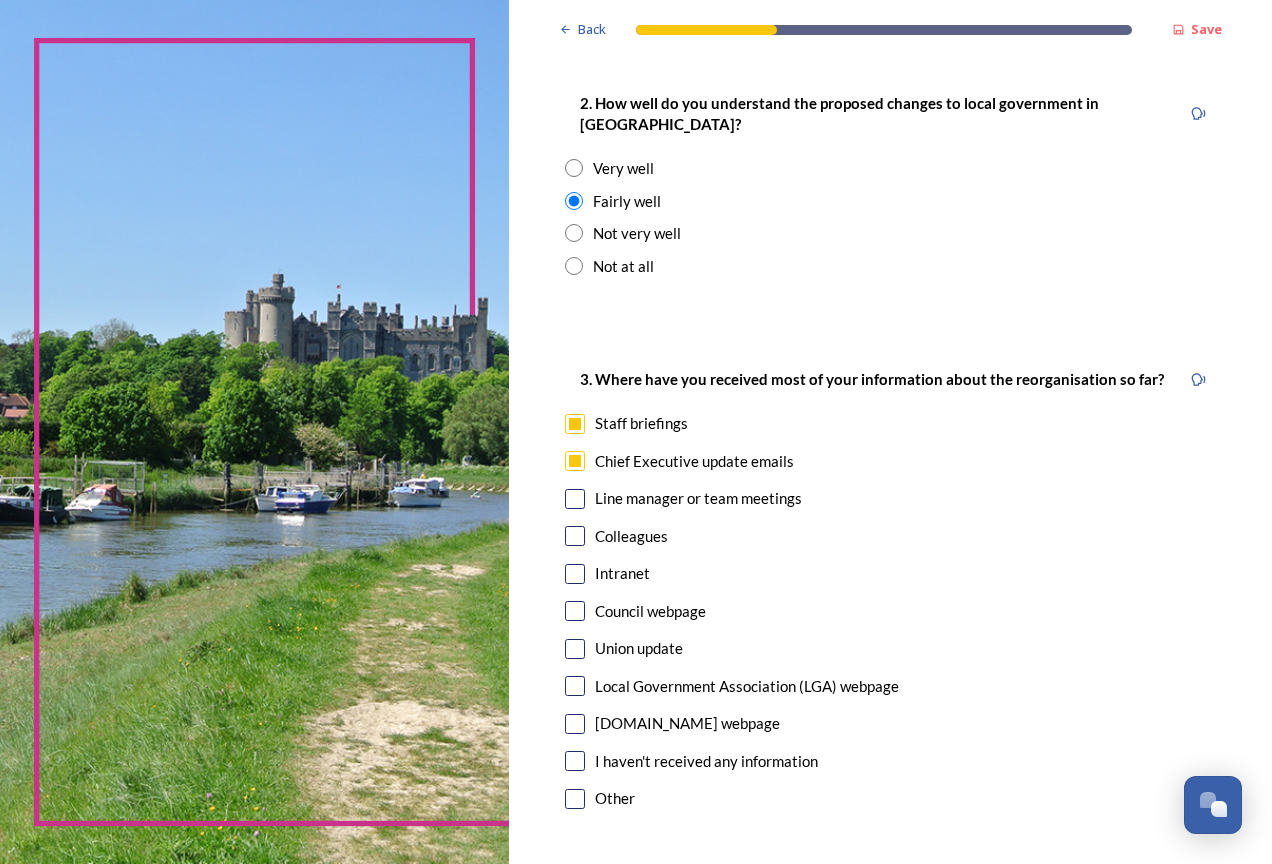 click at bounding box center (575, 611) 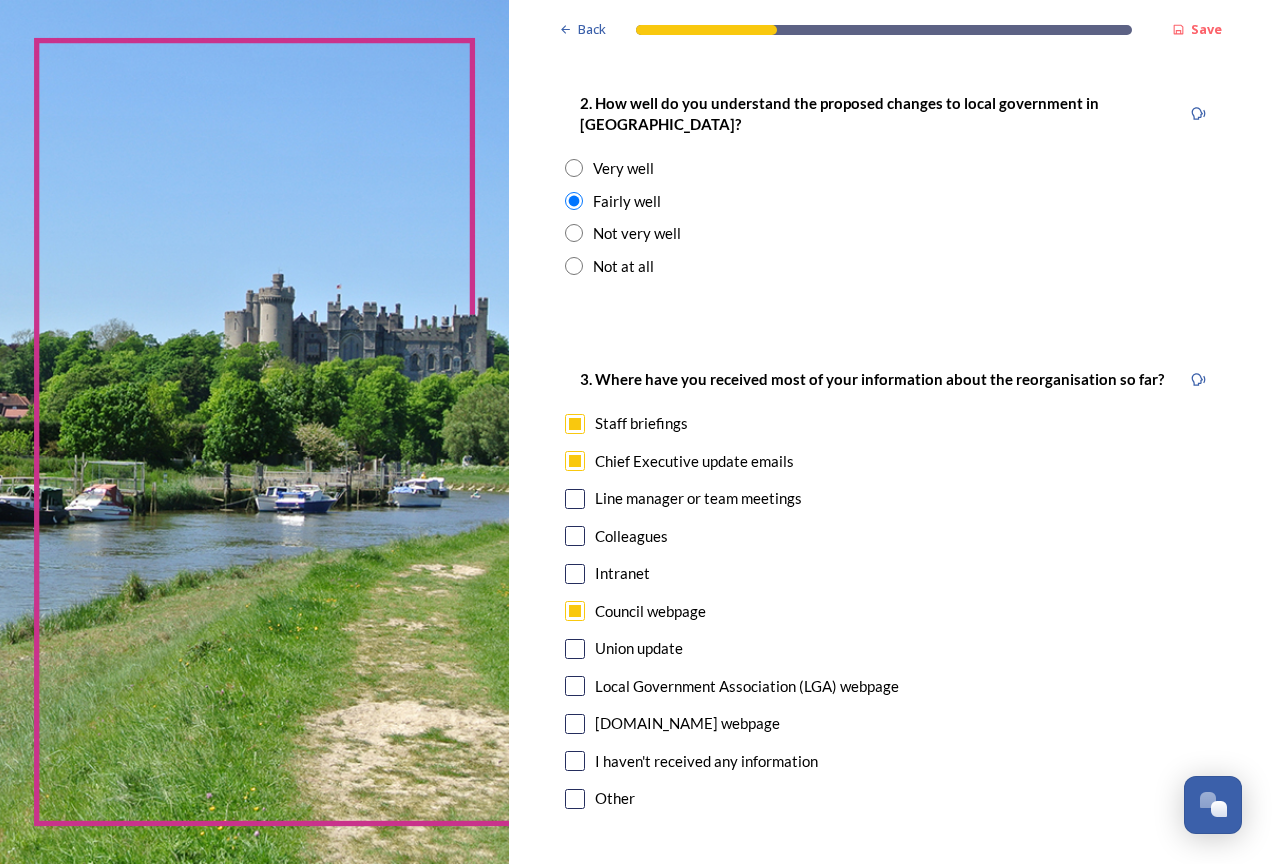 click at bounding box center [575, 686] 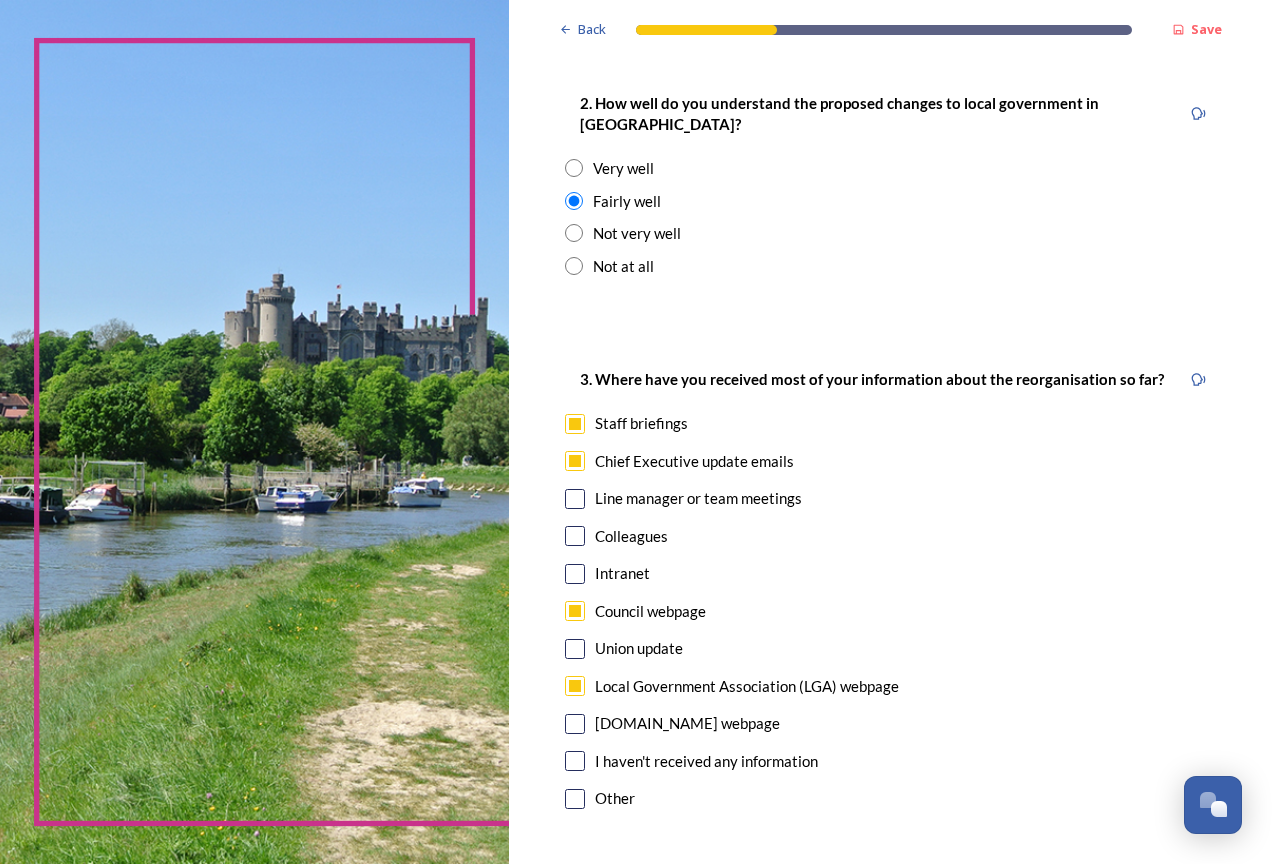 click at bounding box center [575, 499] 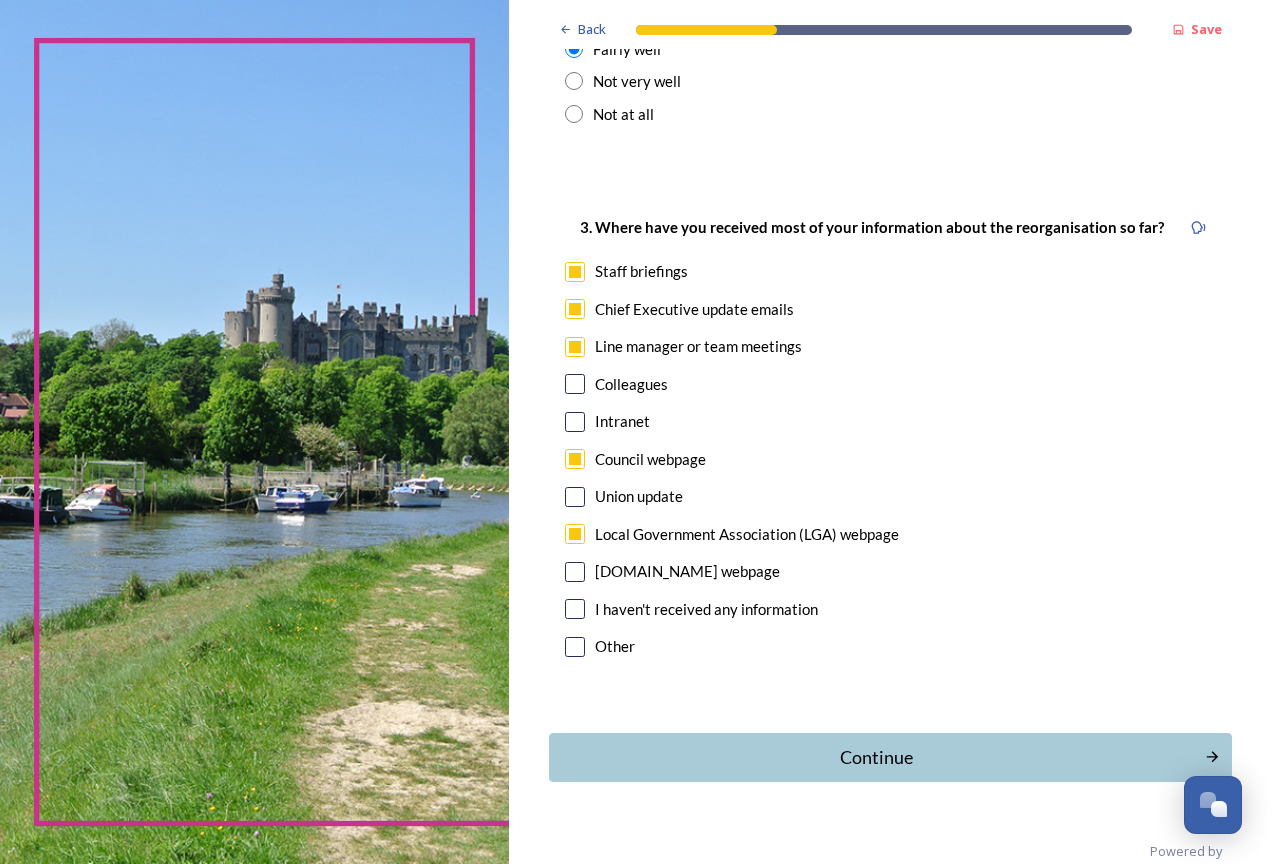 scroll, scrollTop: 963, scrollLeft: 0, axis: vertical 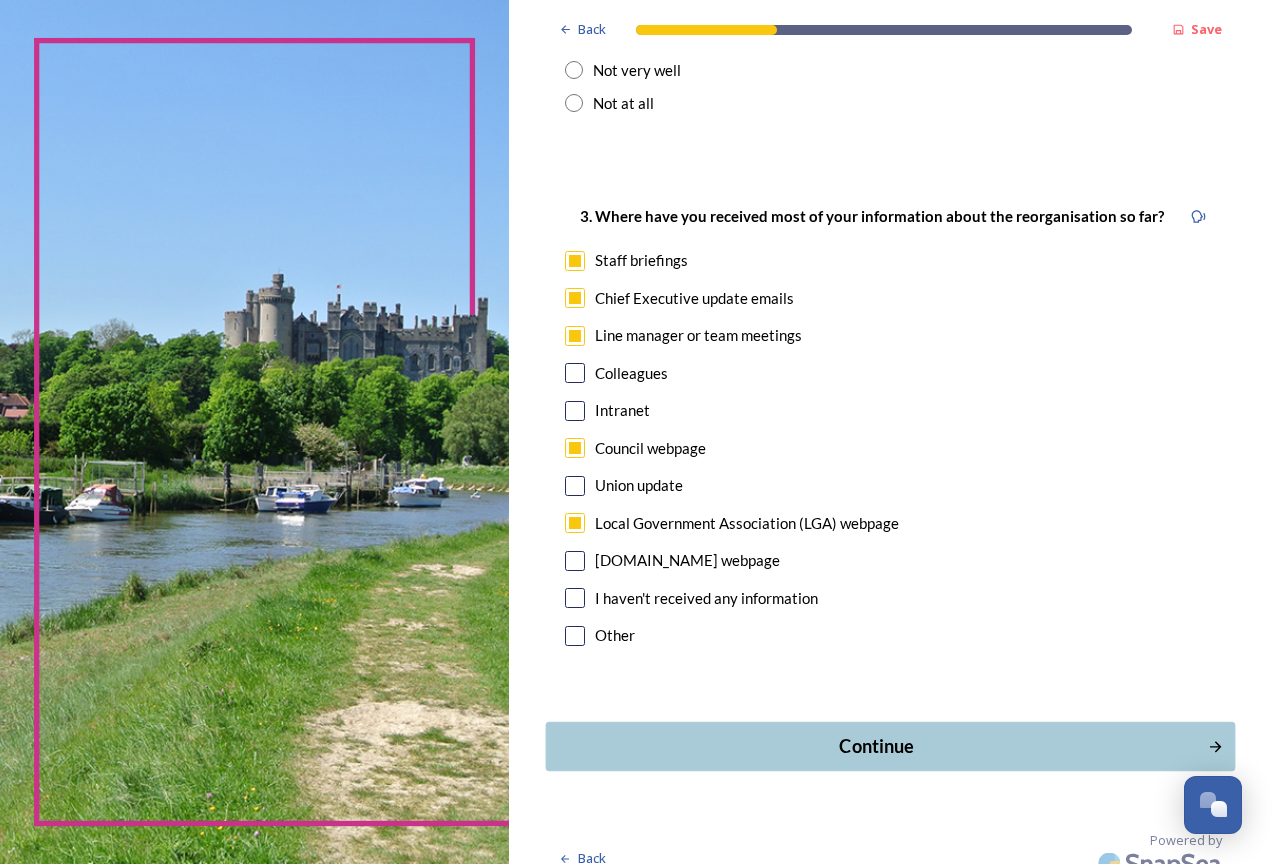 click on "Continue" at bounding box center [876, 746] 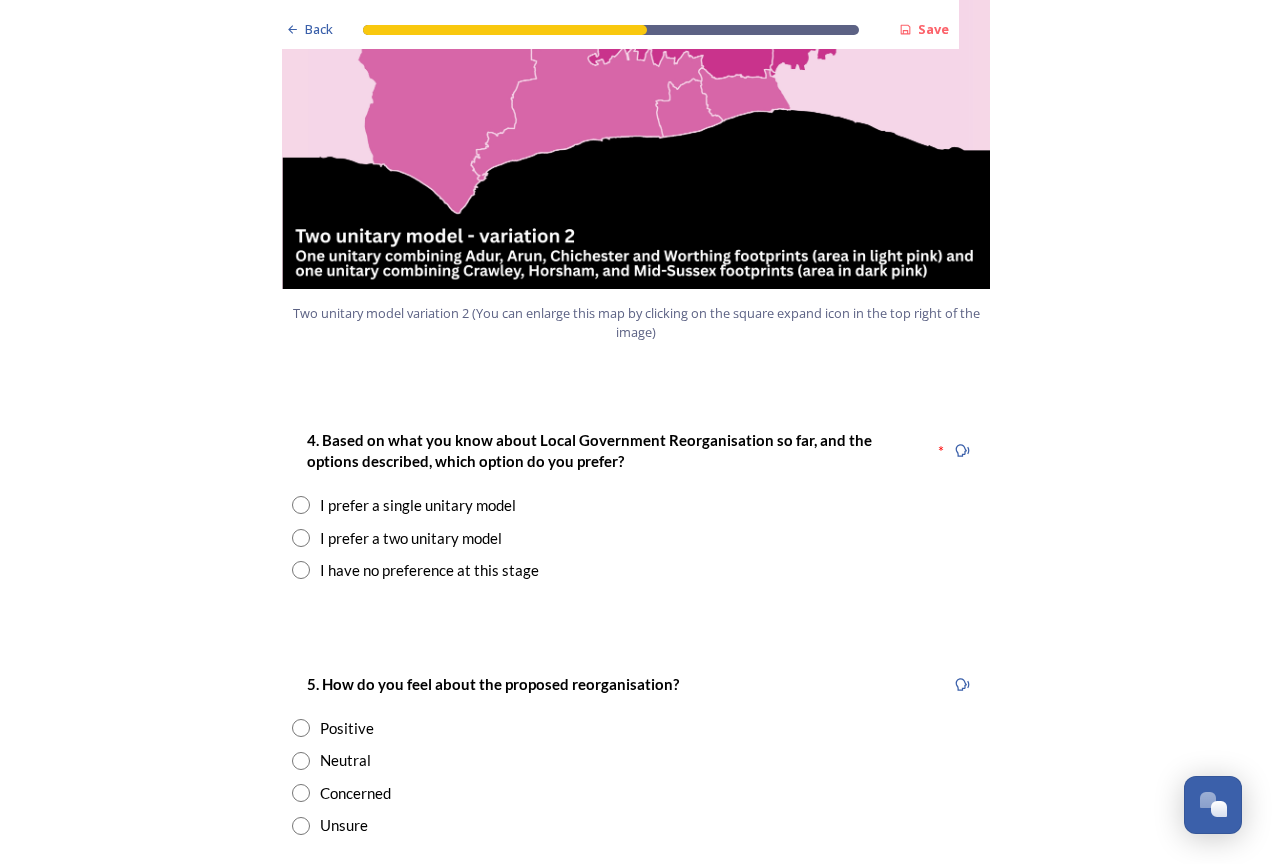 scroll, scrollTop: 2500, scrollLeft: 0, axis: vertical 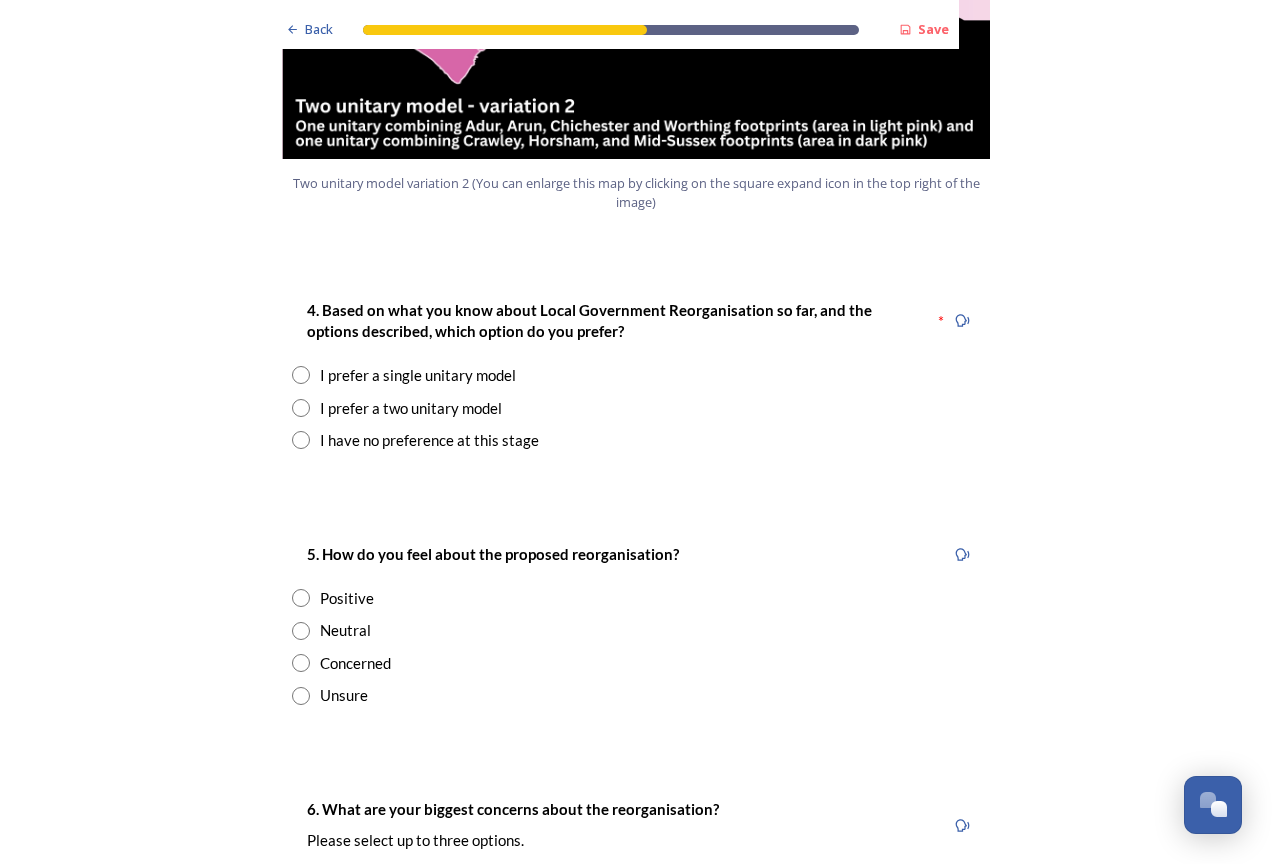 click at bounding box center [301, 440] 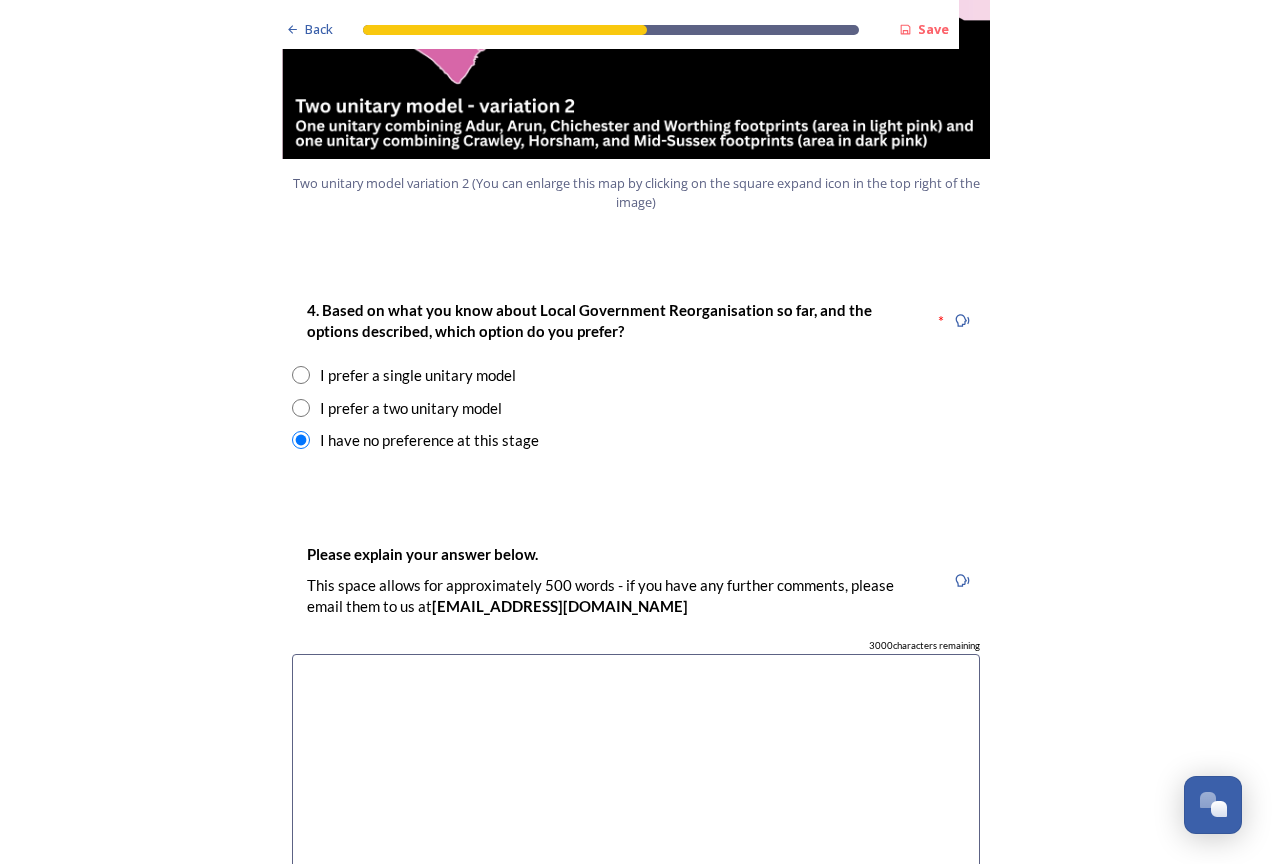 click at bounding box center (636, 766) 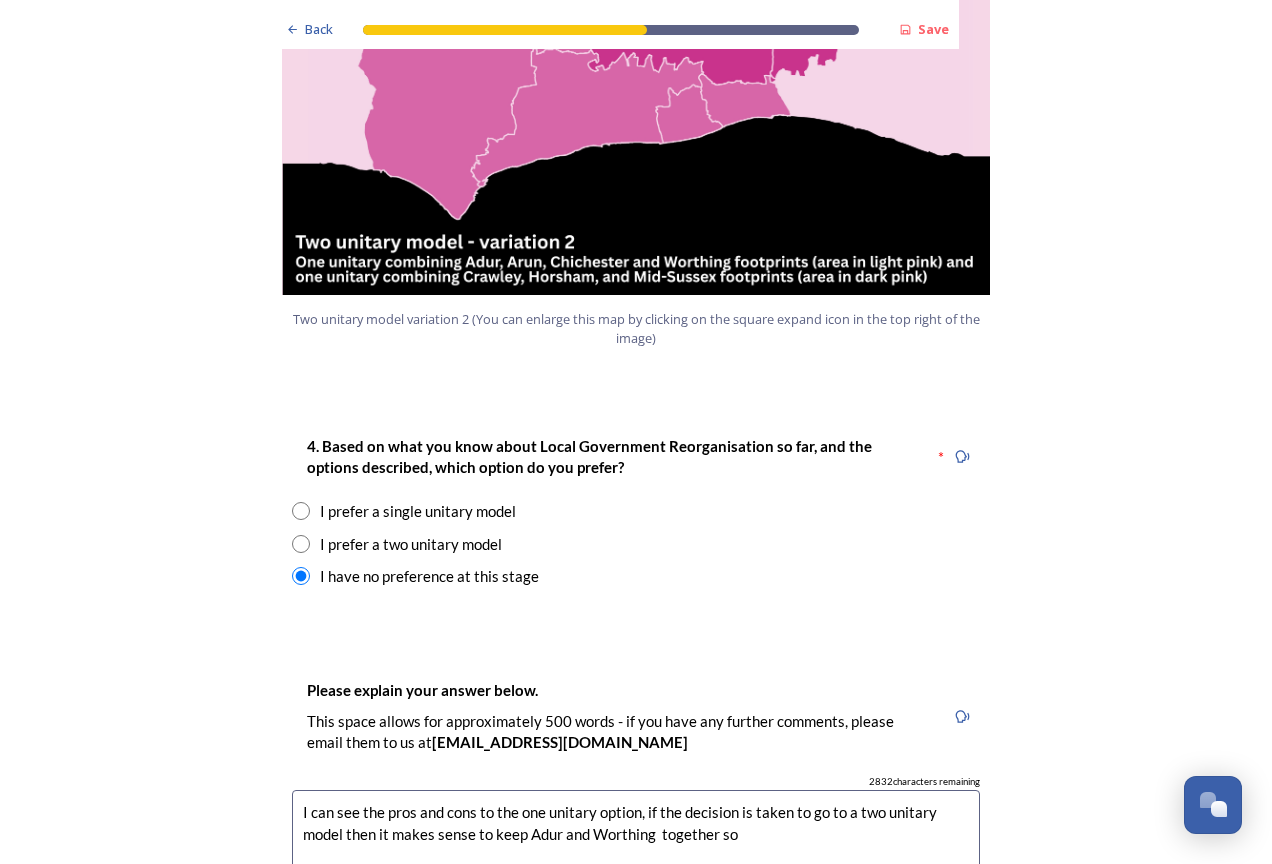 scroll, scrollTop: 2400, scrollLeft: 0, axis: vertical 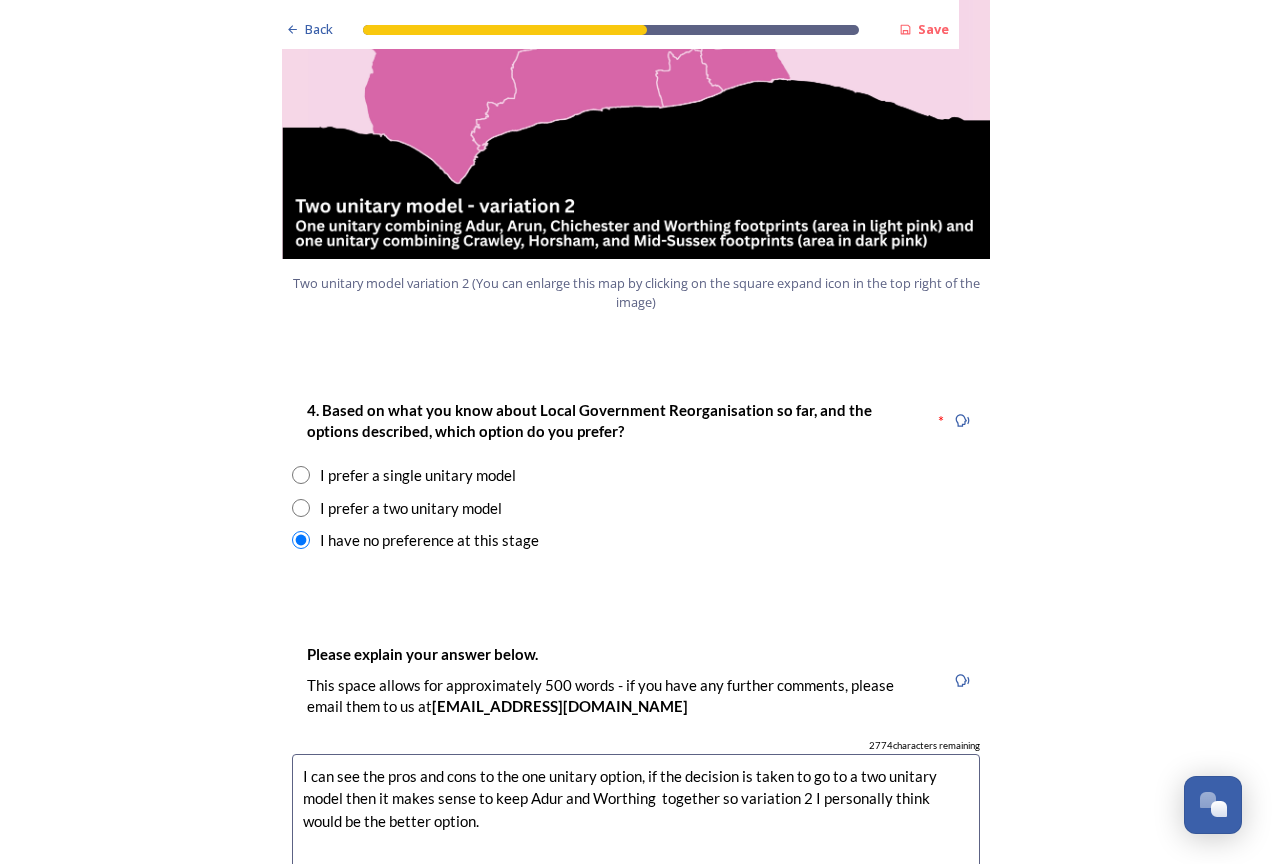 click on "I can see the pros and cons to the one unitary option, if the decision is taken to go to a two unitary model then it makes sense to keep Adur and Worthing  together so variation 2 I personally think would be the better option." at bounding box center [636, 866] 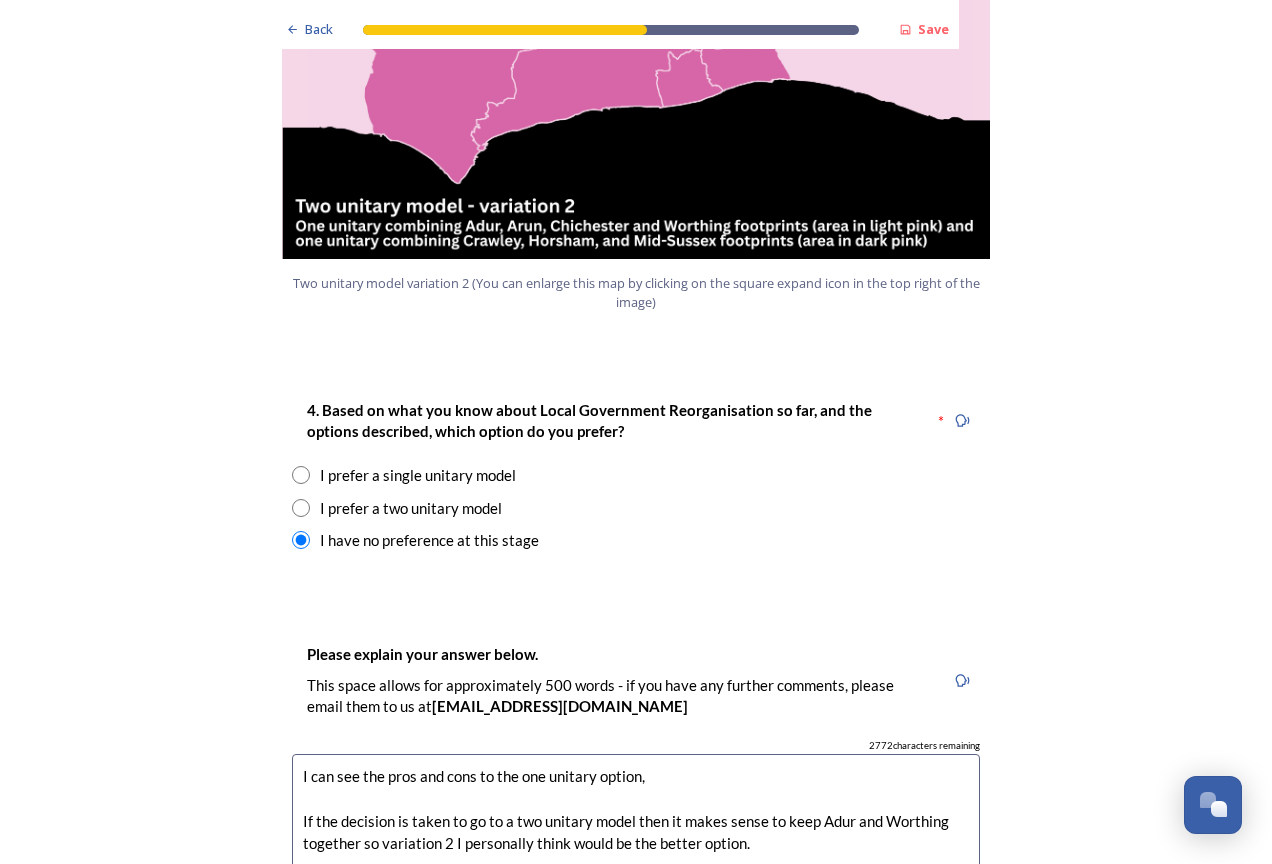 click on "I can see the pros and cons to the one unitary option,
If the decision is taken to go to a two unitary model then it makes sense to keep Adur and Worthing  together so variation 2 I personally think would be the better option." at bounding box center (636, 866) 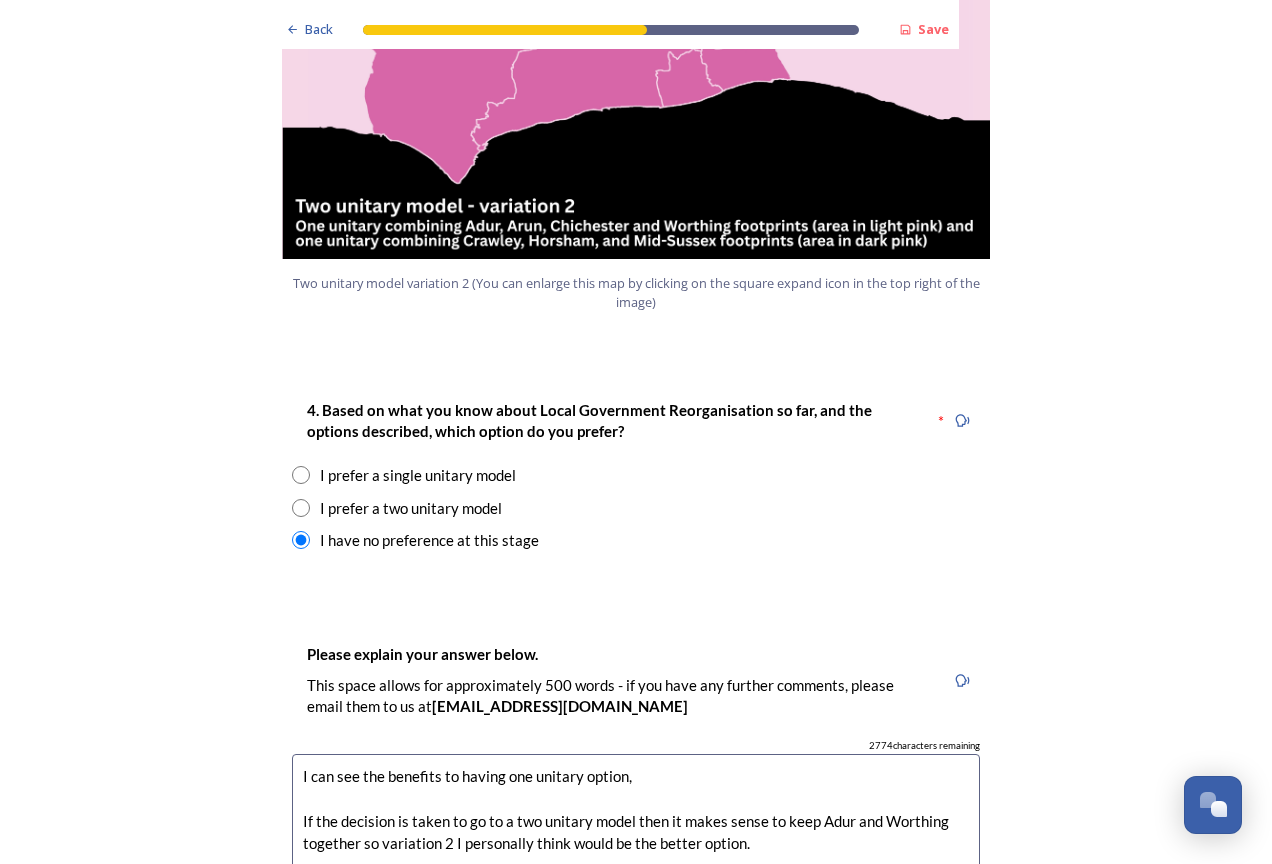 click on "I can see the benefits to having one unitary option,
If the decision is taken to go to a two unitary model then it makes sense to keep Adur and Worthing  together so variation 2 I personally think would be the better option." at bounding box center (636, 866) 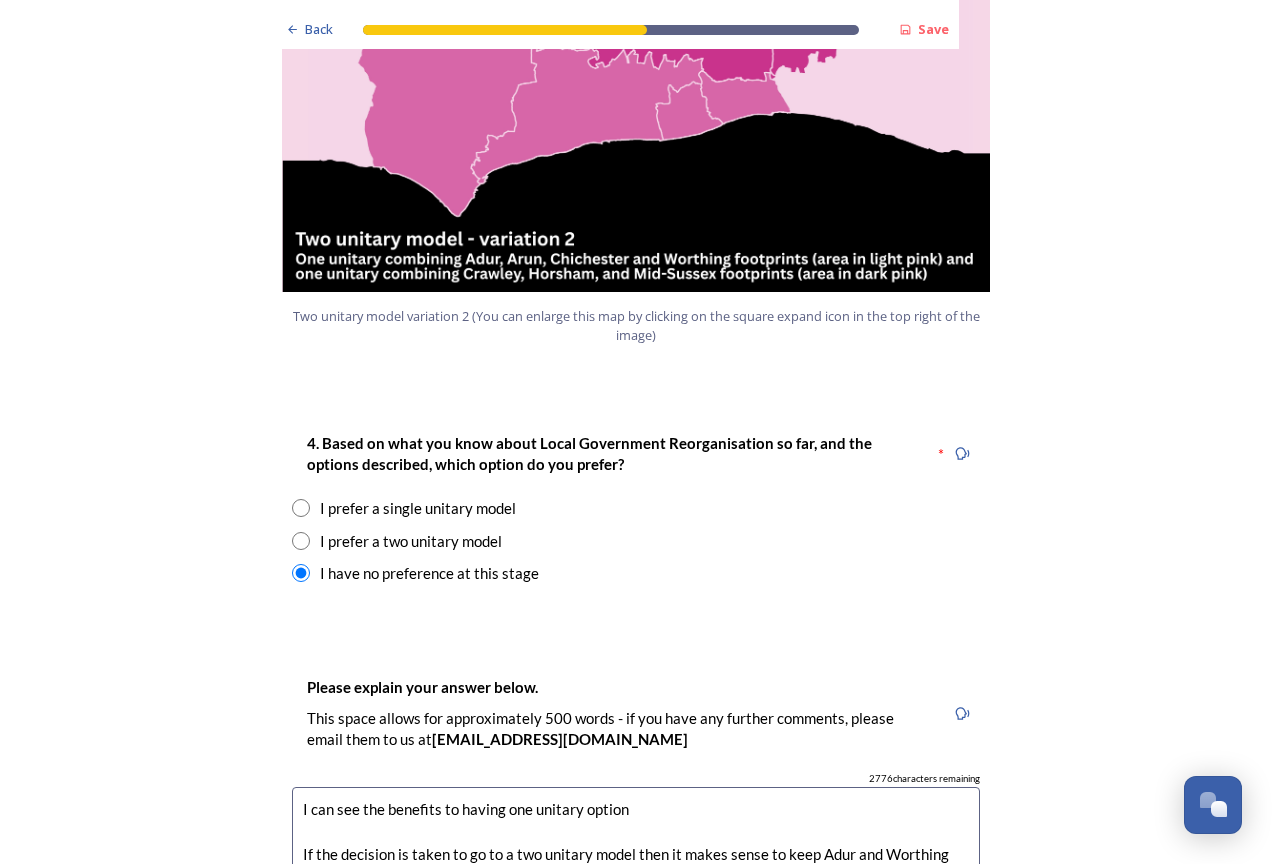 scroll, scrollTop: 2400, scrollLeft: 0, axis: vertical 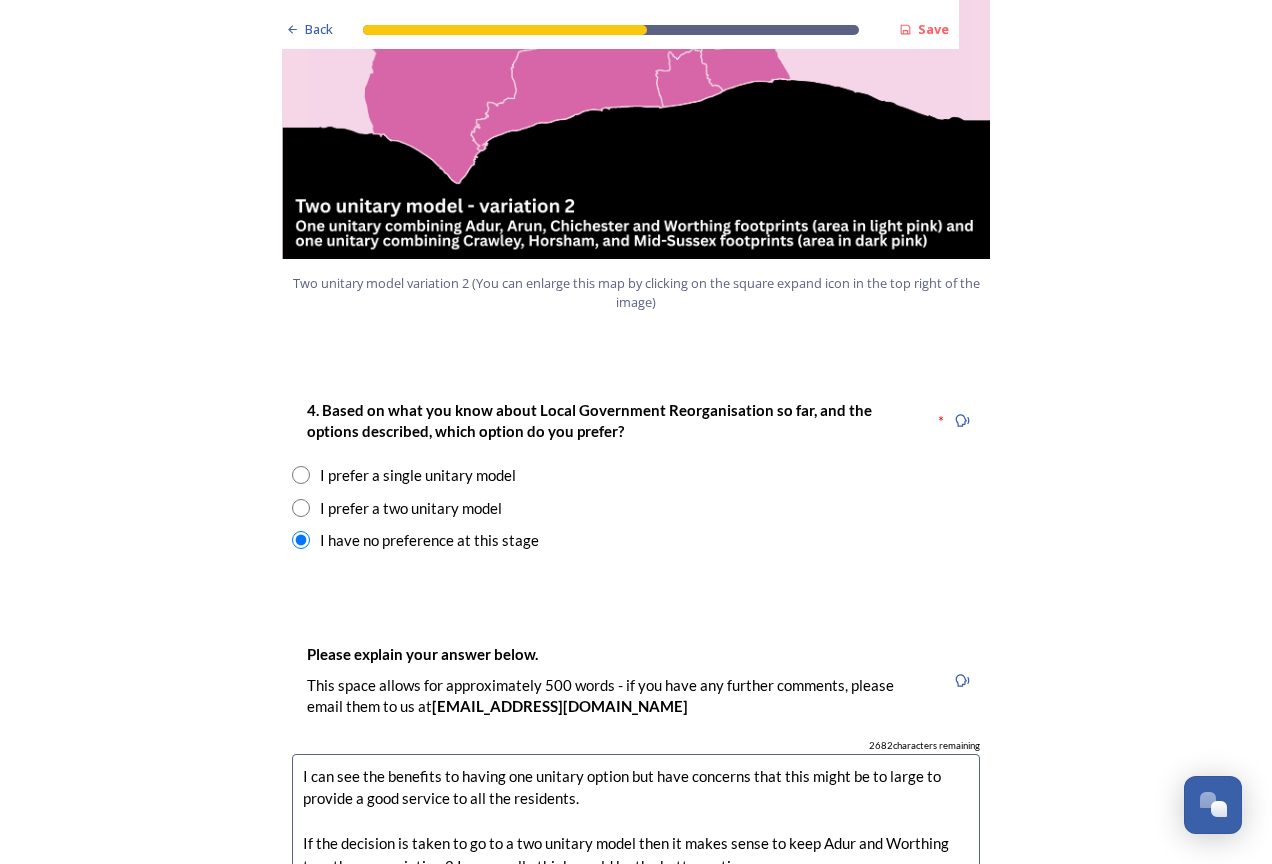 click on "I can see the benefits to having one unitary option but have concerns that this might be to large to provide a good service to all the residents.
If the decision is taken to go to a two unitary model then it makes sense to keep Adur and Worthing  together so variation 2 I personally think would be the better option." at bounding box center [636, 866] 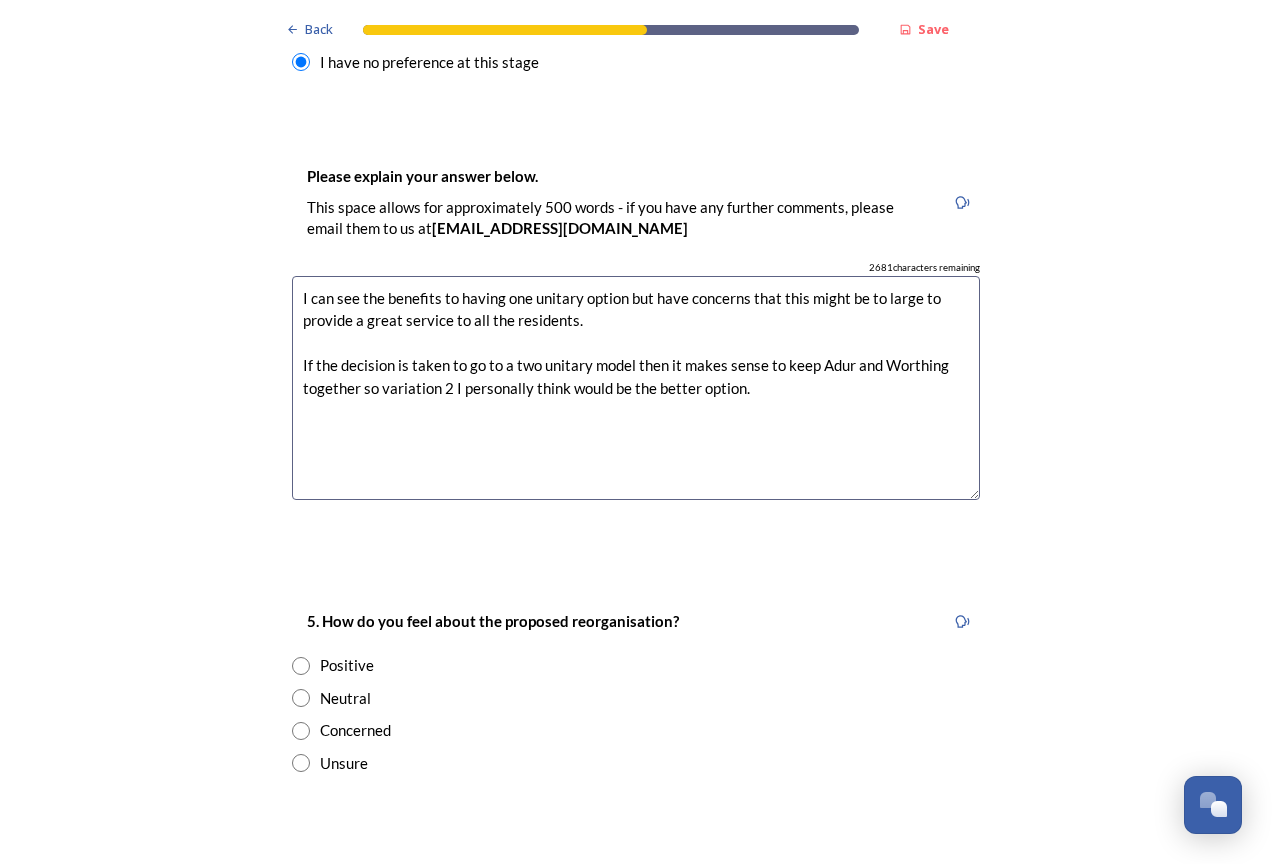 scroll, scrollTop: 2900, scrollLeft: 0, axis: vertical 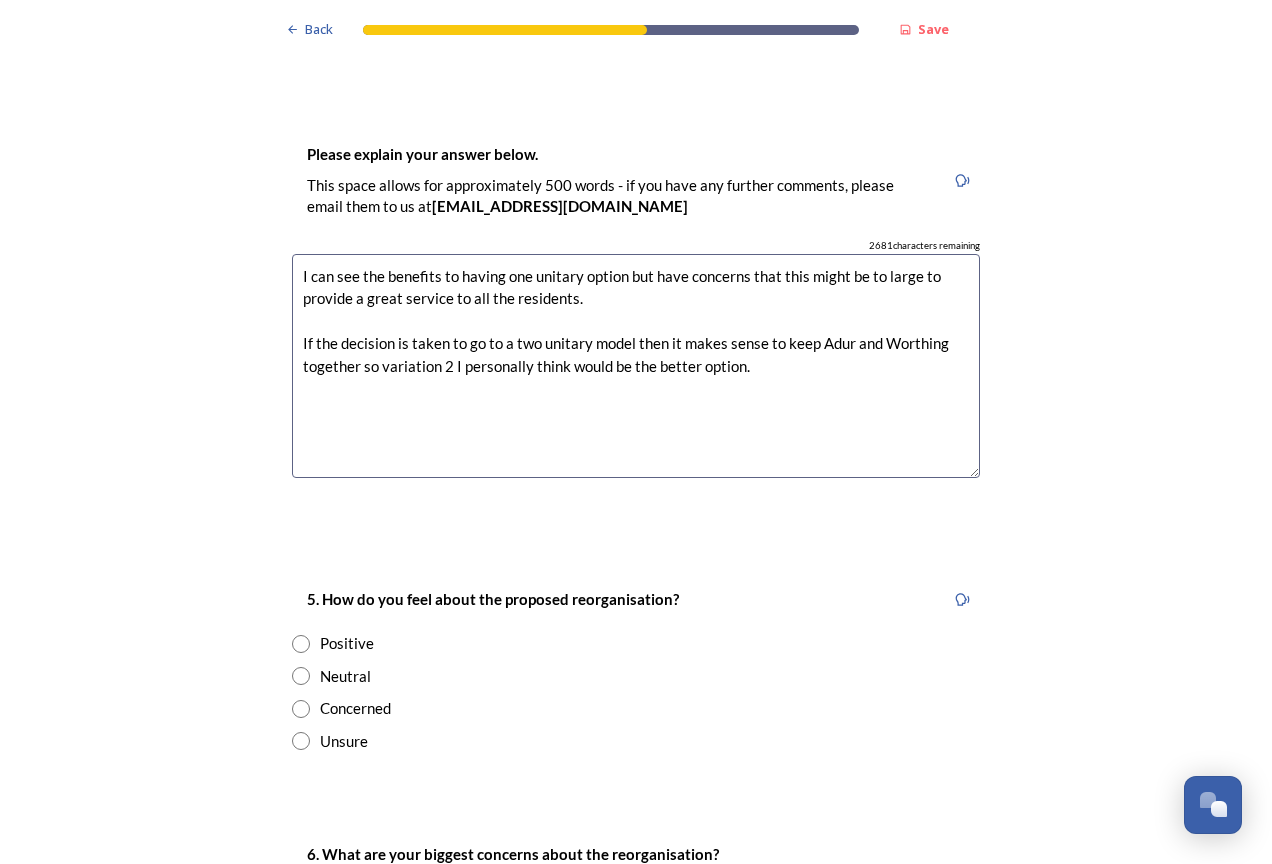 type on "I can see the benefits to having one unitary option but have concerns that this might be to large to provide a great service to all the residents.
If the decision is taken to go to a two unitary model then it makes sense to keep Adur and Worthing  together so variation 2 I personally think would be the better option." 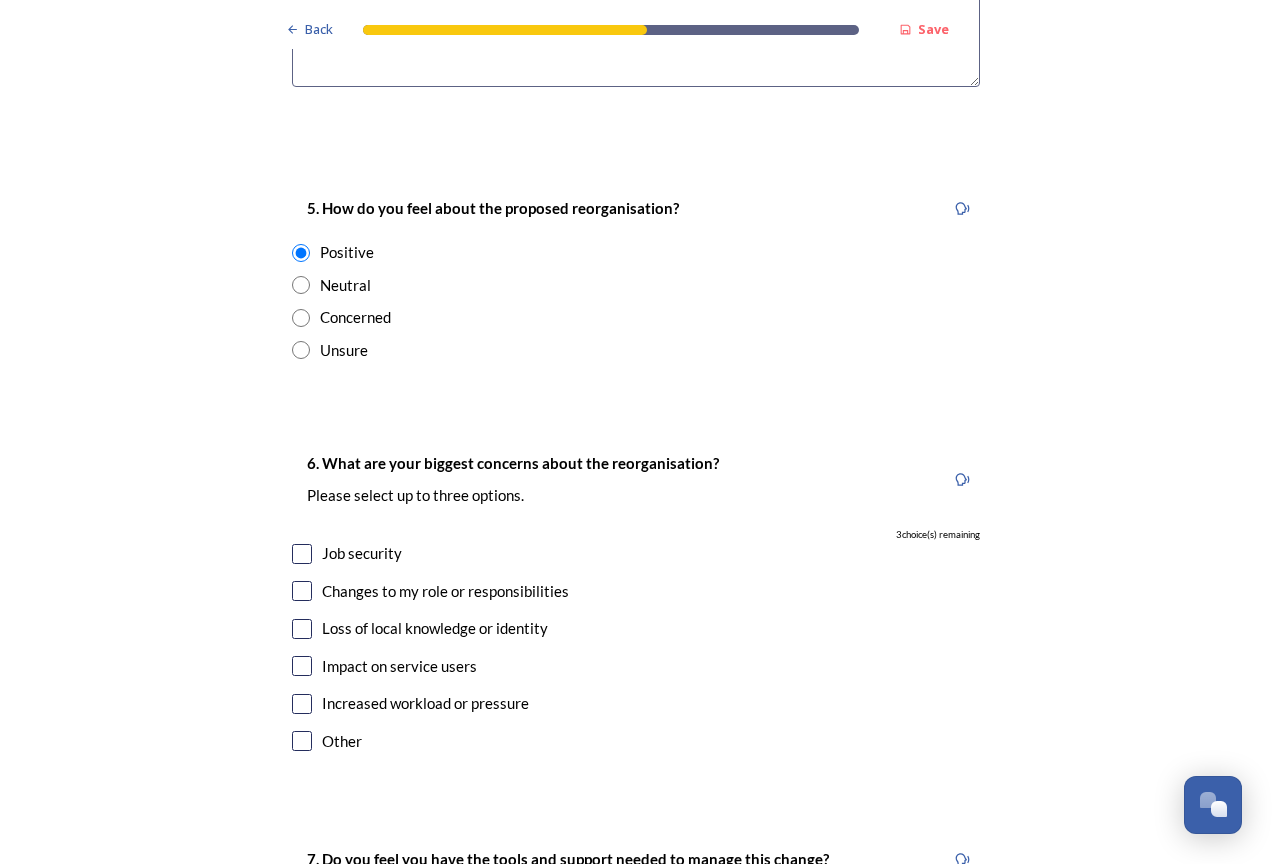 scroll, scrollTop: 3300, scrollLeft: 0, axis: vertical 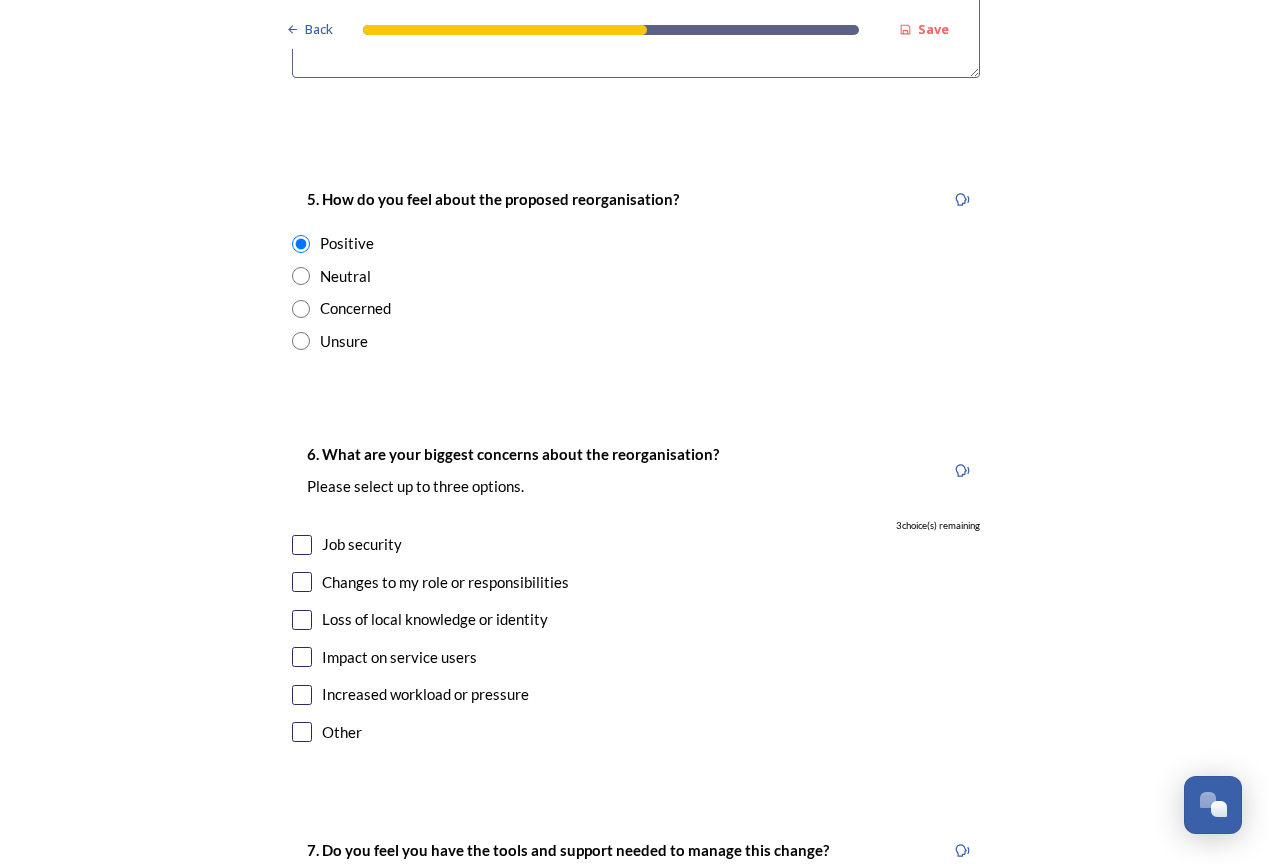 click at bounding box center (302, 545) 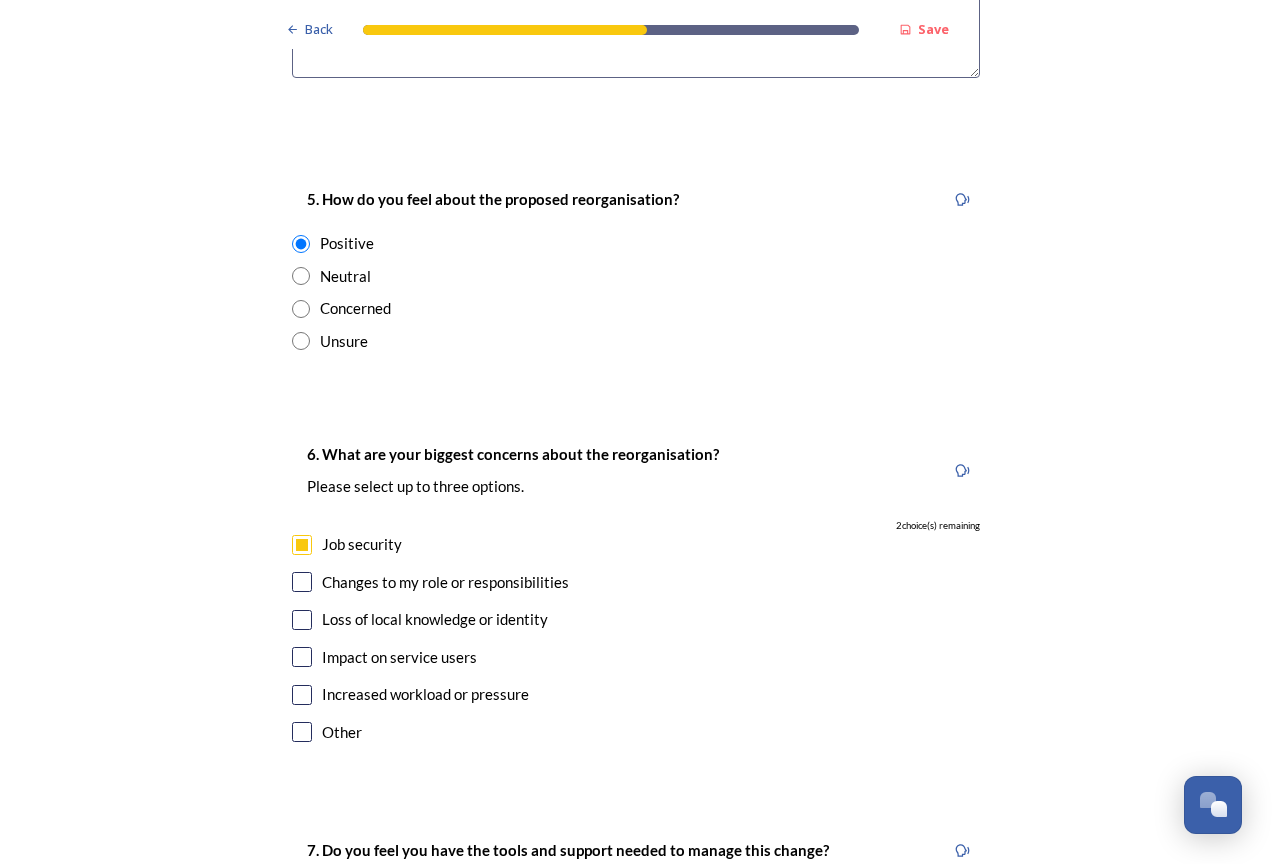 click at bounding box center [302, 657] 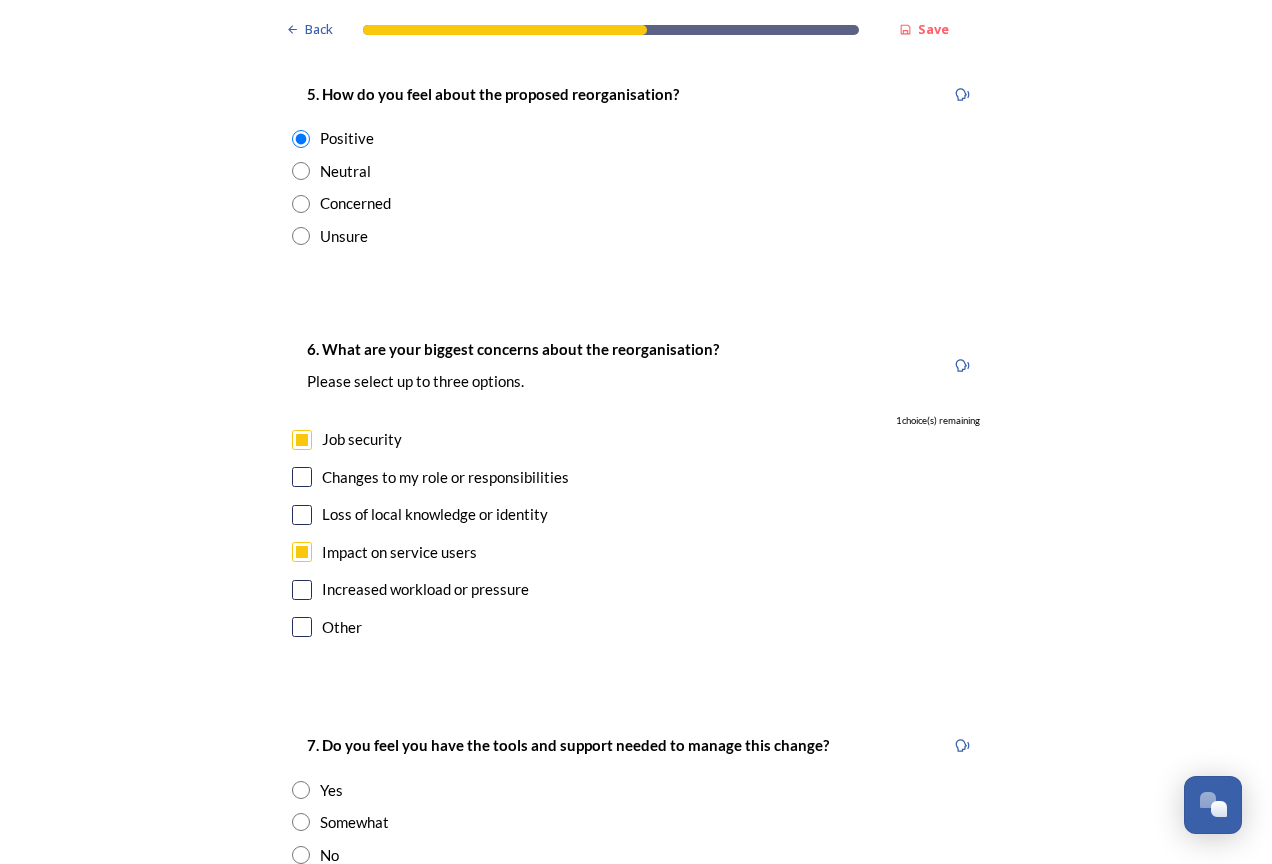 scroll, scrollTop: 3500, scrollLeft: 0, axis: vertical 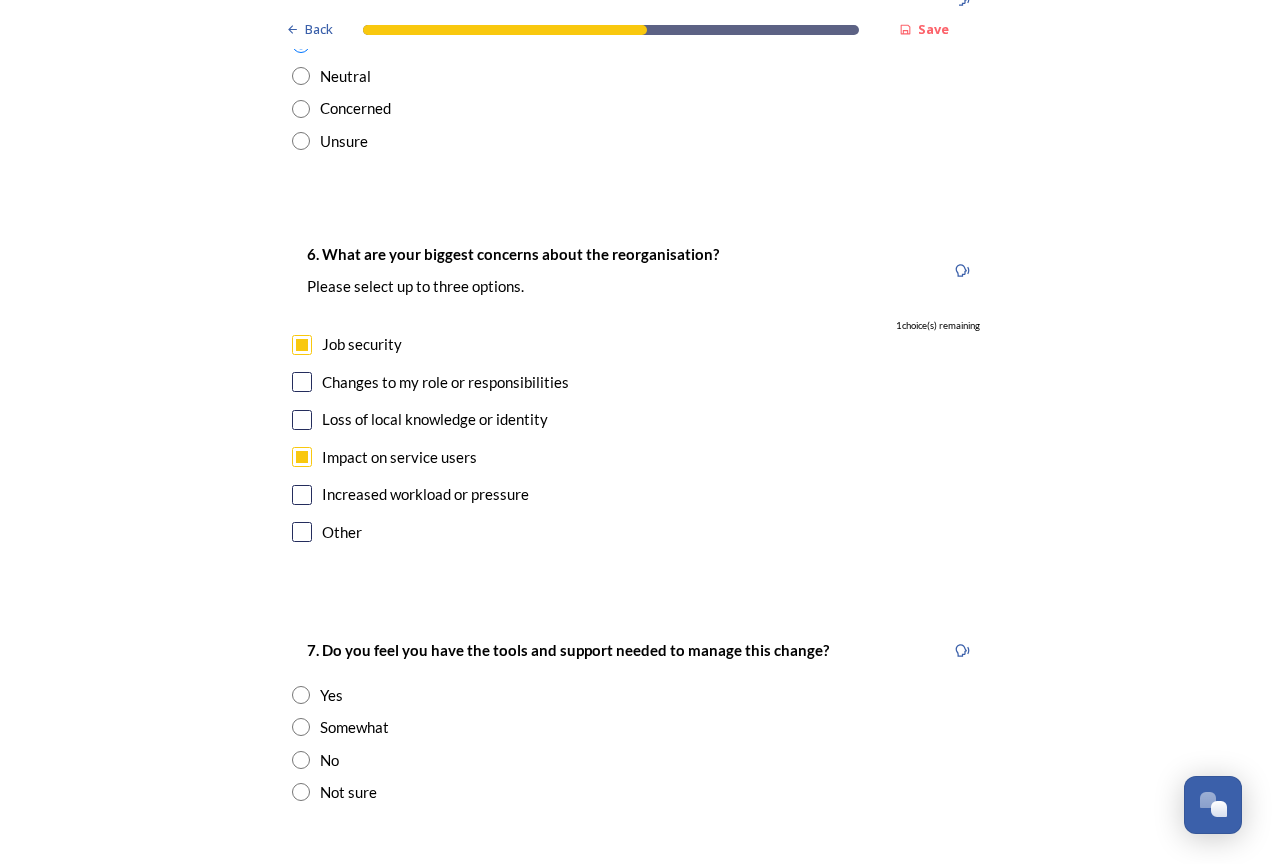click at bounding box center [301, 695] 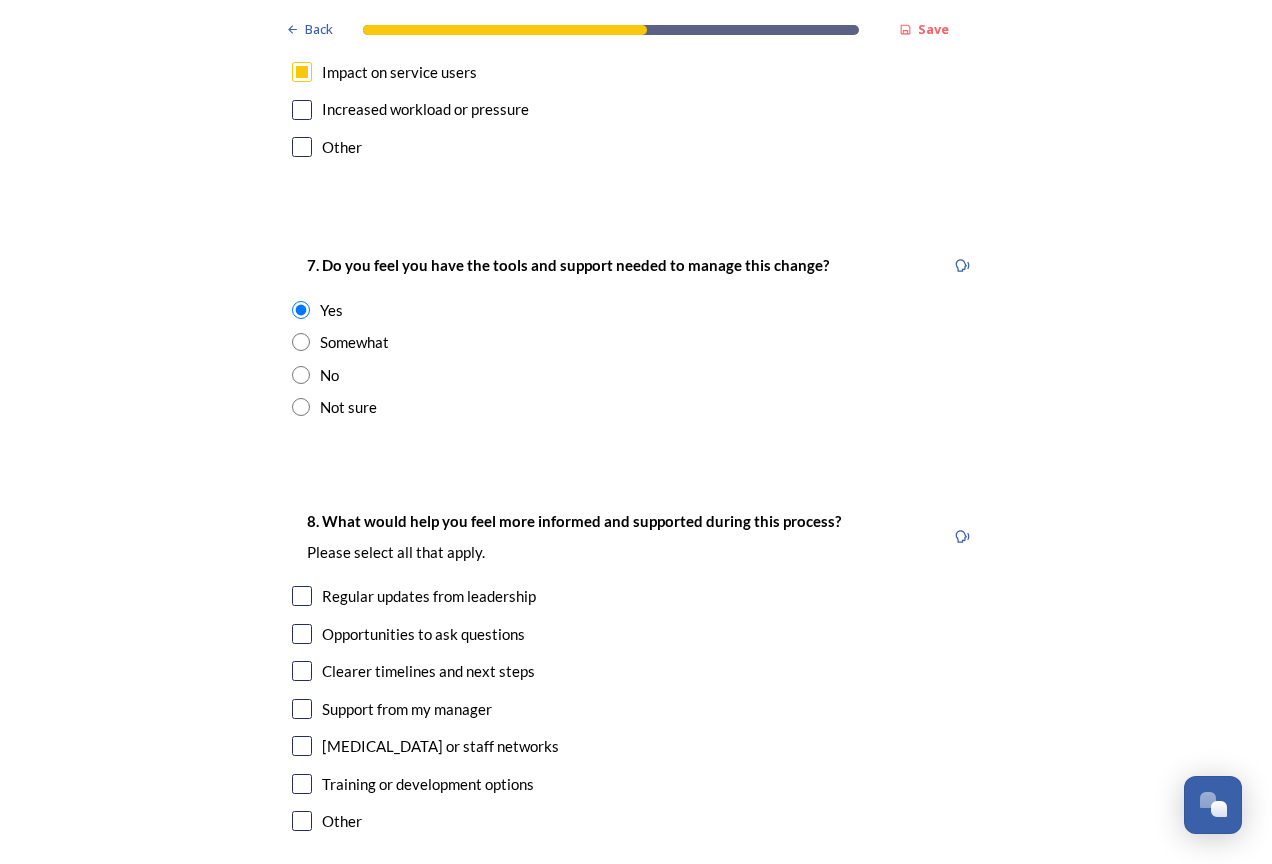 scroll, scrollTop: 3900, scrollLeft: 0, axis: vertical 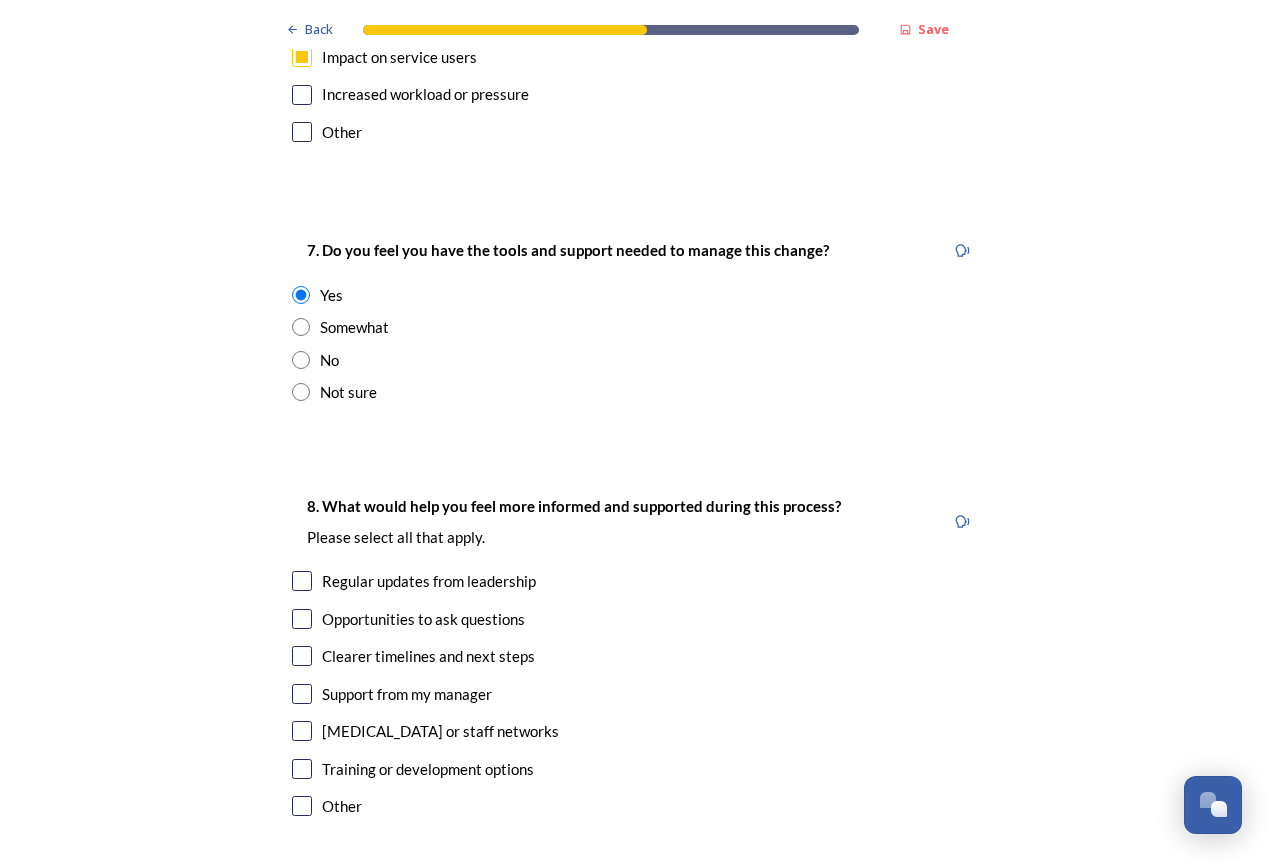 click at bounding box center (302, 581) 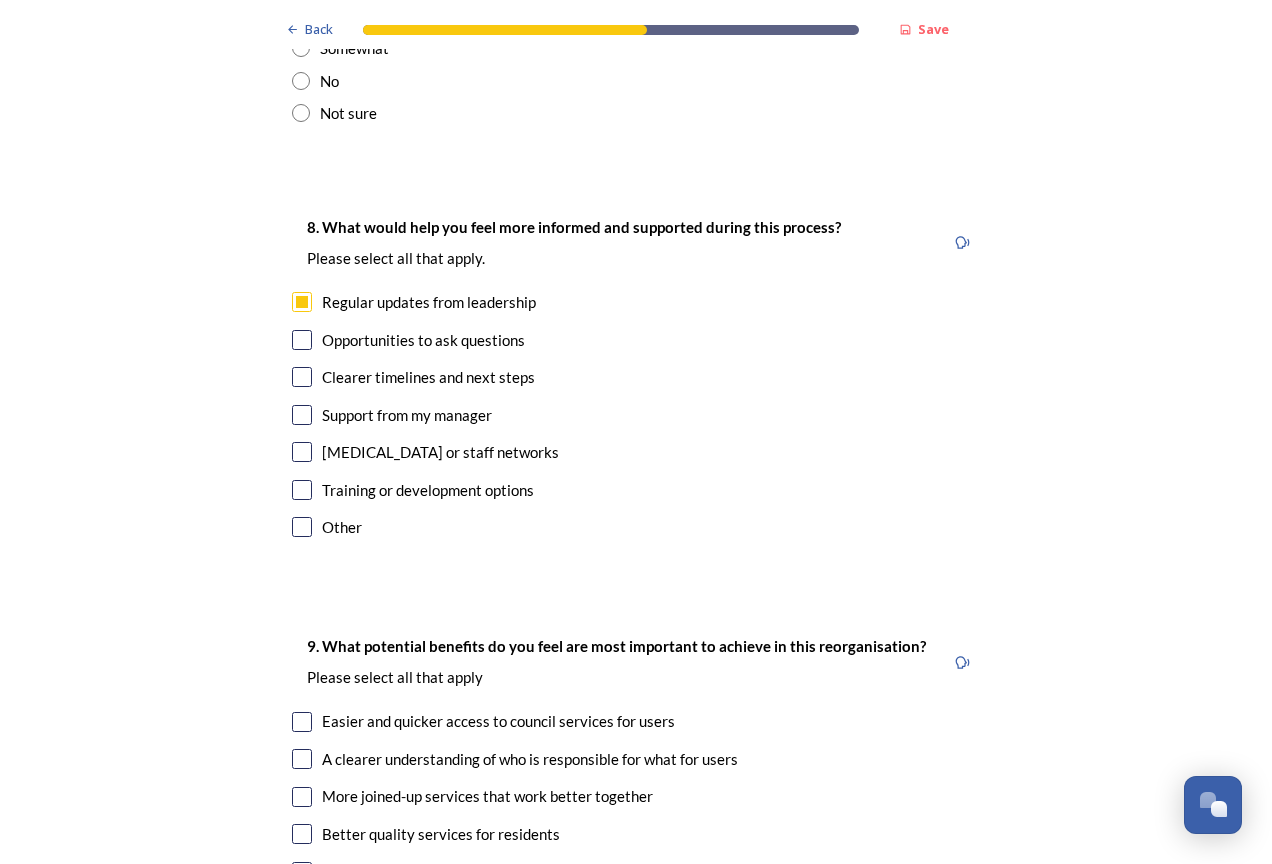 scroll, scrollTop: 4300, scrollLeft: 0, axis: vertical 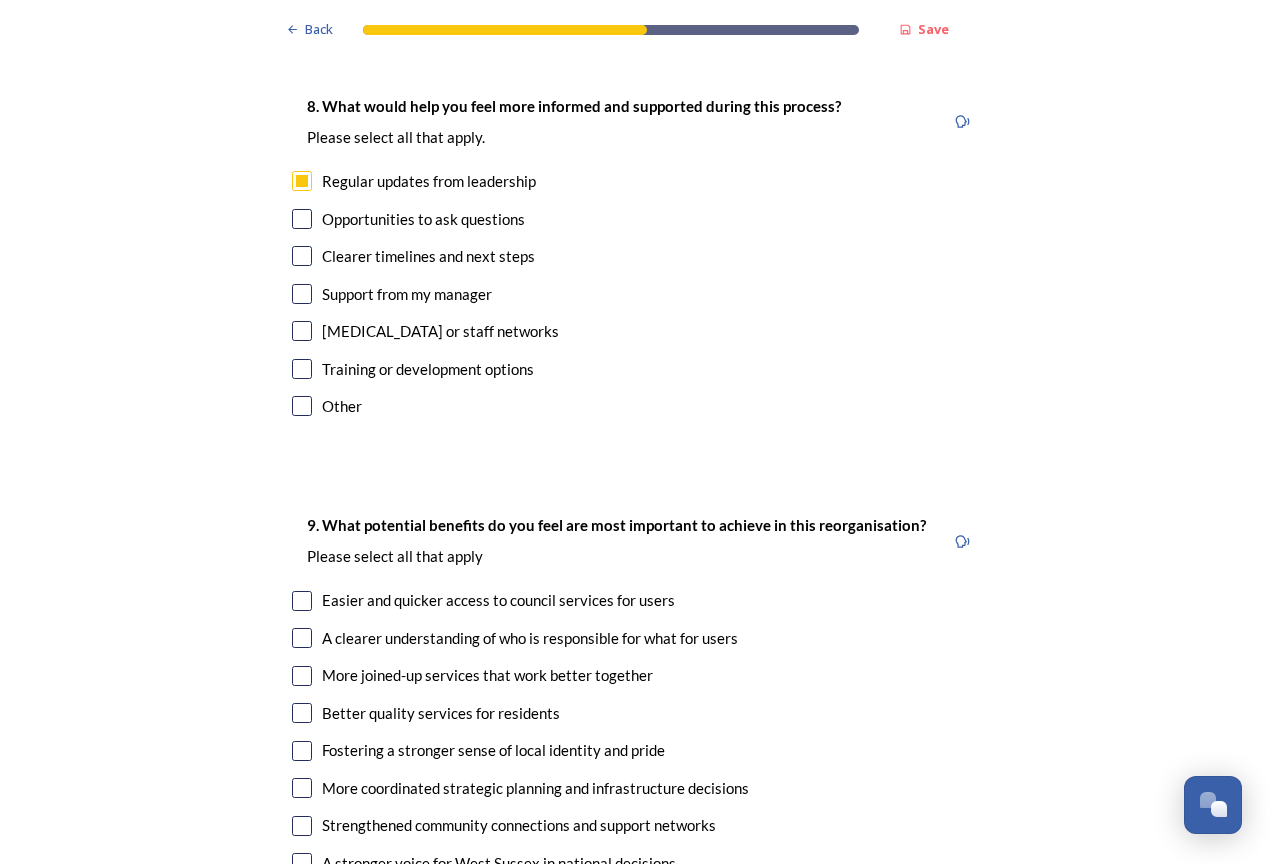 click at bounding box center [302, 601] 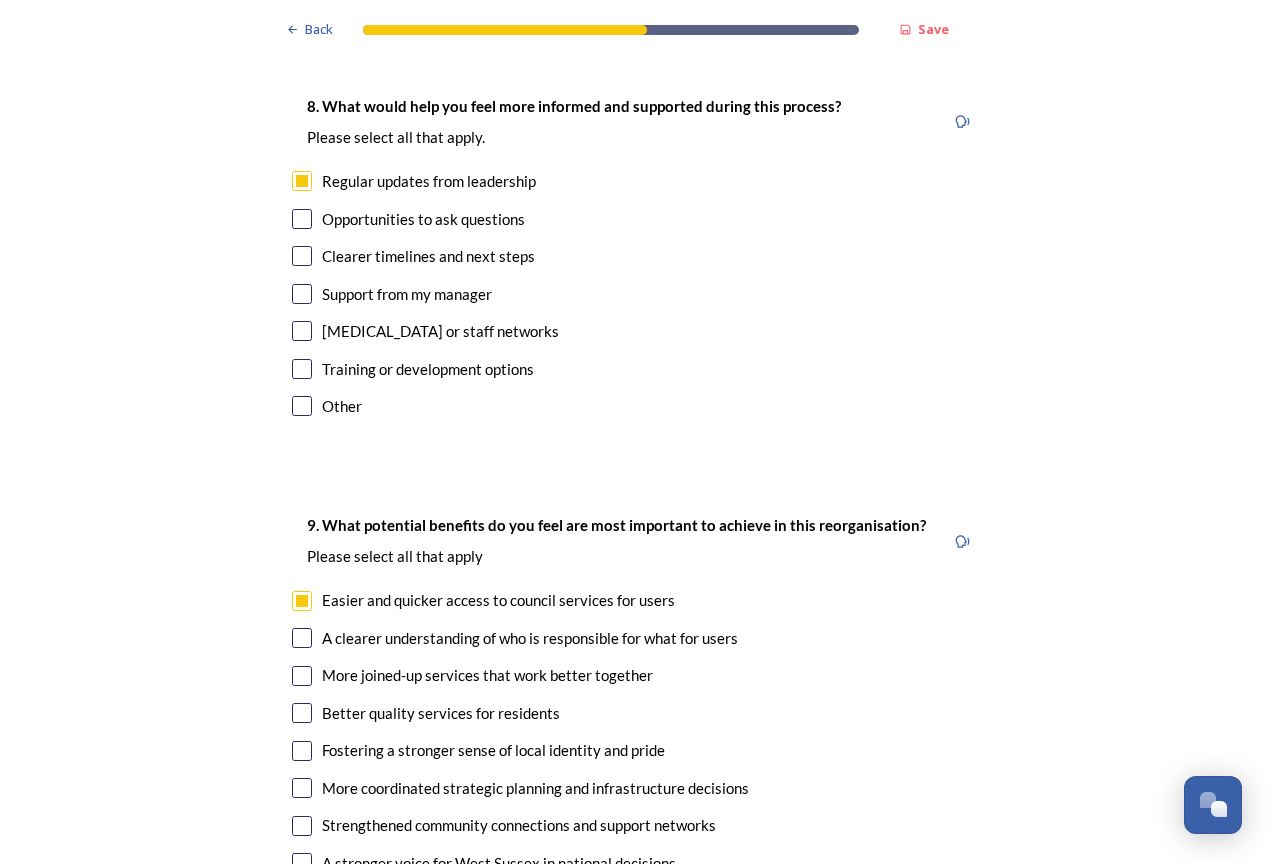 click at bounding box center [302, 713] 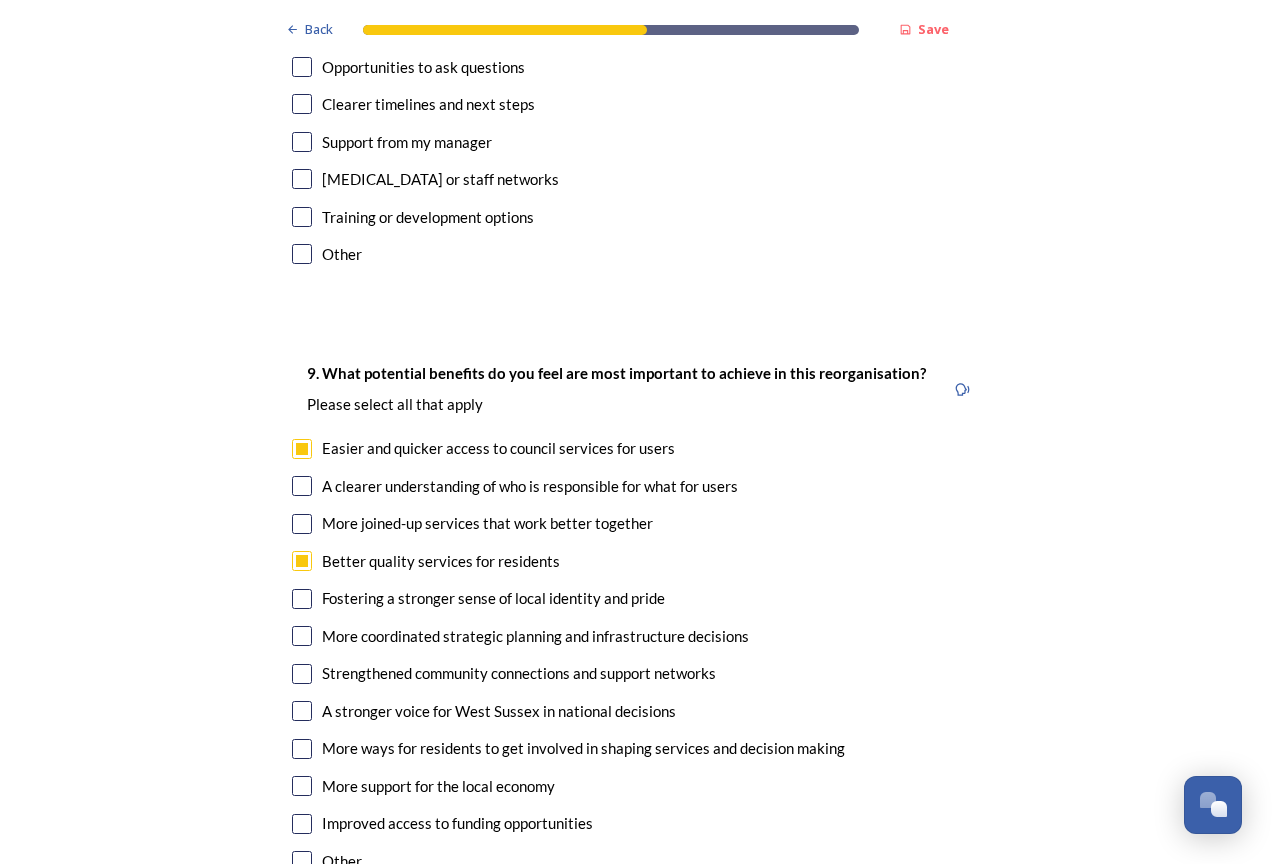 scroll, scrollTop: 4500, scrollLeft: 0, axis: vertical 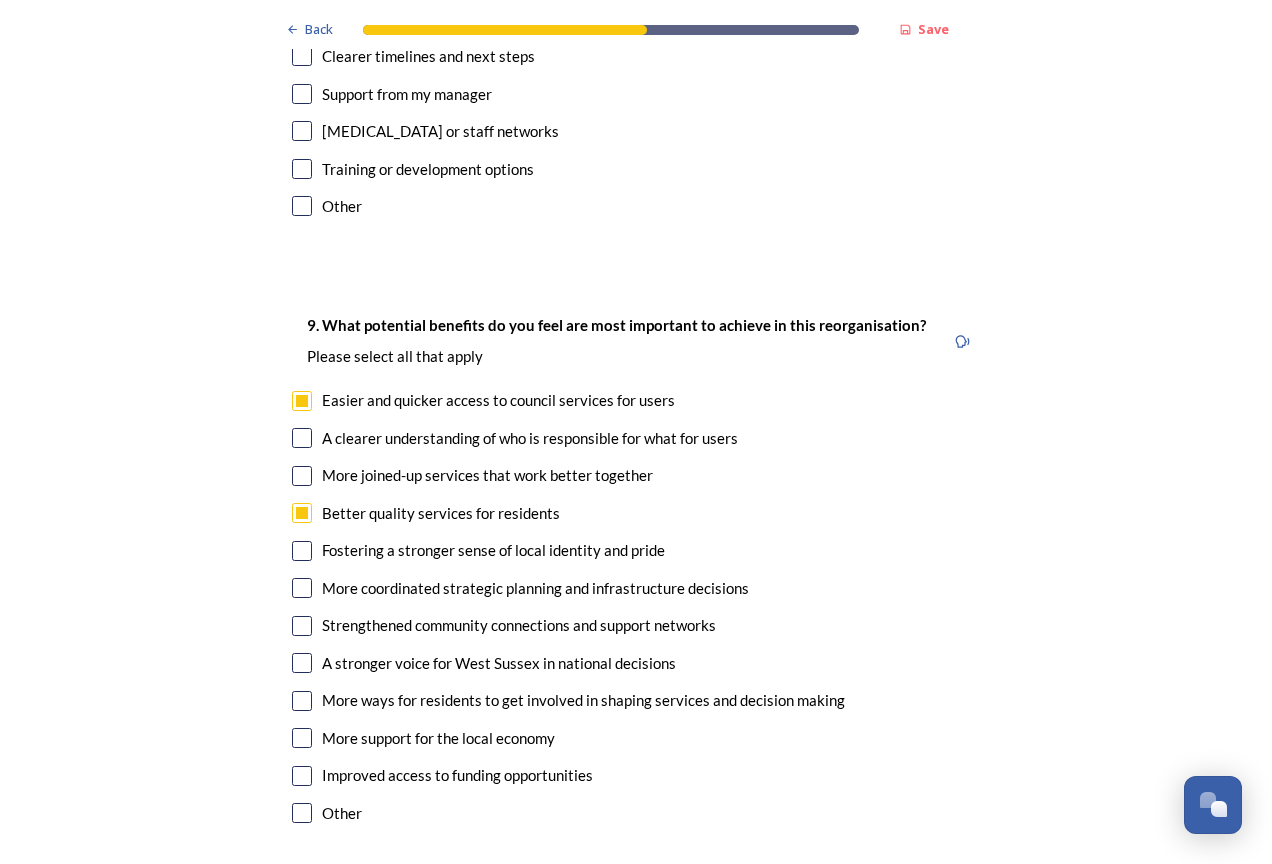 click at bounding box center [302, 588] 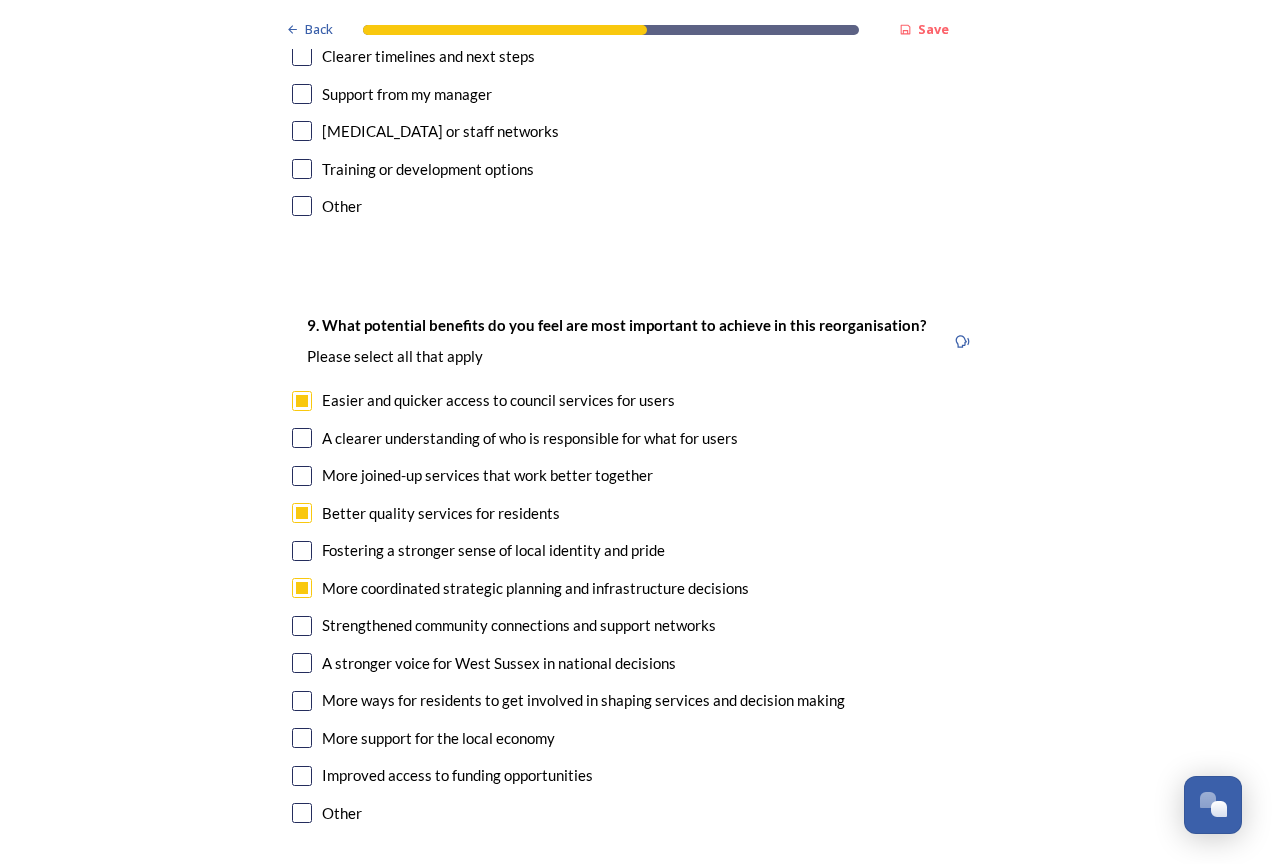 click at bounding box center (302, 663) 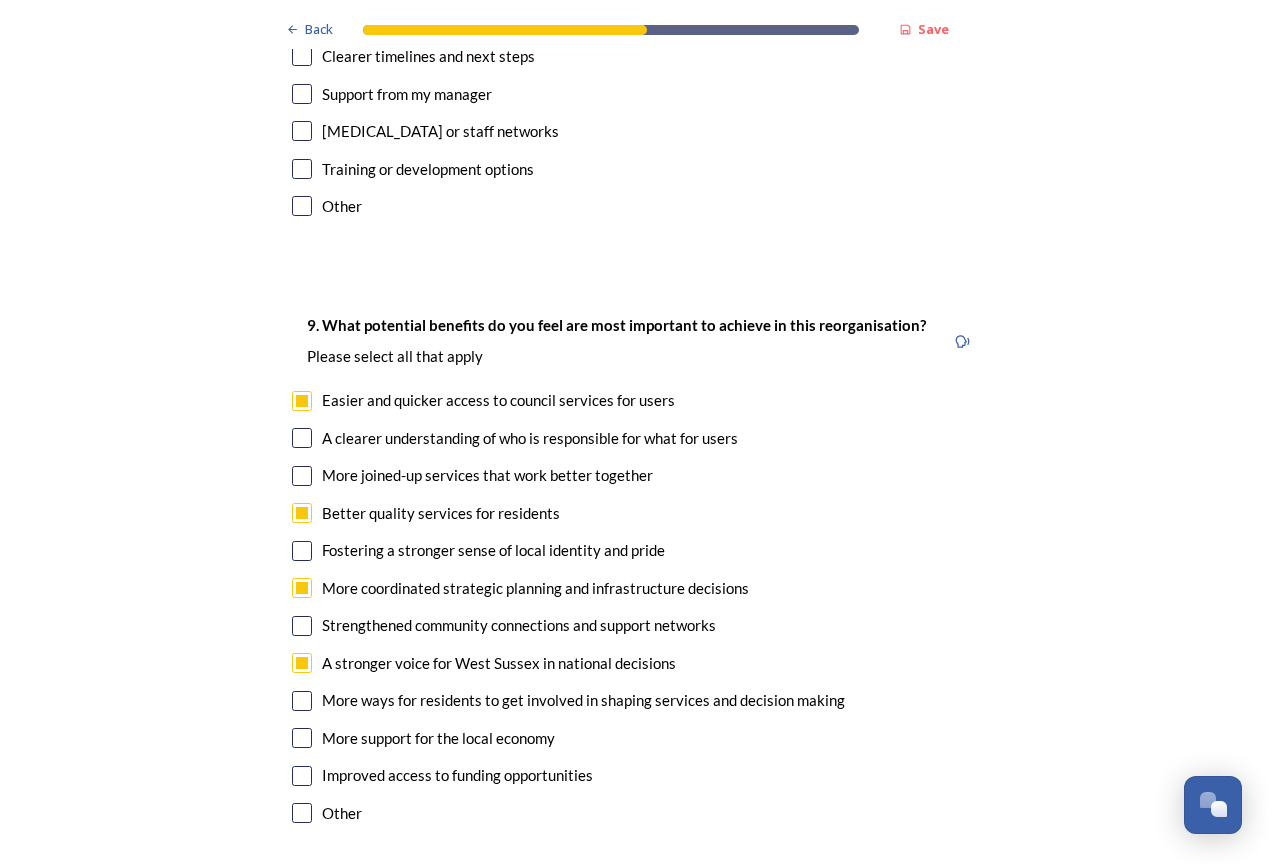 click at bounding box center (302, 776) 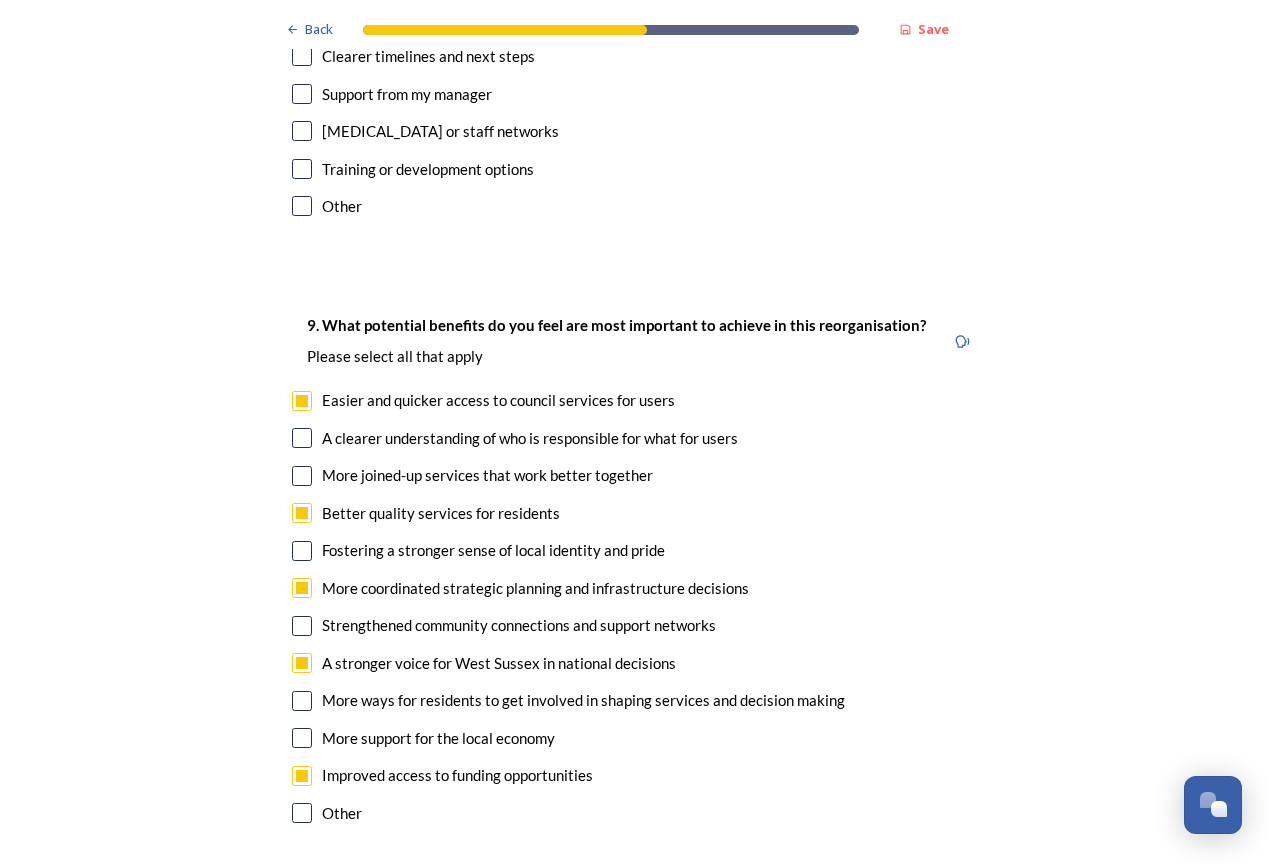 click at bounding box center (302, 476) 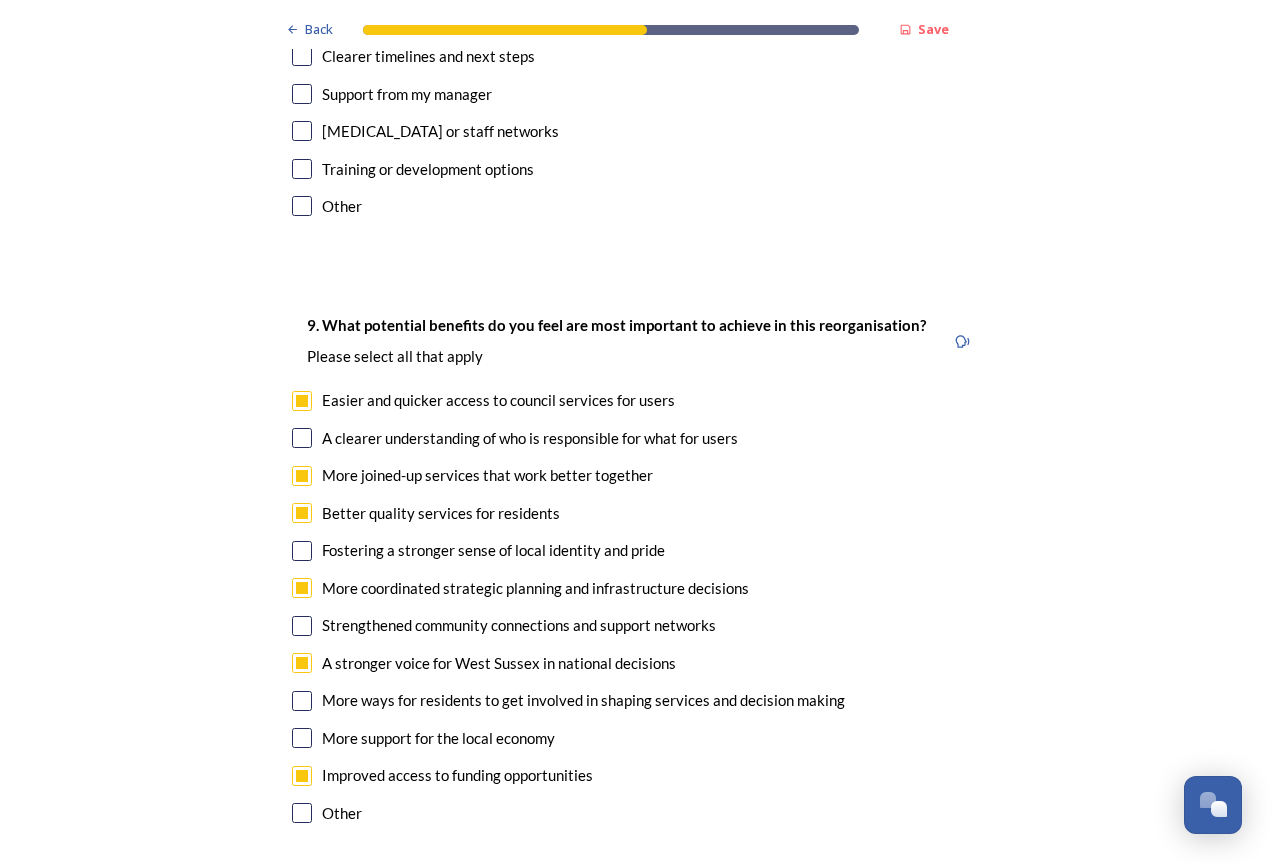 click at bounding box center [302, 438] 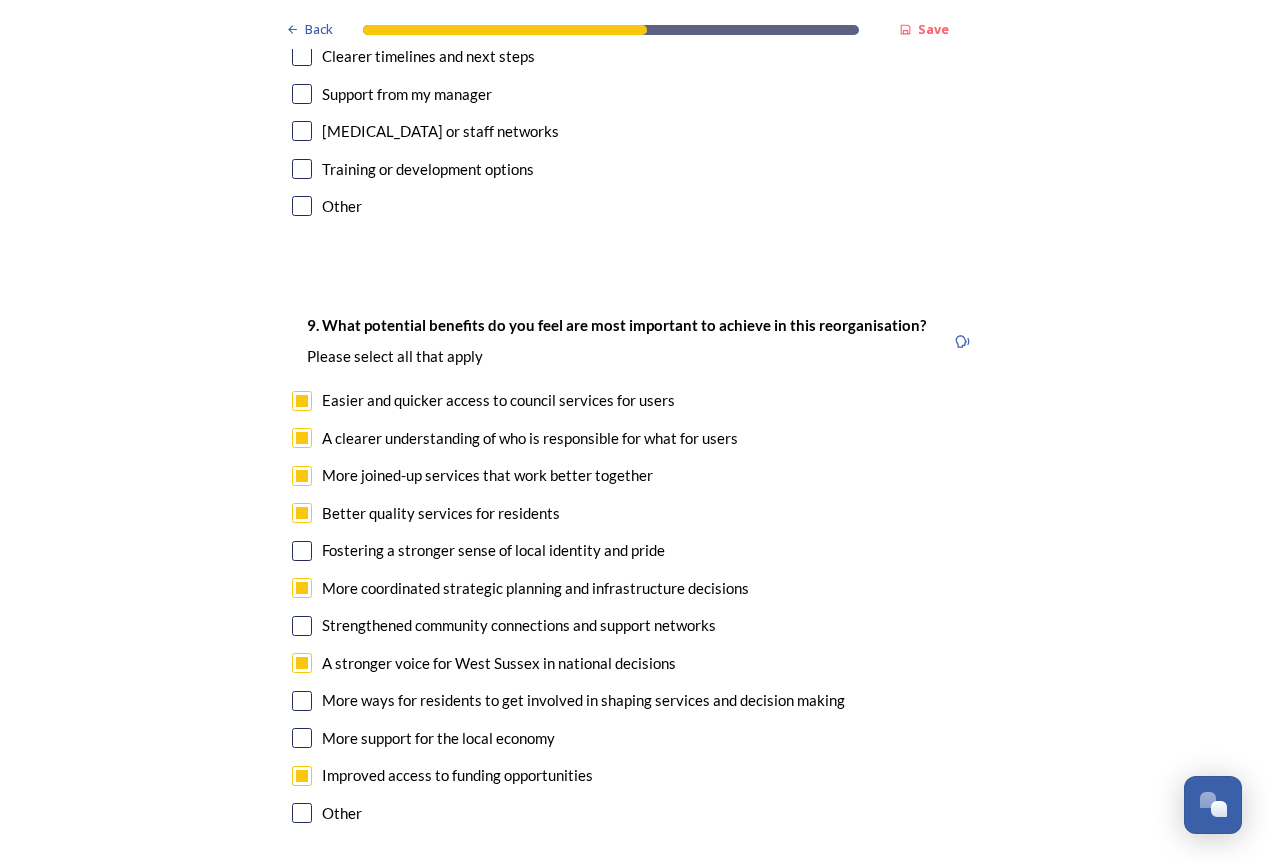 click at bounding box center (302, 401) 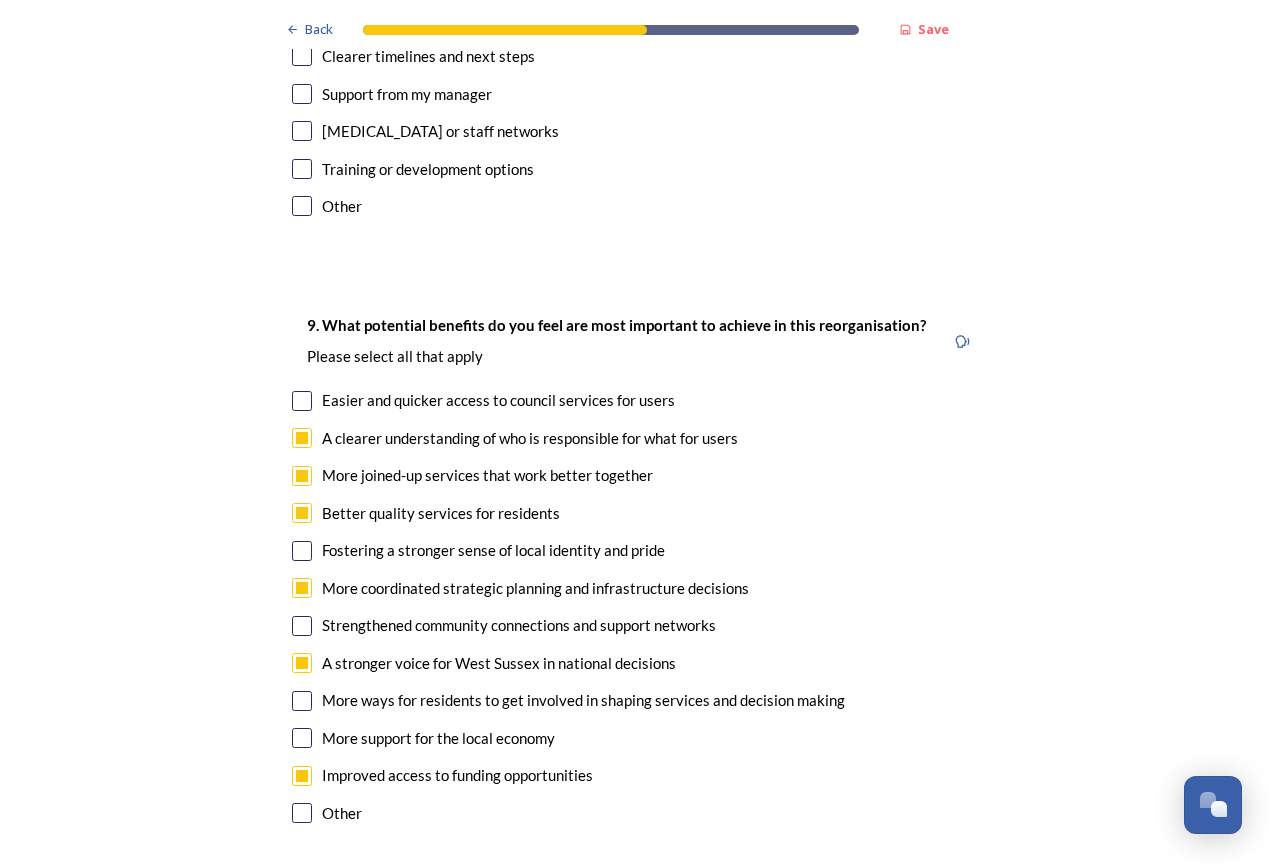 click at bounding box center [302, 626] 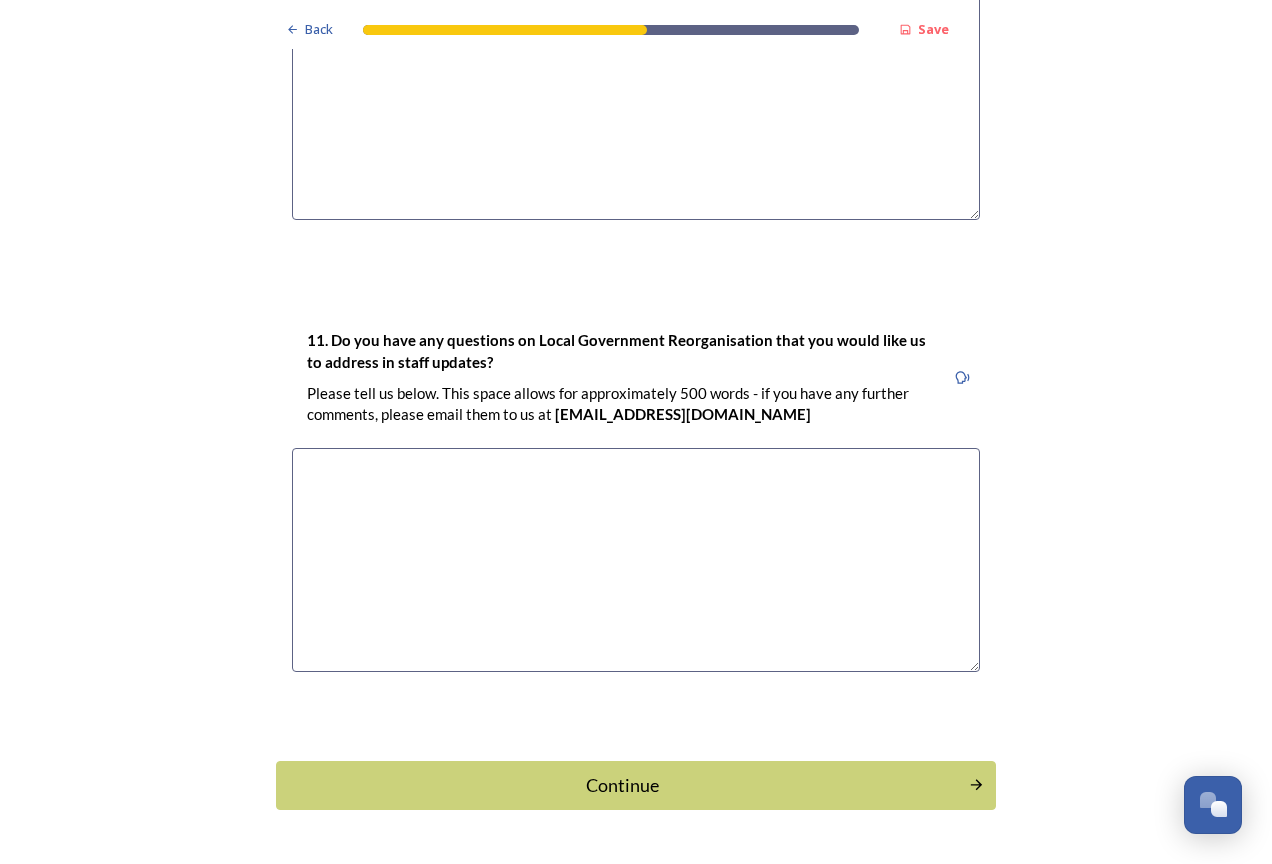 scroll, scrollTop: 5582, scrollLeft: 0, axis: vertical 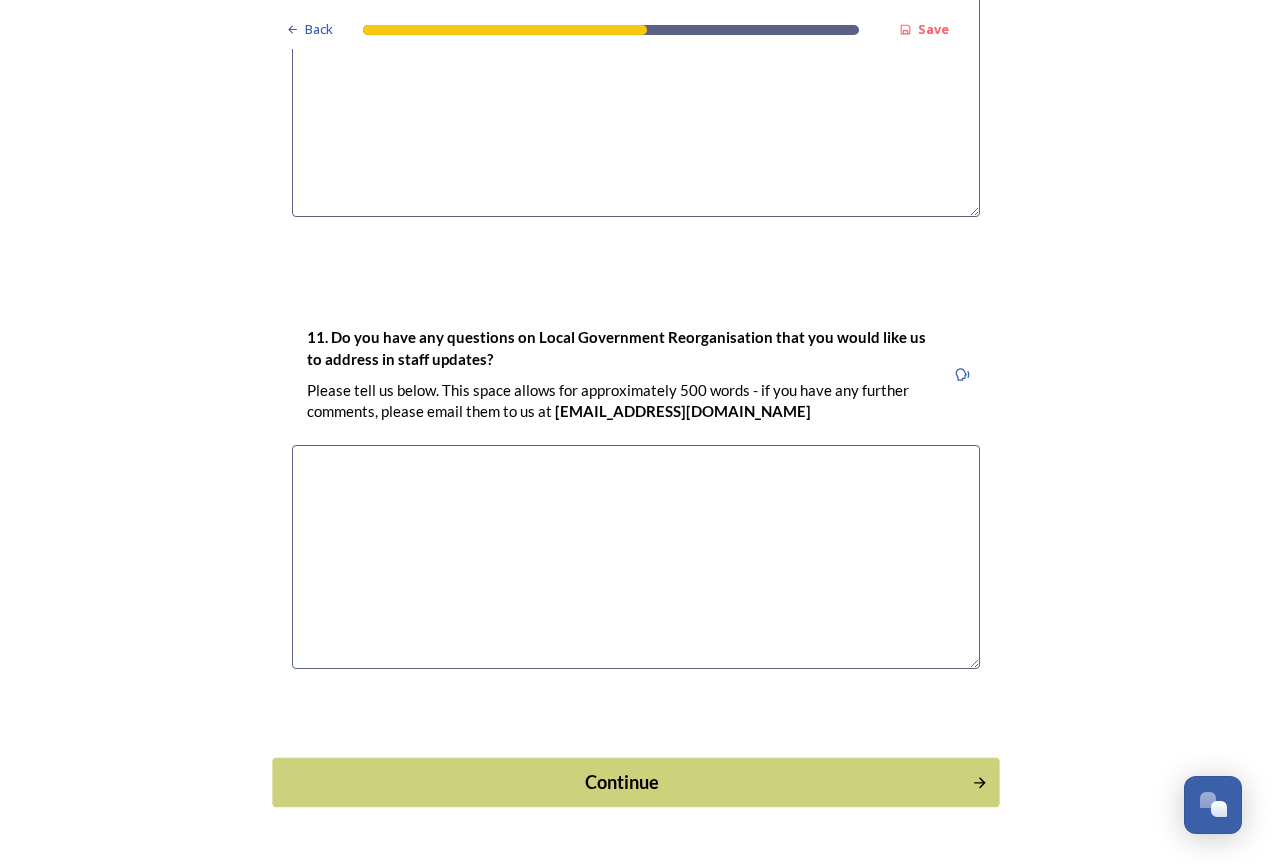 click on "Continue" at bounding box center (622, 782) 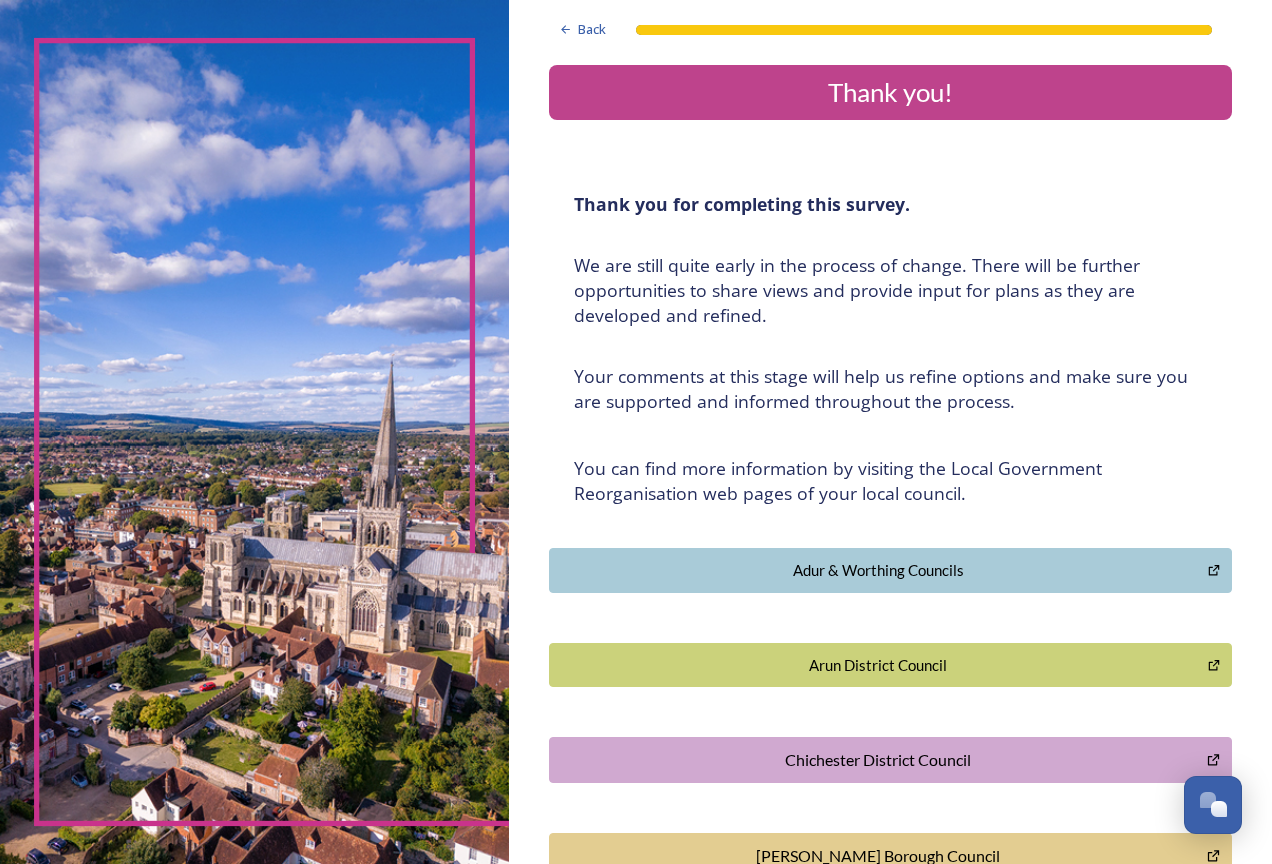 scroll, scrollTop: 0, scrollLeft: 0, axis: both 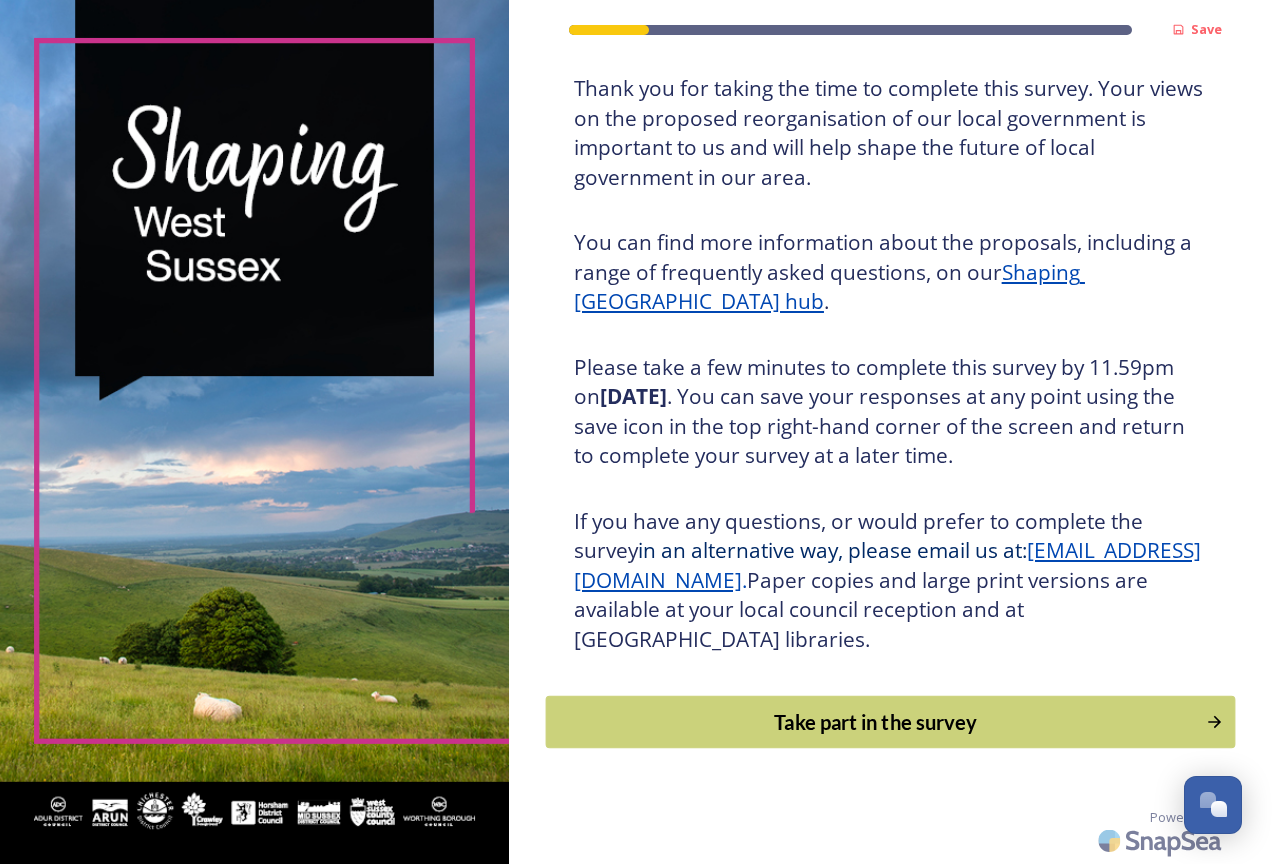 click on "Take part in the survey" at bounding box center (875, 722) 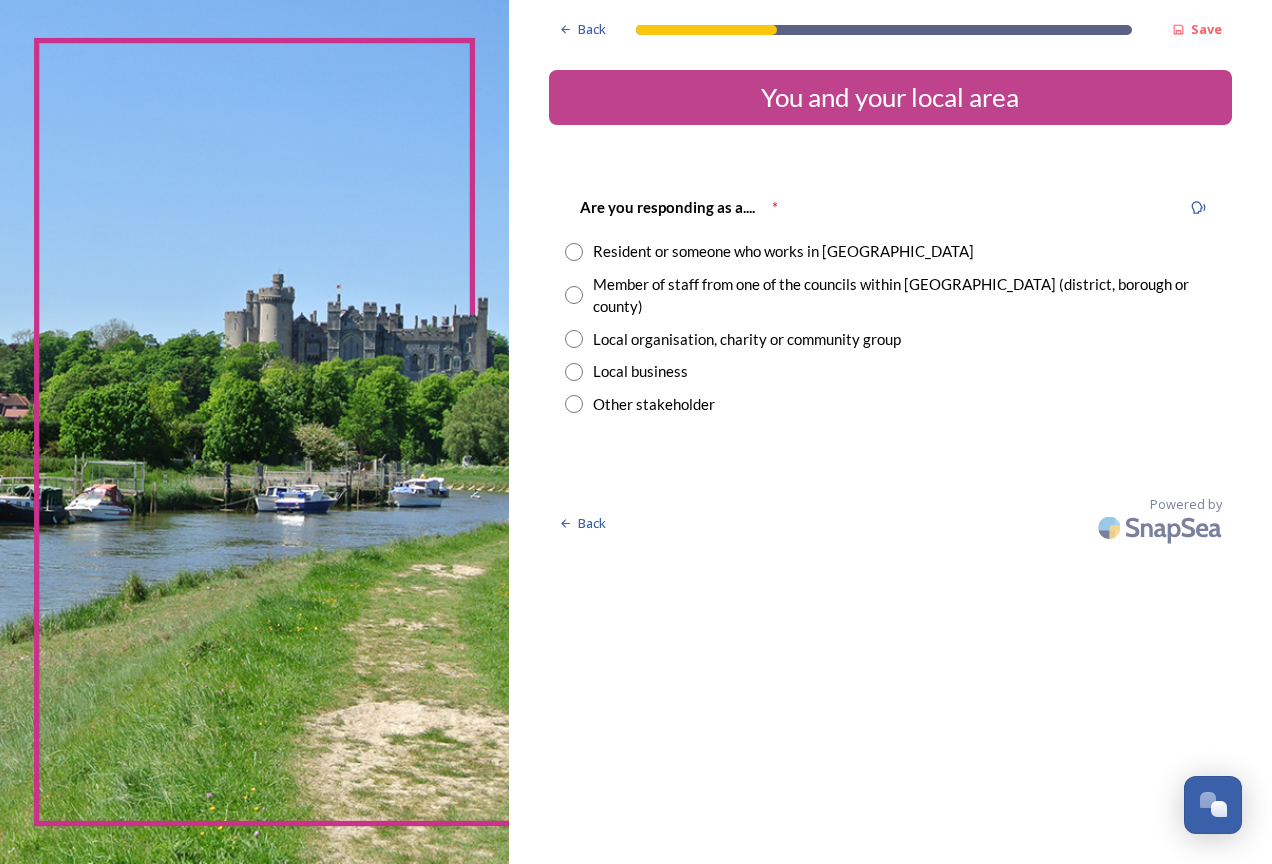click on "Resident or someone who works in West Sussex" at bounding box center [783, 251] 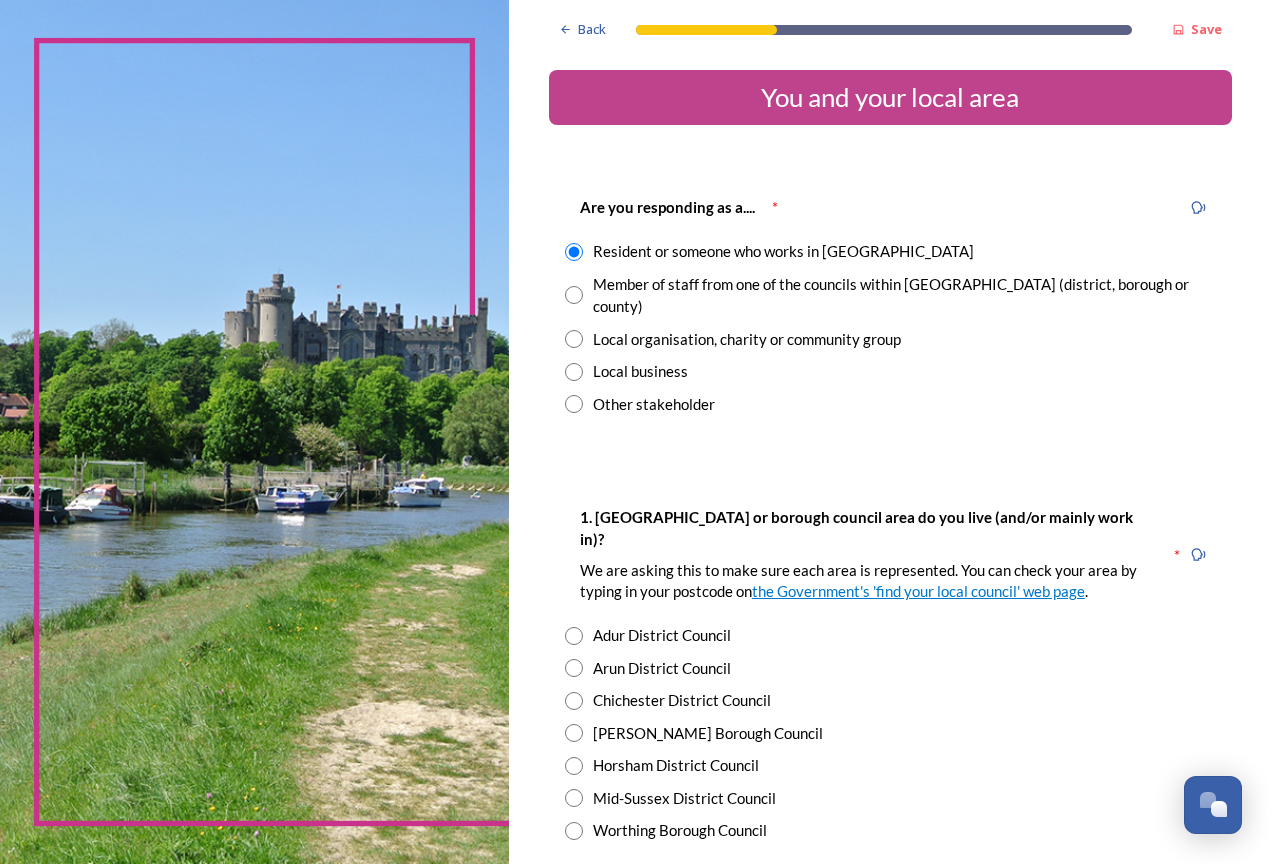 click at bounding box center (574, 668) 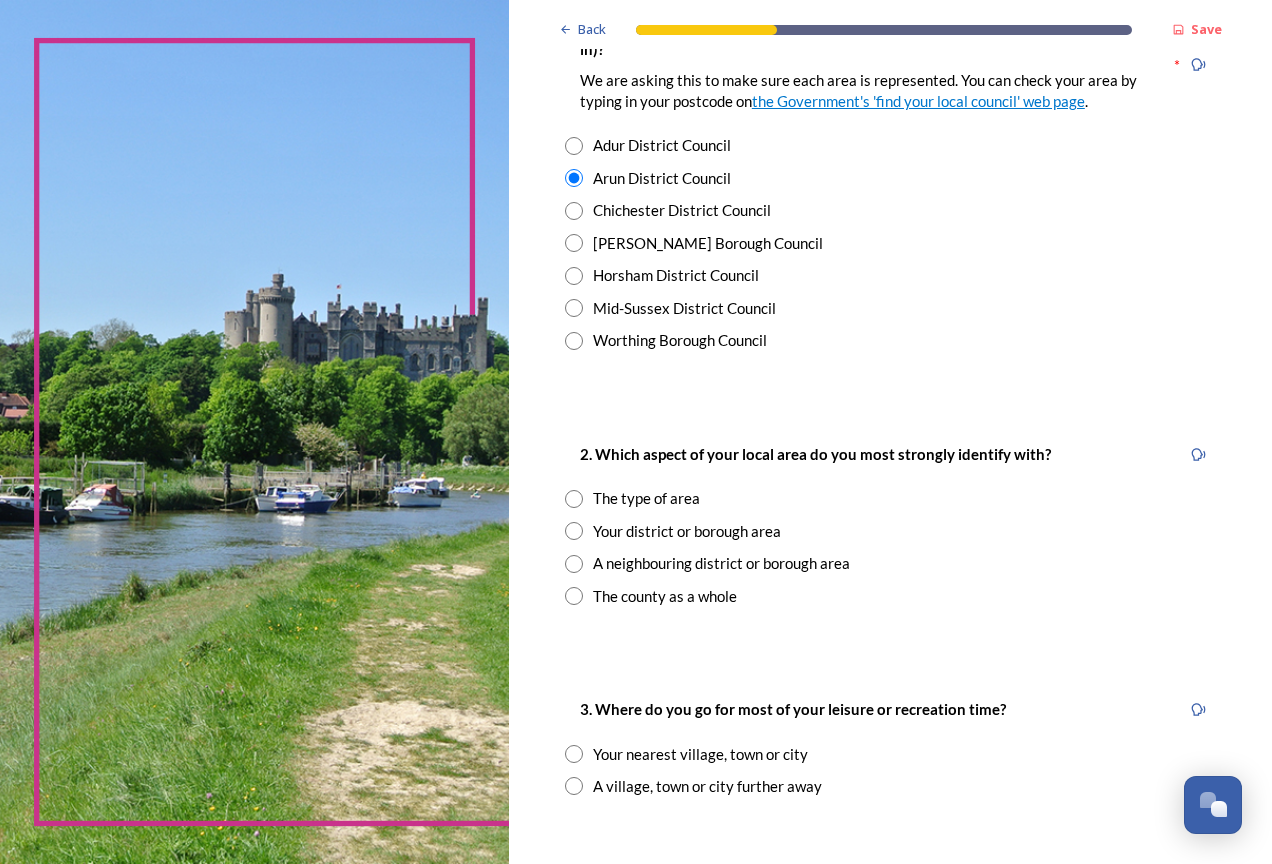 scroll, scrollTop: 500, scrollLeft: 0, axis: vertical 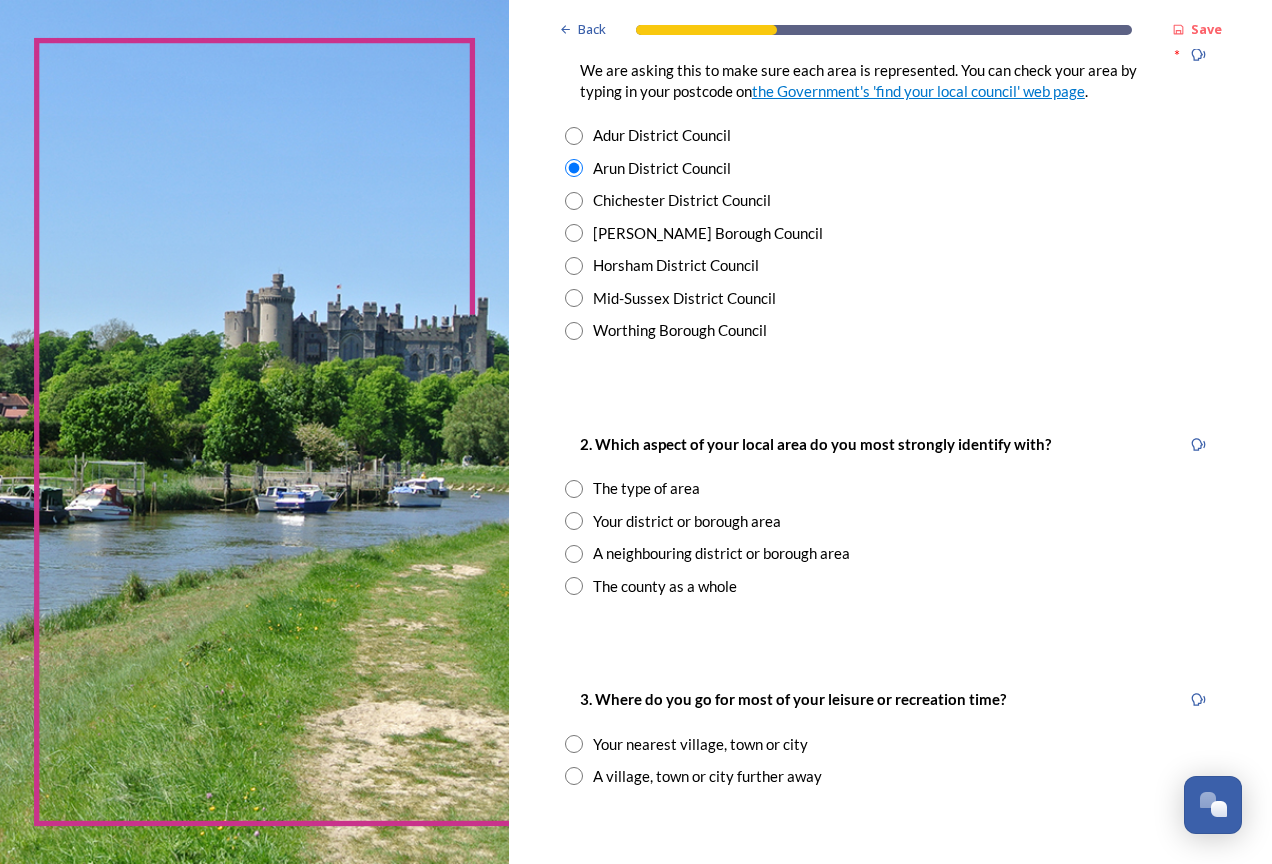 click at bounding box center (574, 521) 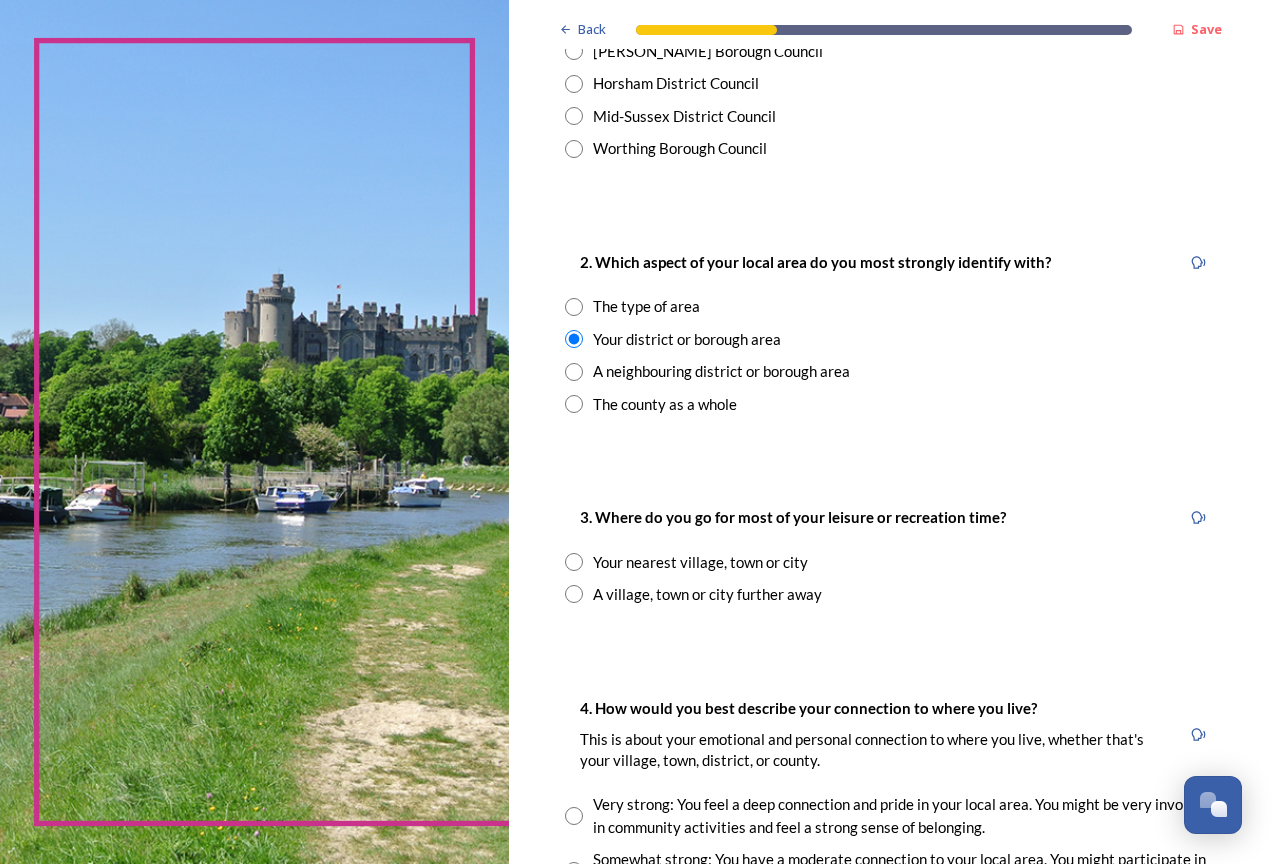 scroll, scrollTop: 700, scrollLeft: 0, axis: vertical 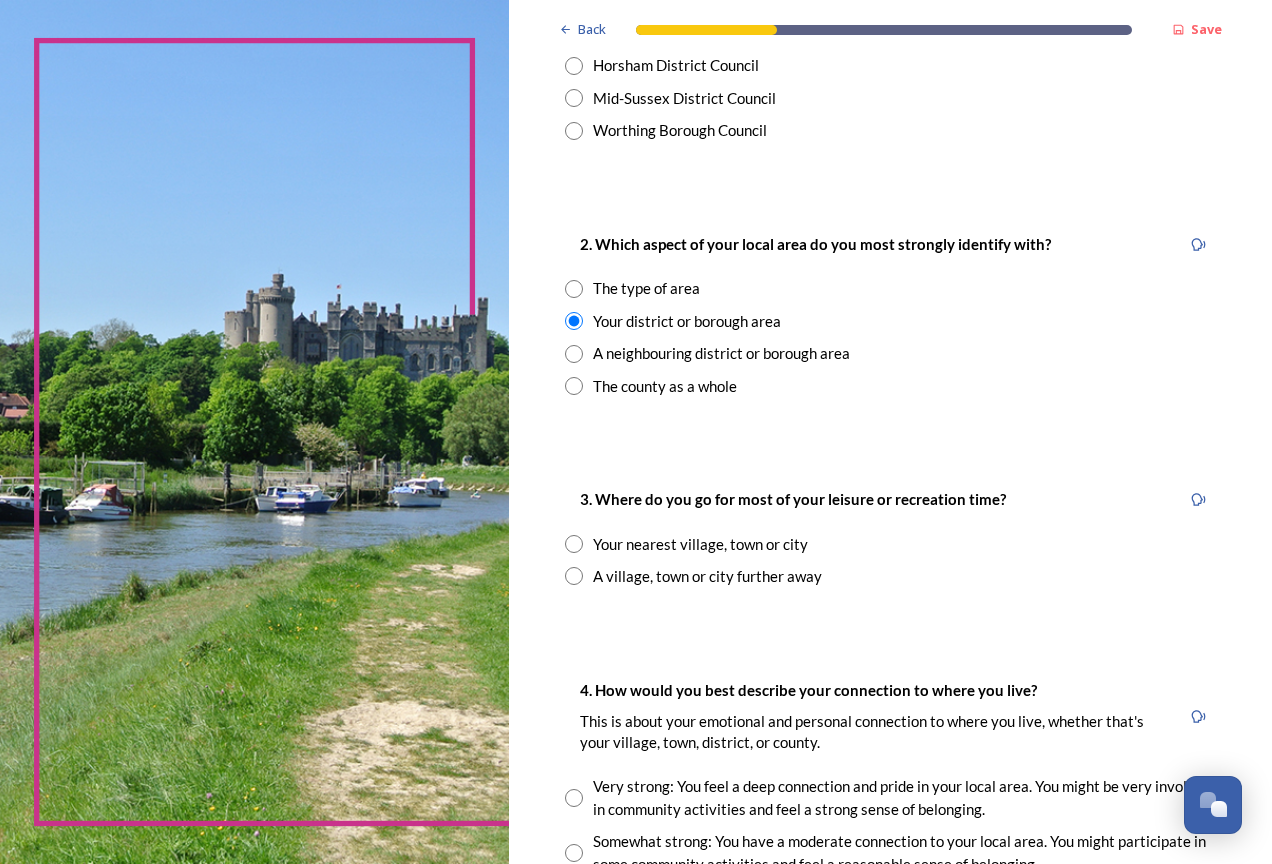 click at bounding box center [574, 544] 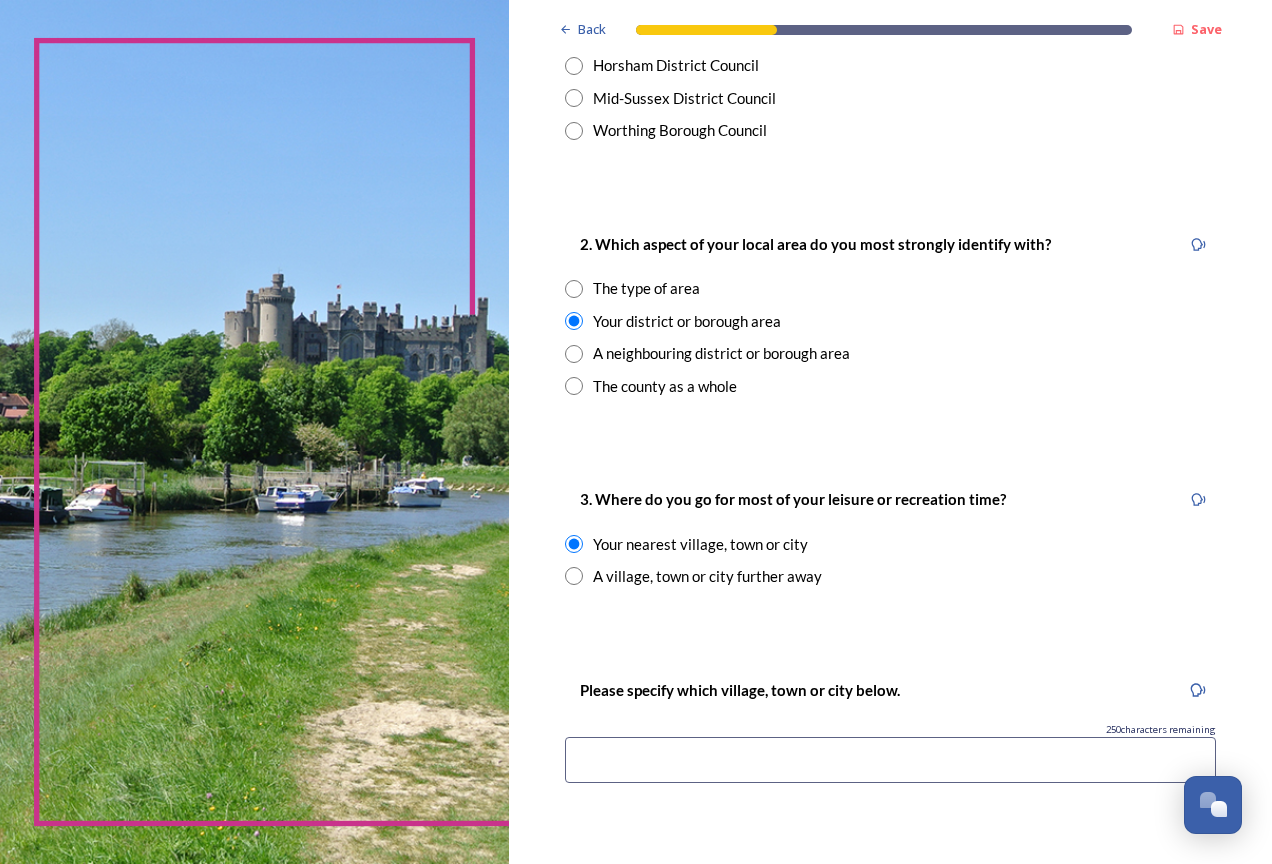 click at bounding box center [574, 576] 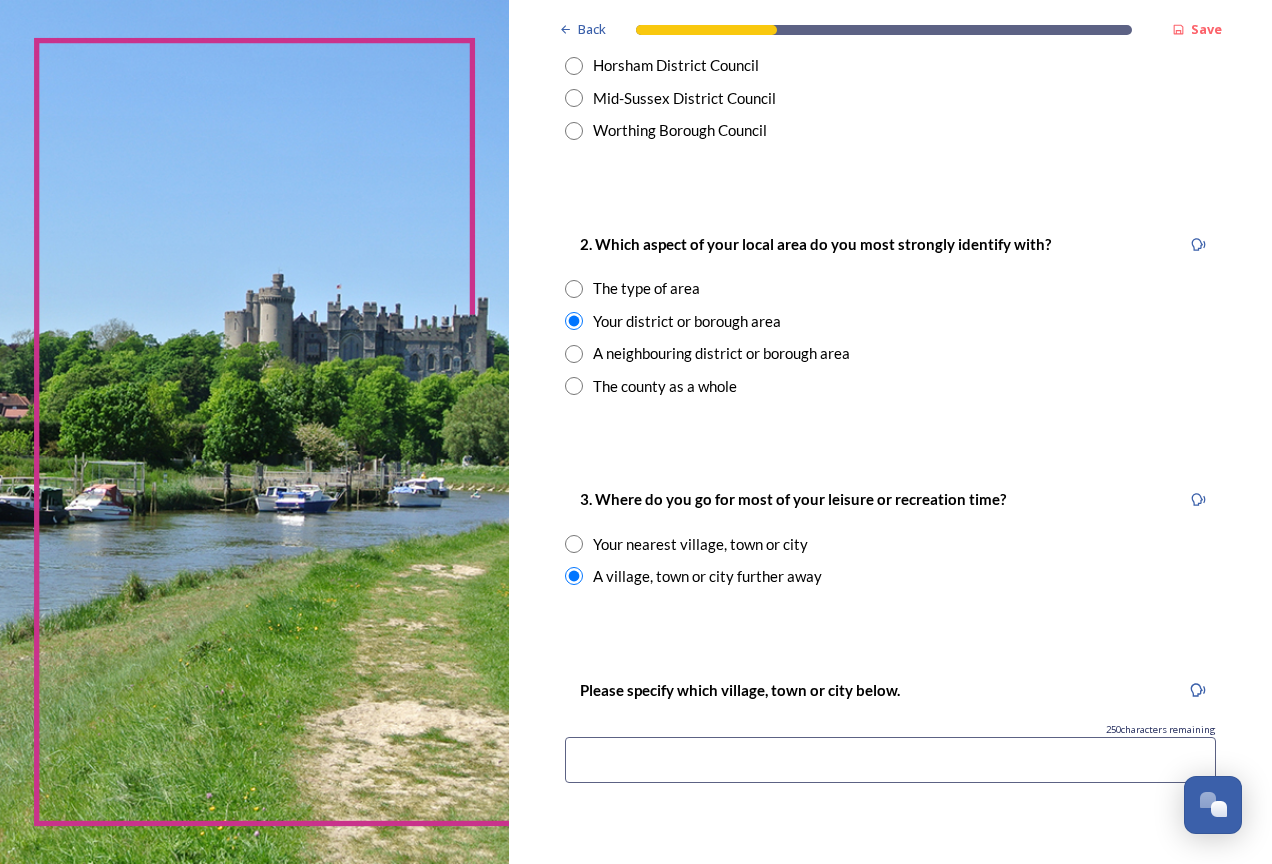 click at bounding box center [574, 544] 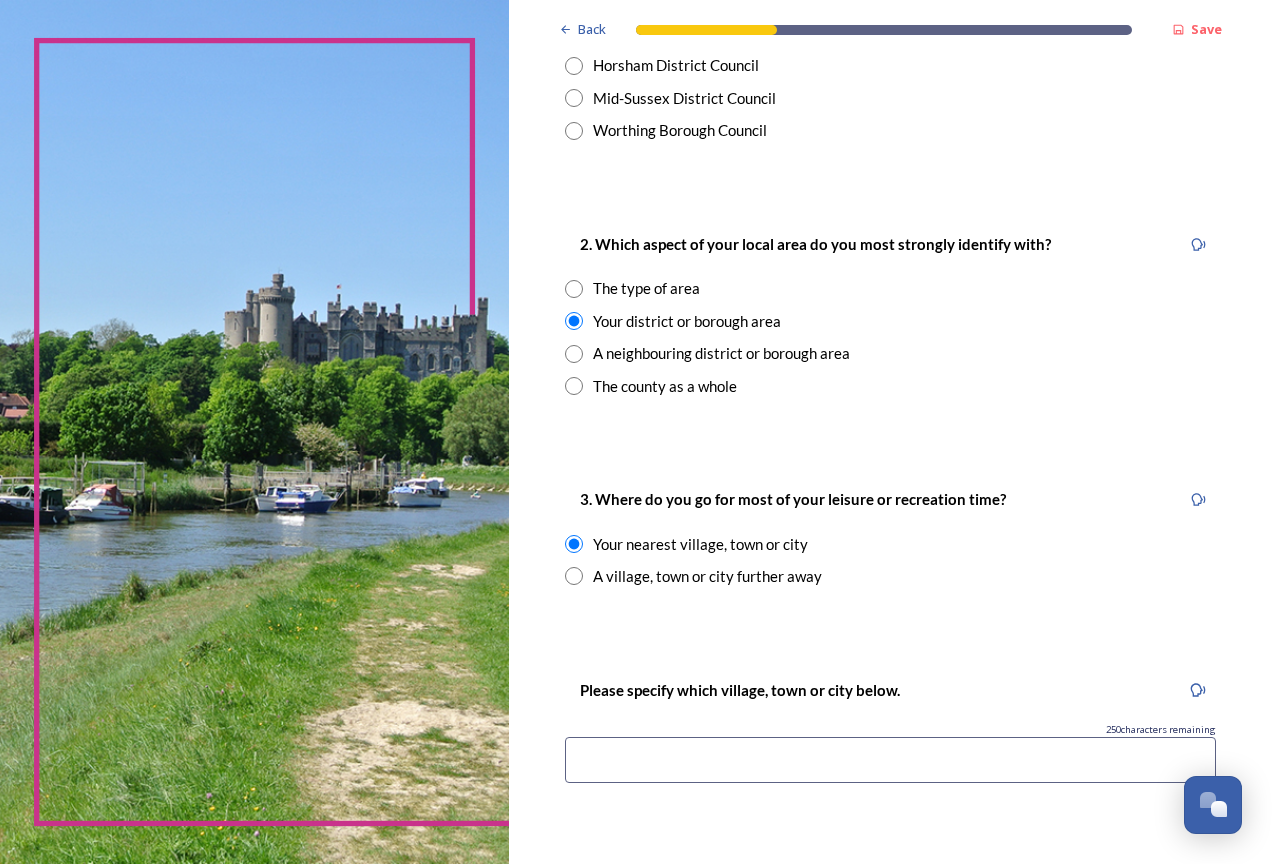 click at bounding box center [890, 760] 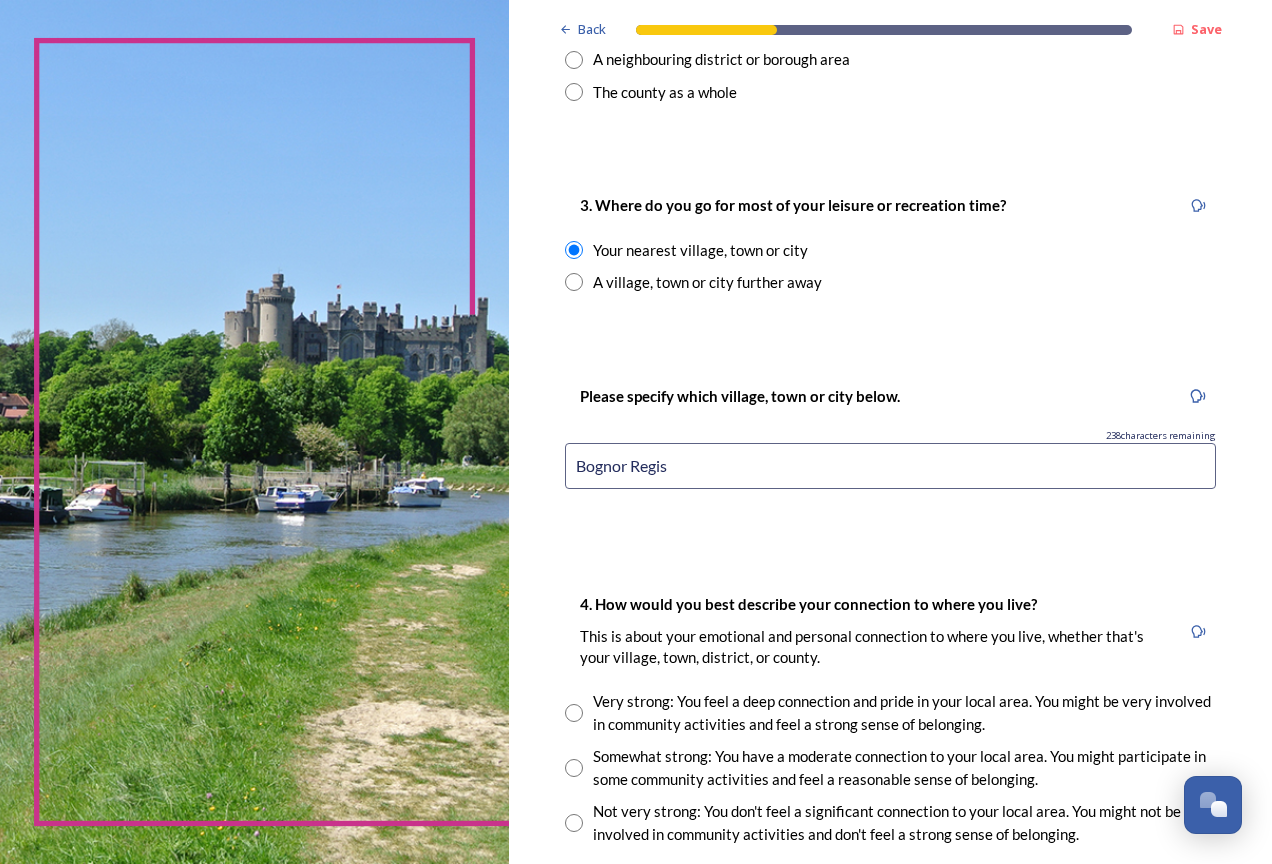 scroll, scrollTop: 1000, scrollLeft: 0, axis: vertical 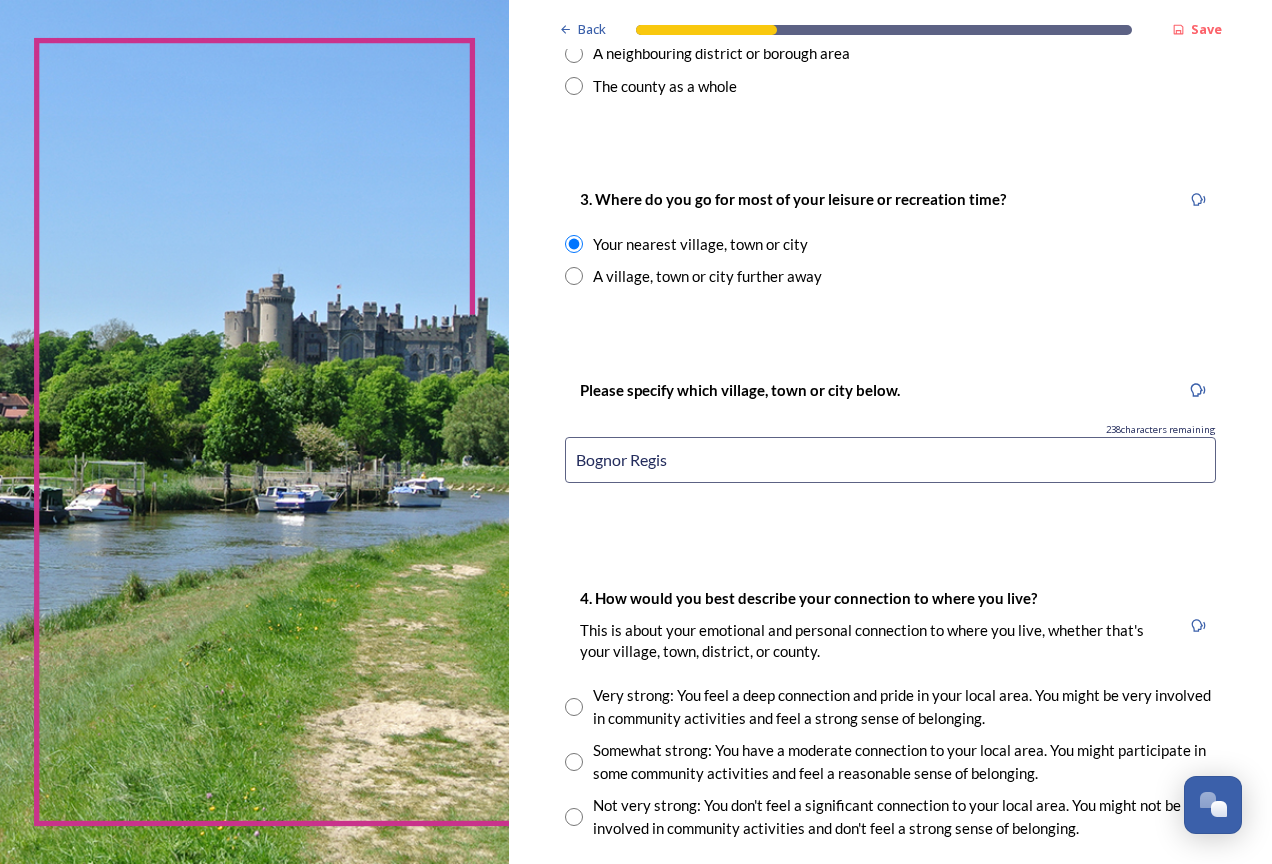 type on "Bognor Regis" 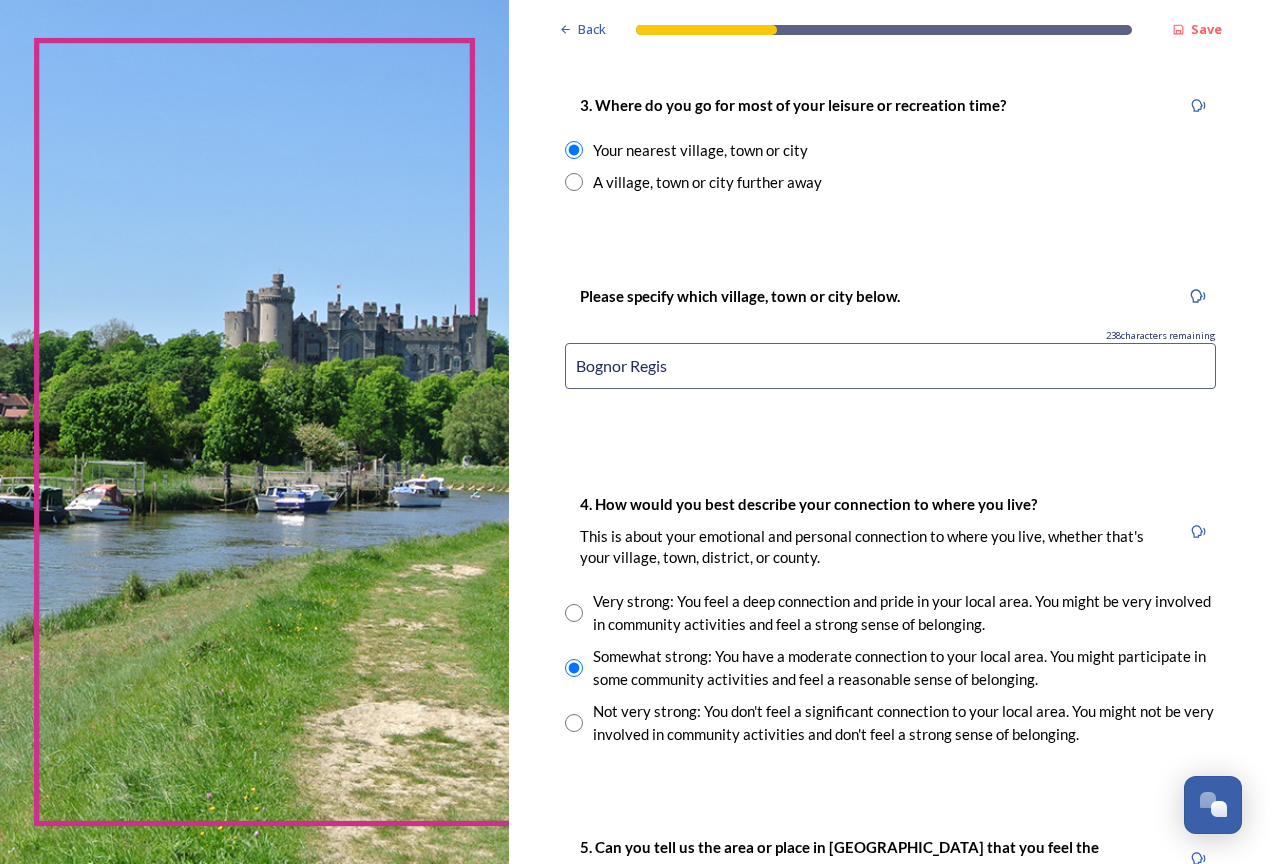 scroll, scrollTop: 1200, scrollLeft: 0, axis: vertical 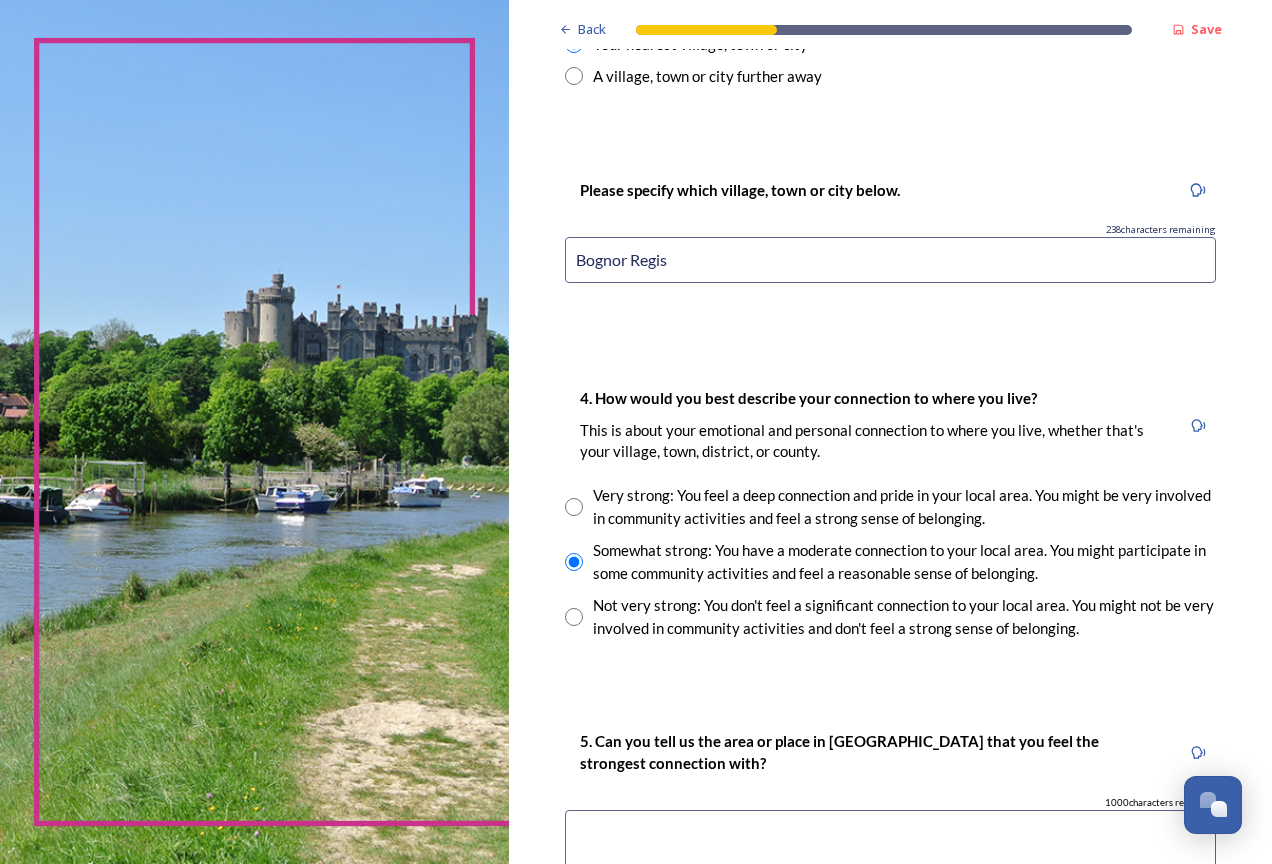 click at bounding box center (574, 507) 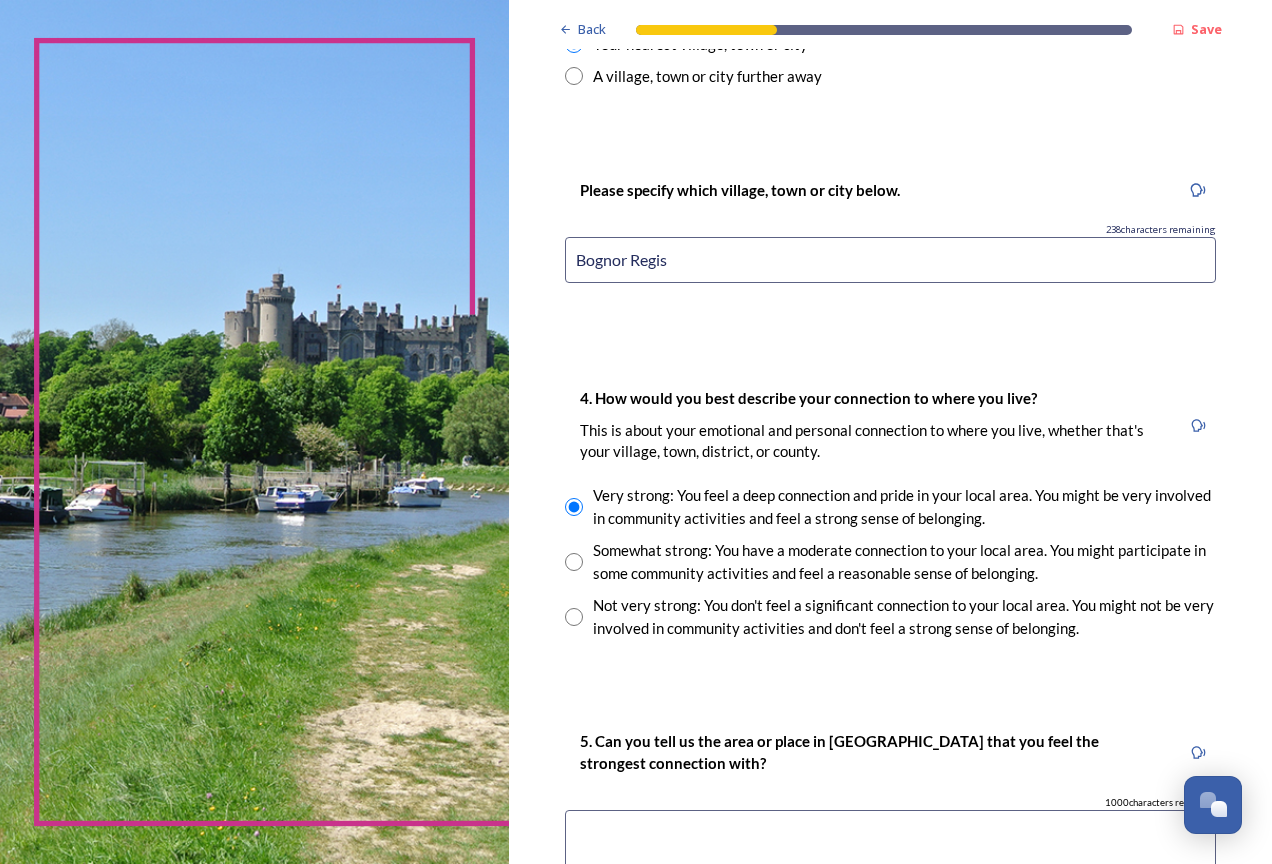 click at bounding box center (890, 843) 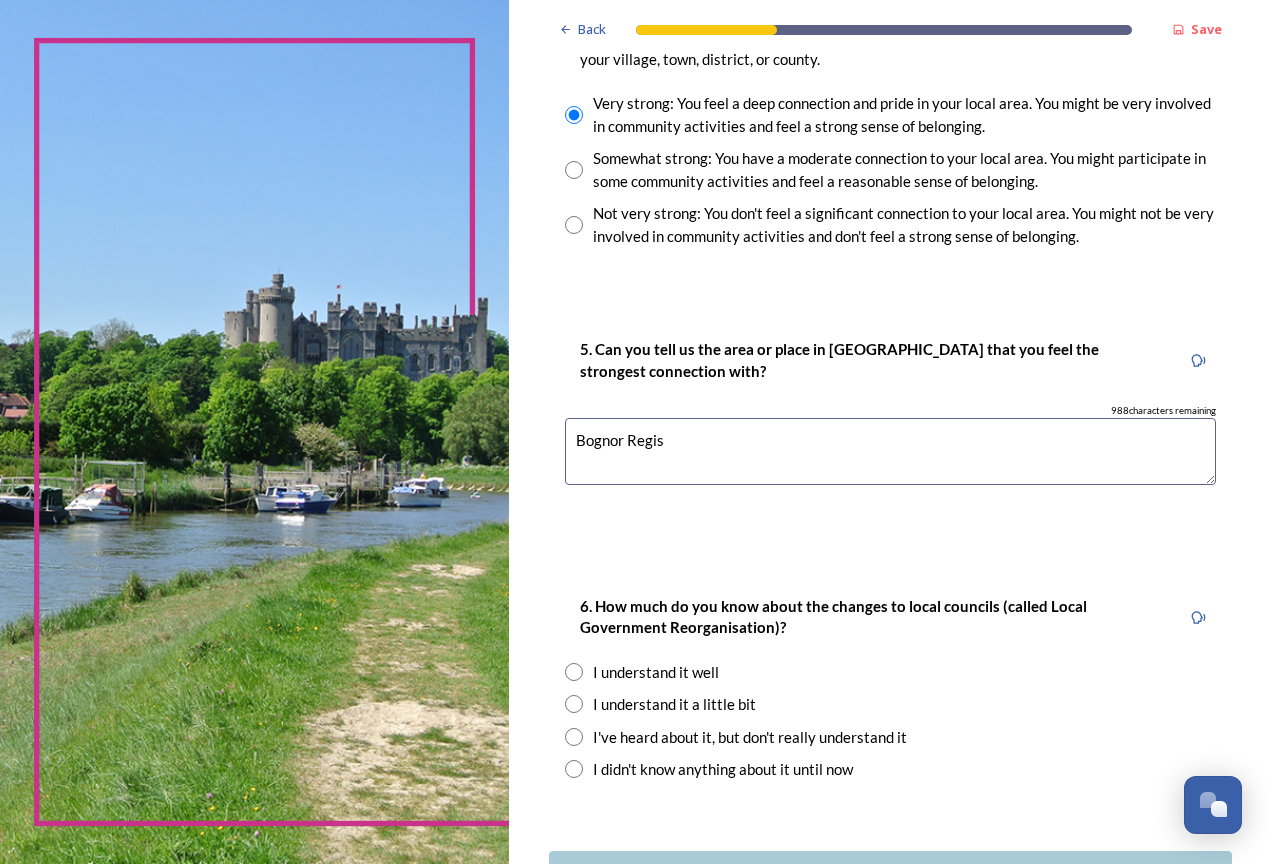 scroll, scrollTop: 1700, scrollLeft: 0, axis: vertical 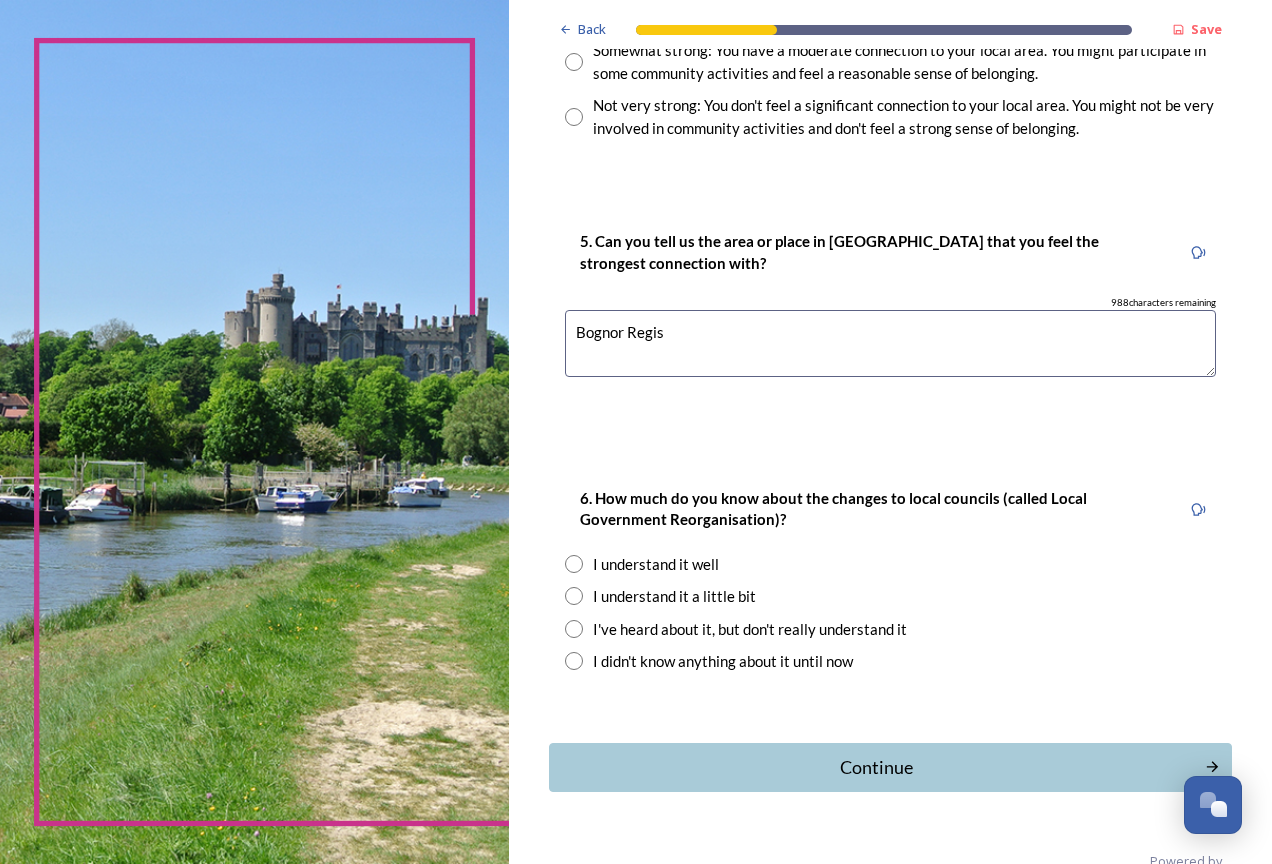 type on "Bognor Regis" 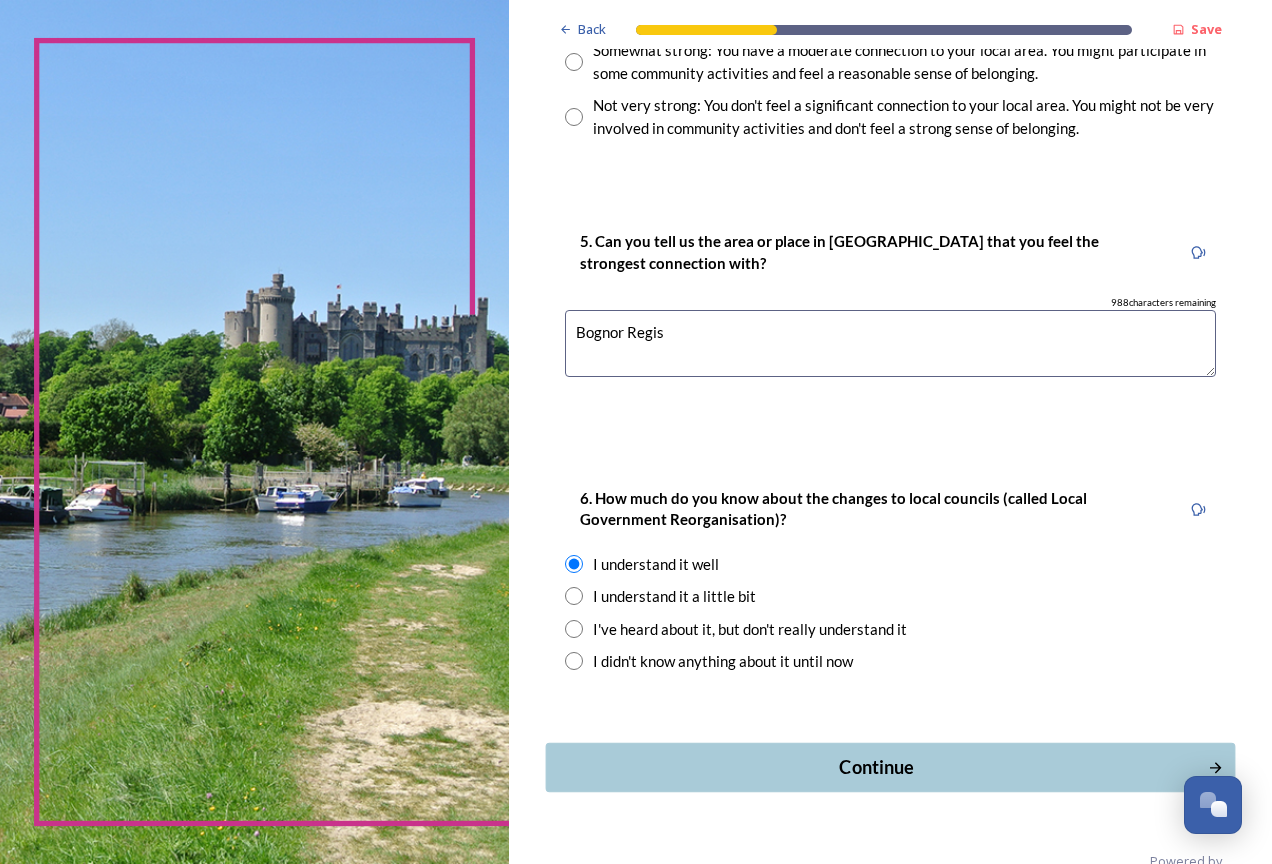 click on "Continue" at bounding box center [876, 766] 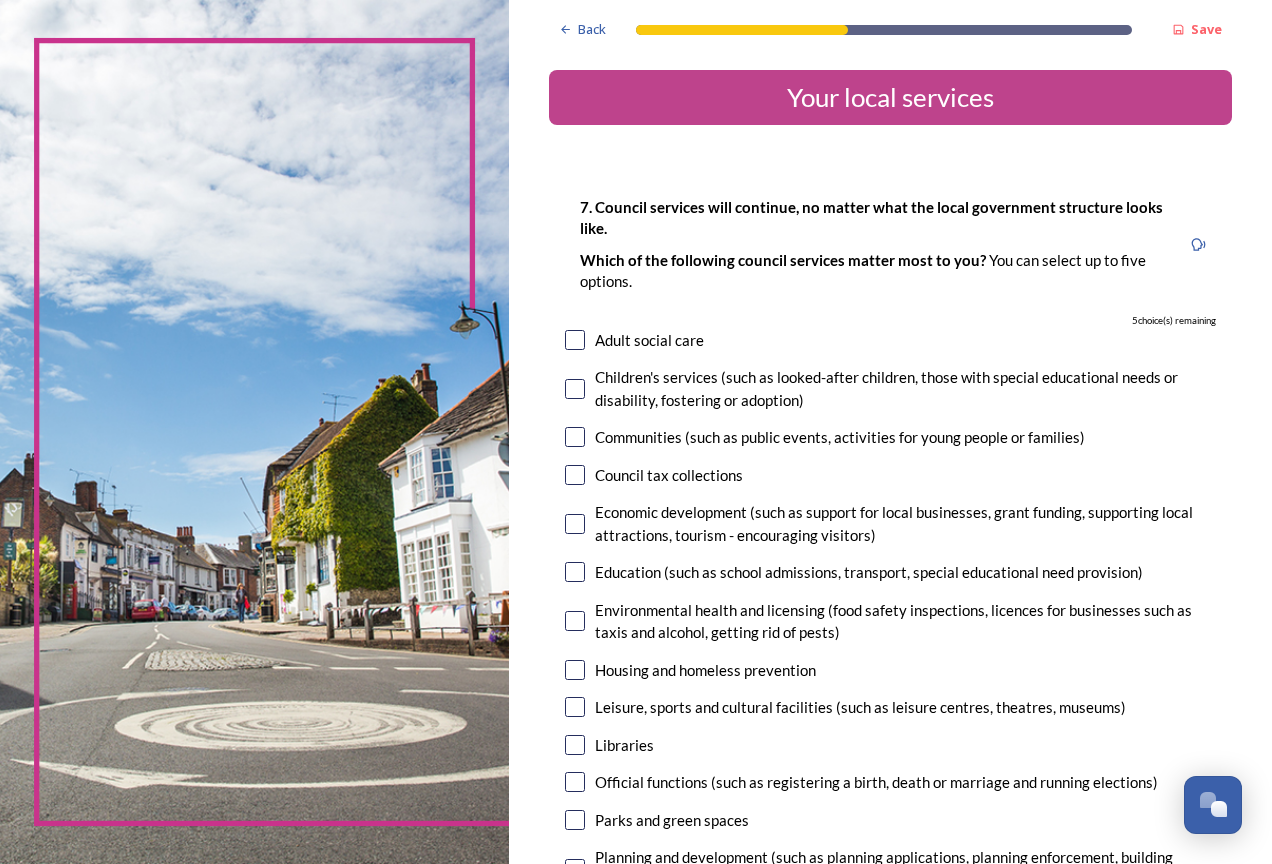 click at bounding box center [575, 340] 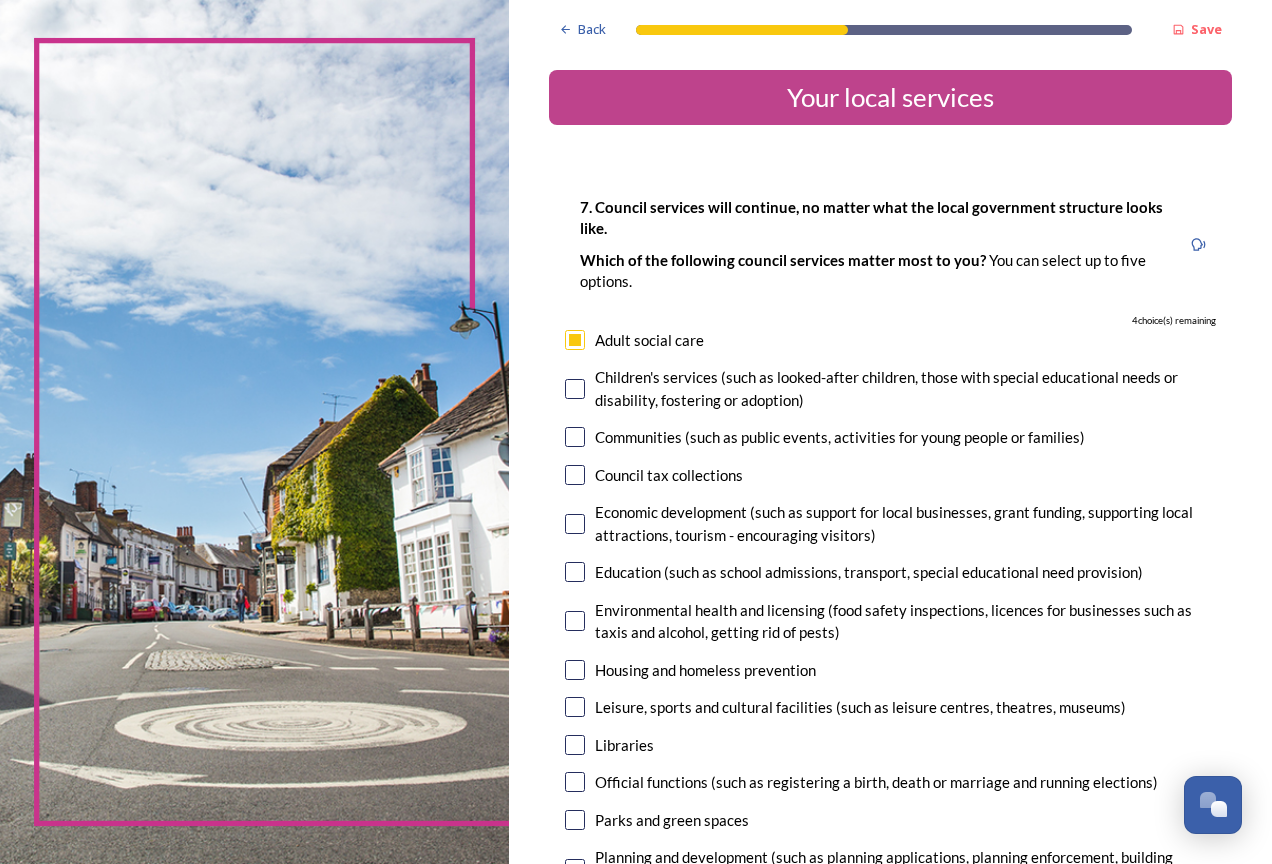 click on "Children's services (such as looked-after children, those with special educational needs or disability, fostering or adoption)" at bounding box center (890, 388) 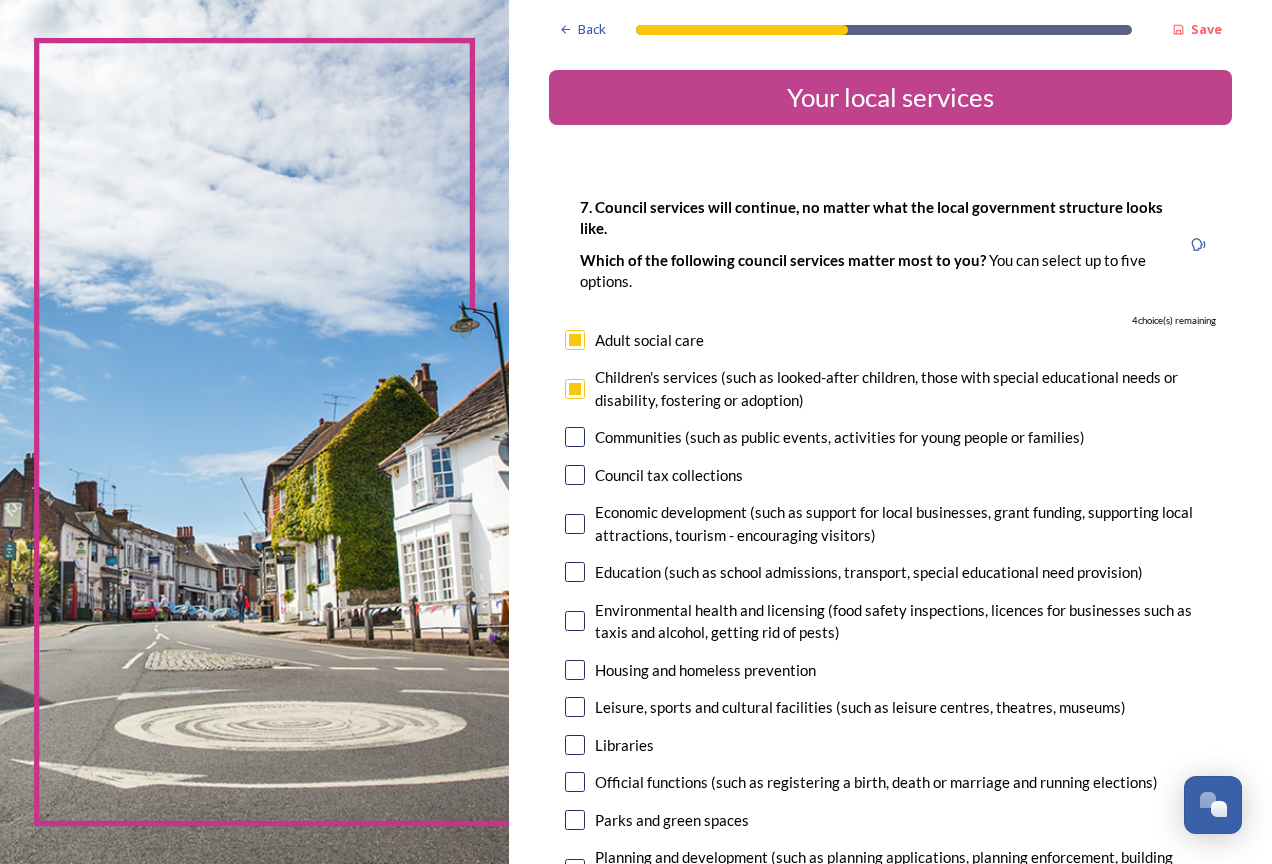checkbox on "true" 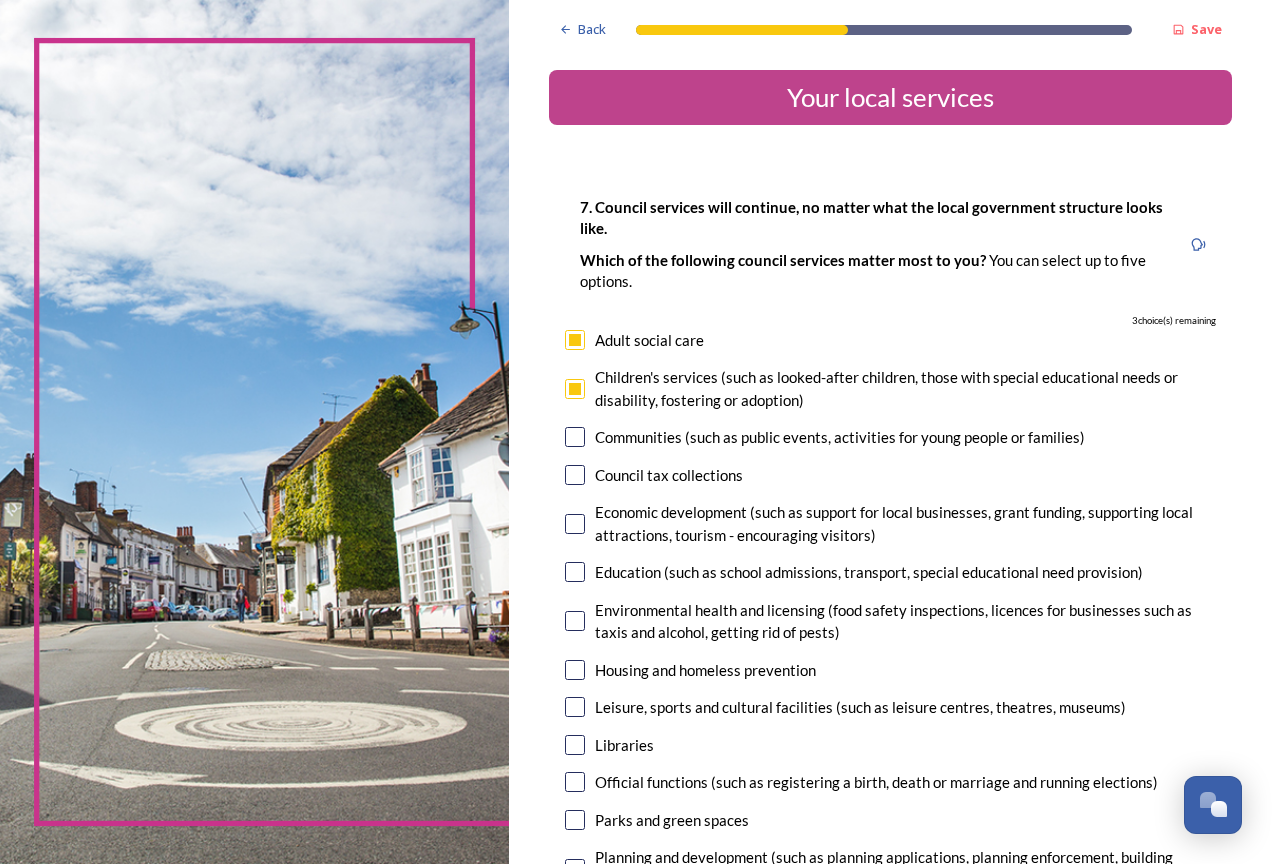 click at bounding box center [575, 437] 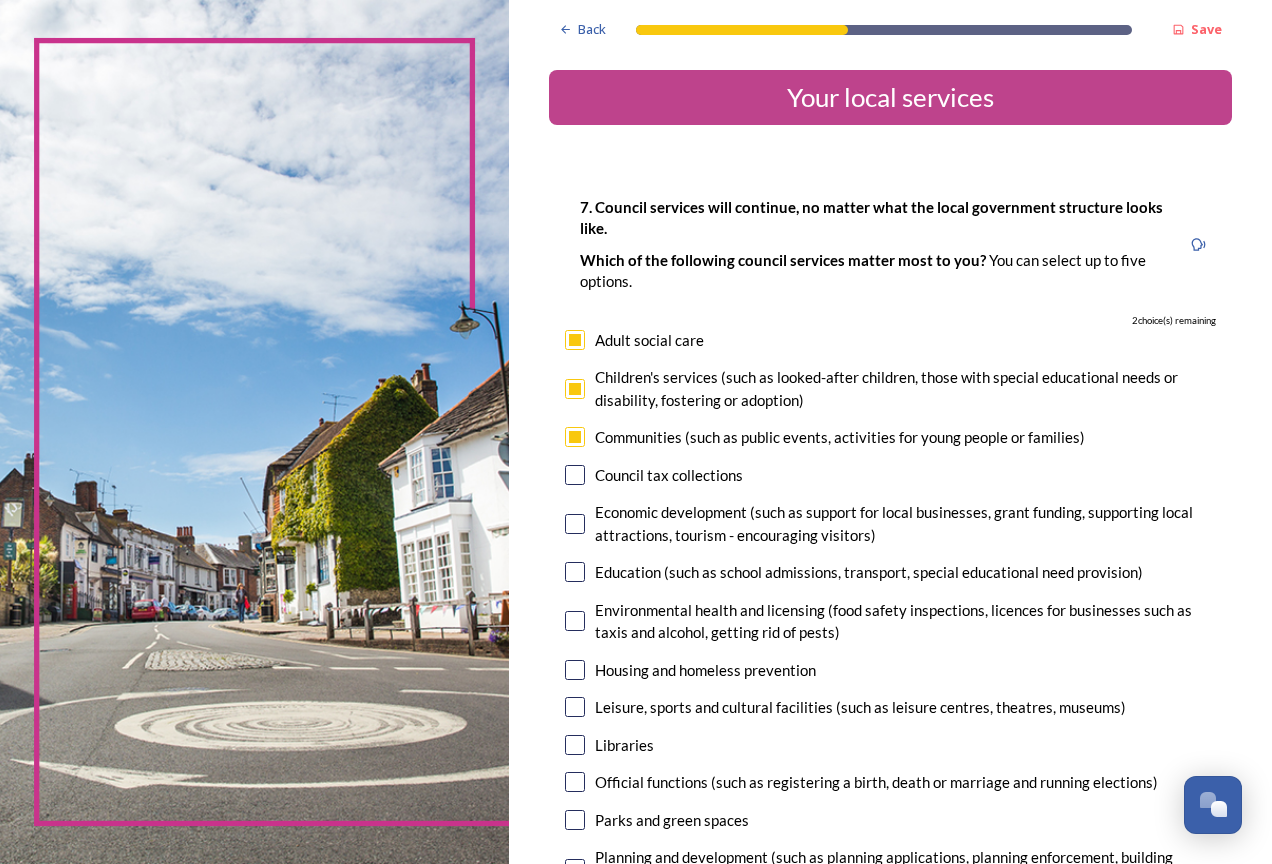 click at bounding box center (575, 524) 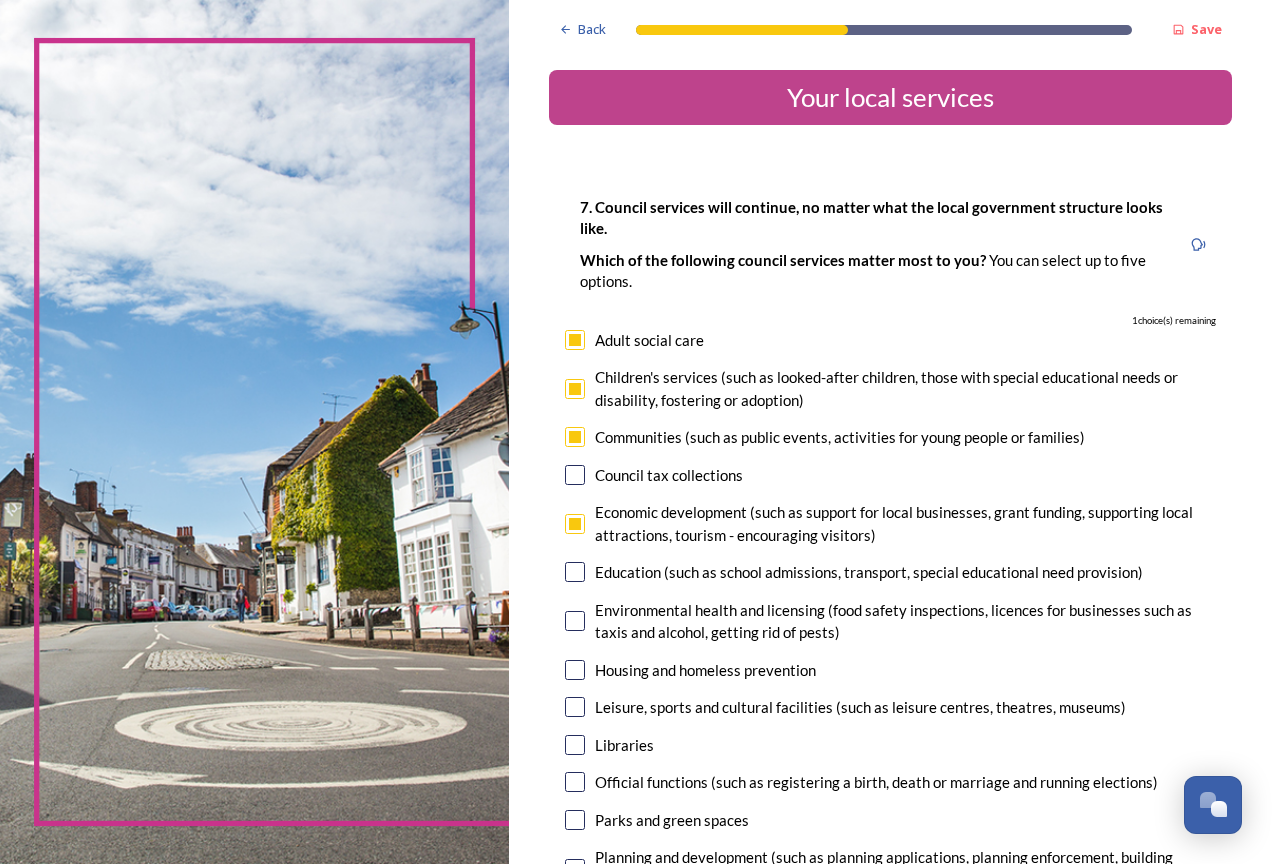 click at bounding box center [575, 572] 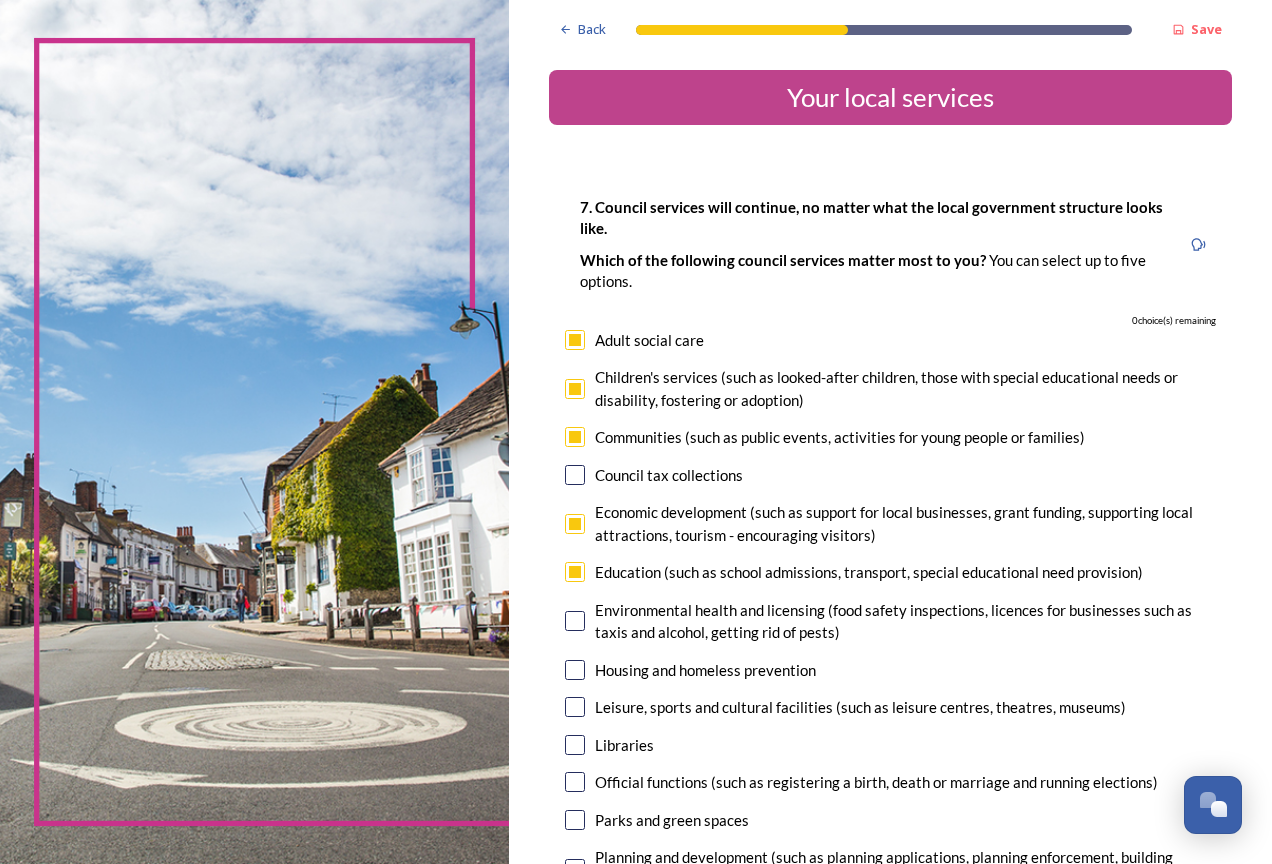 click at bounding box center (575, 621) 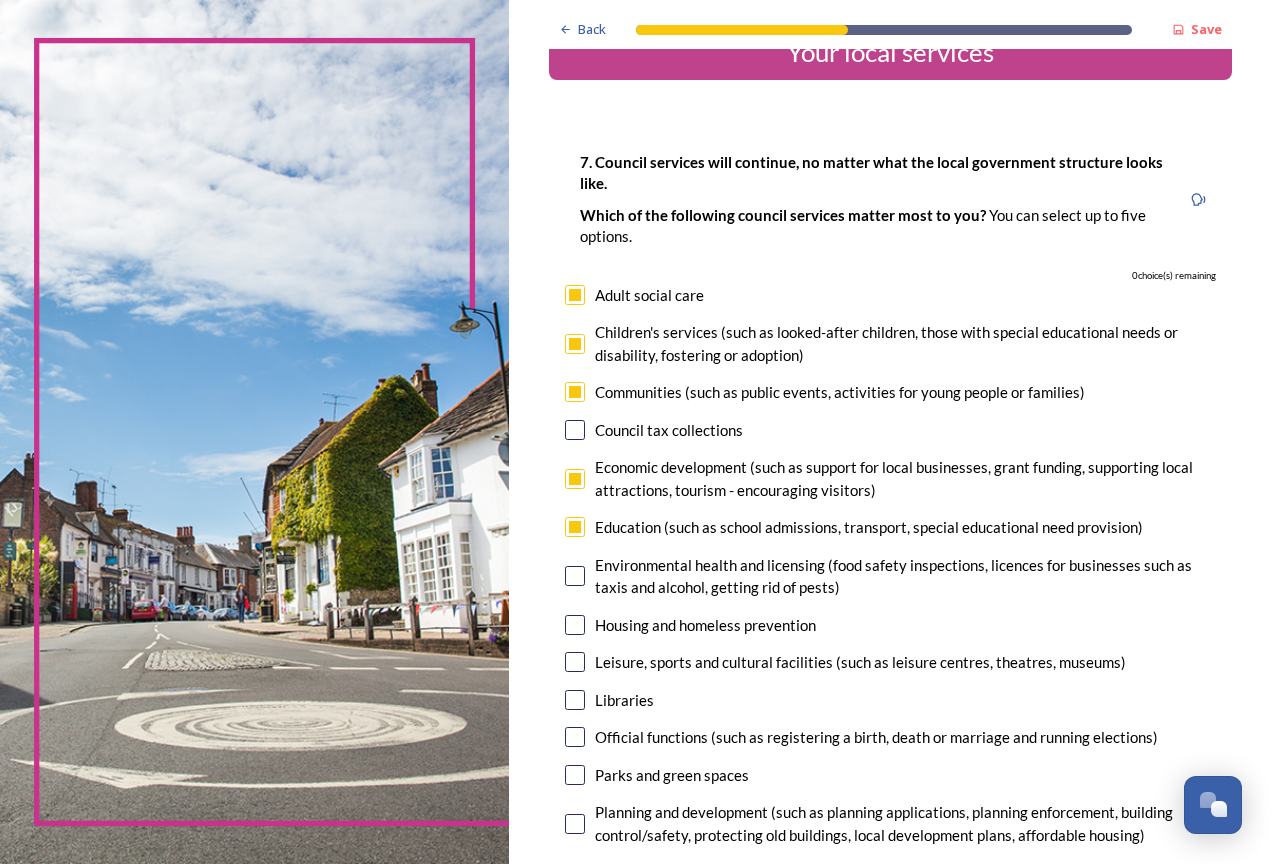 scroll, scrollTop: 0, scrollLeft: 0, axis: both 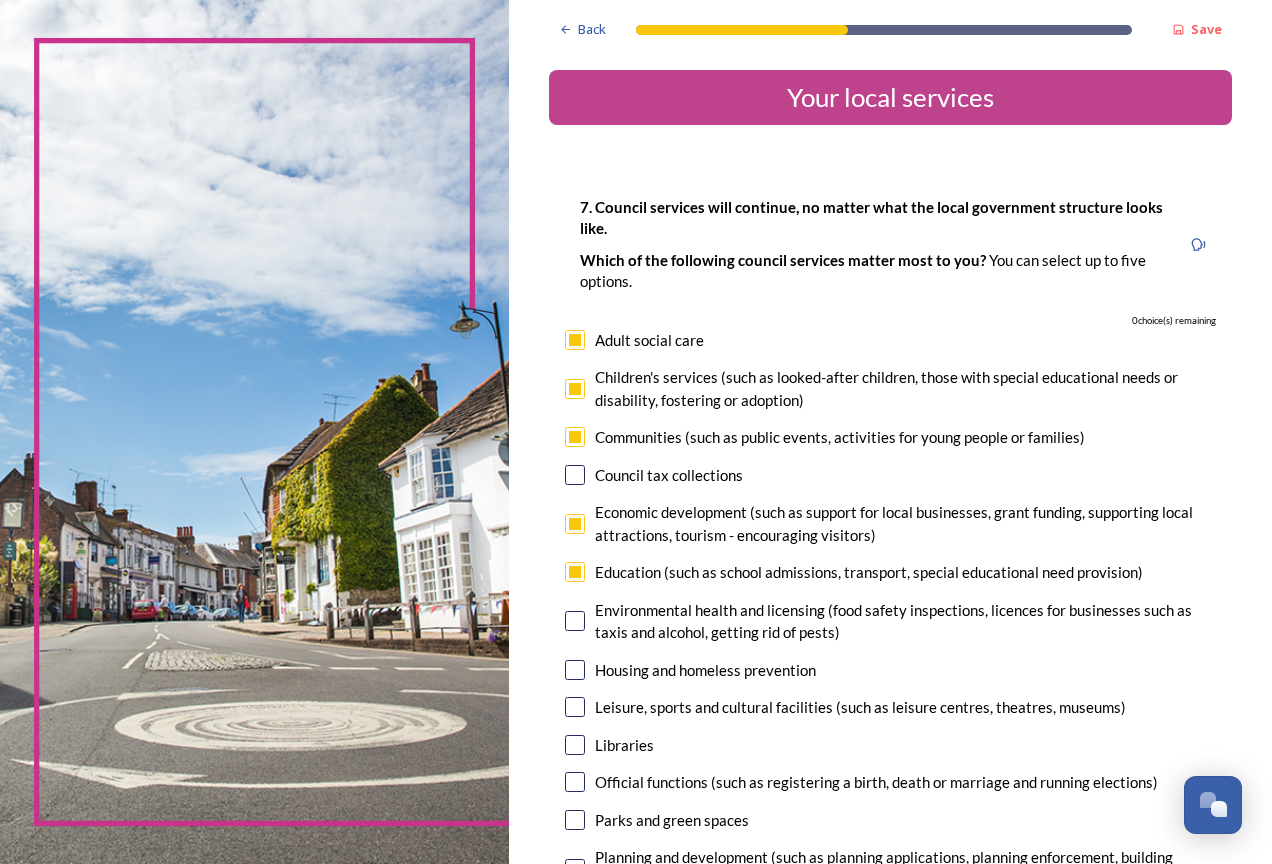 click at bounding box center (575, 572) 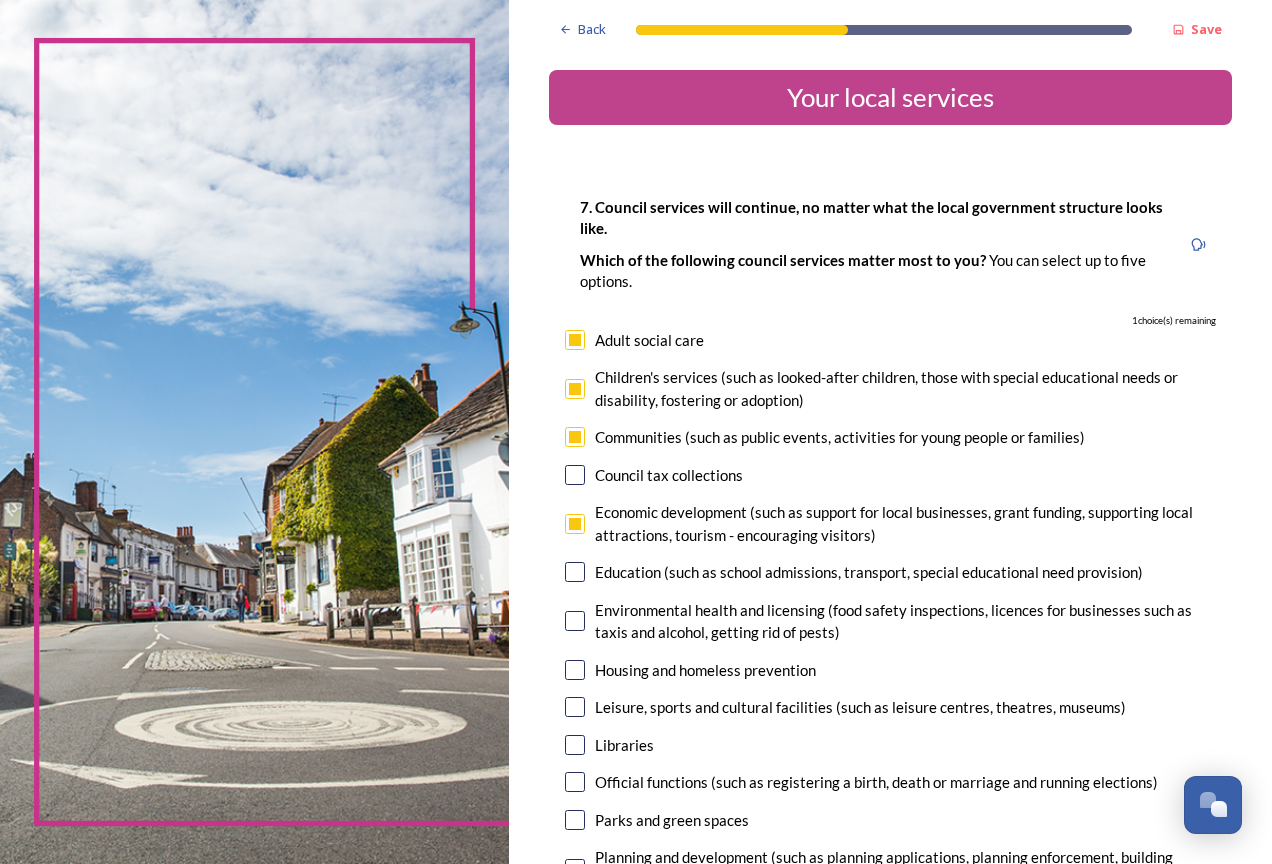 click at bounding box center (575, 524) 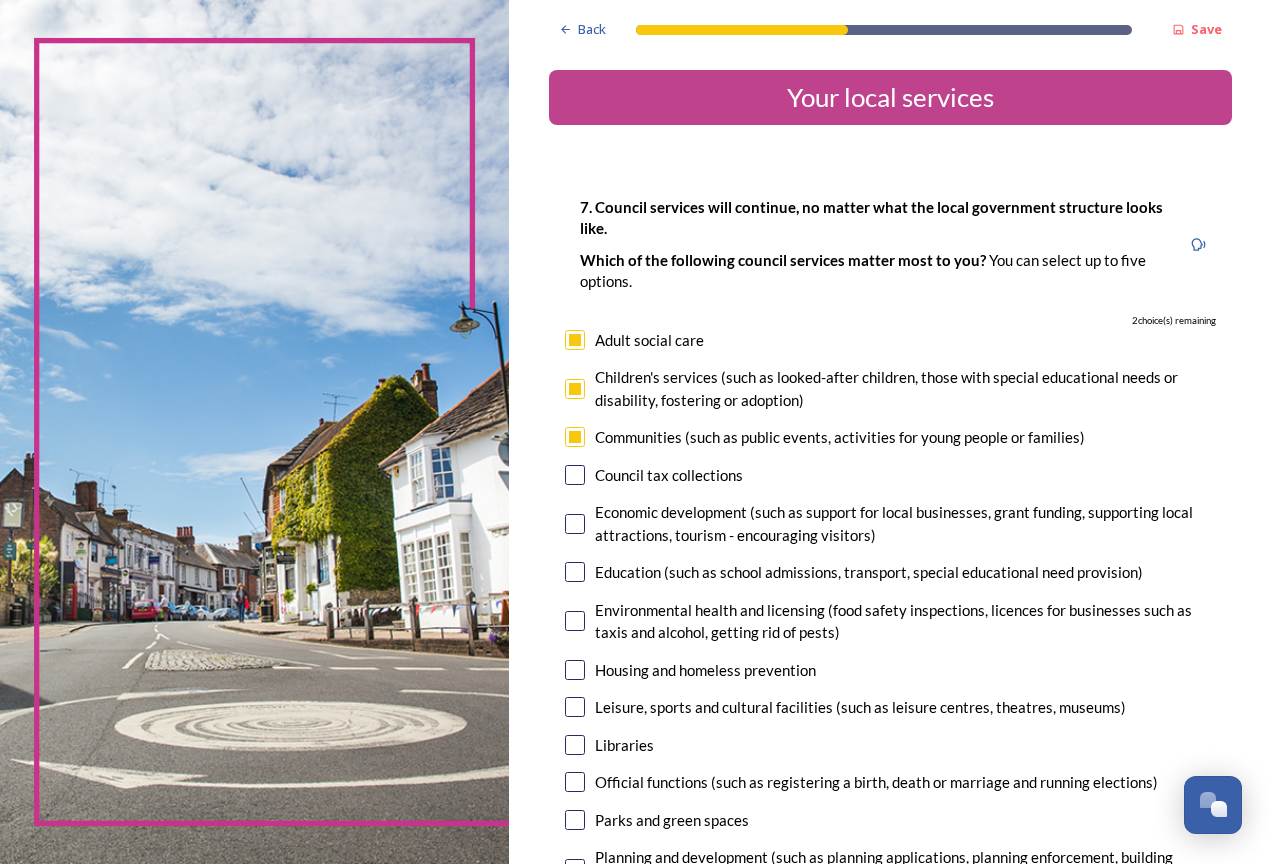 click at bounding box center [575, 389] 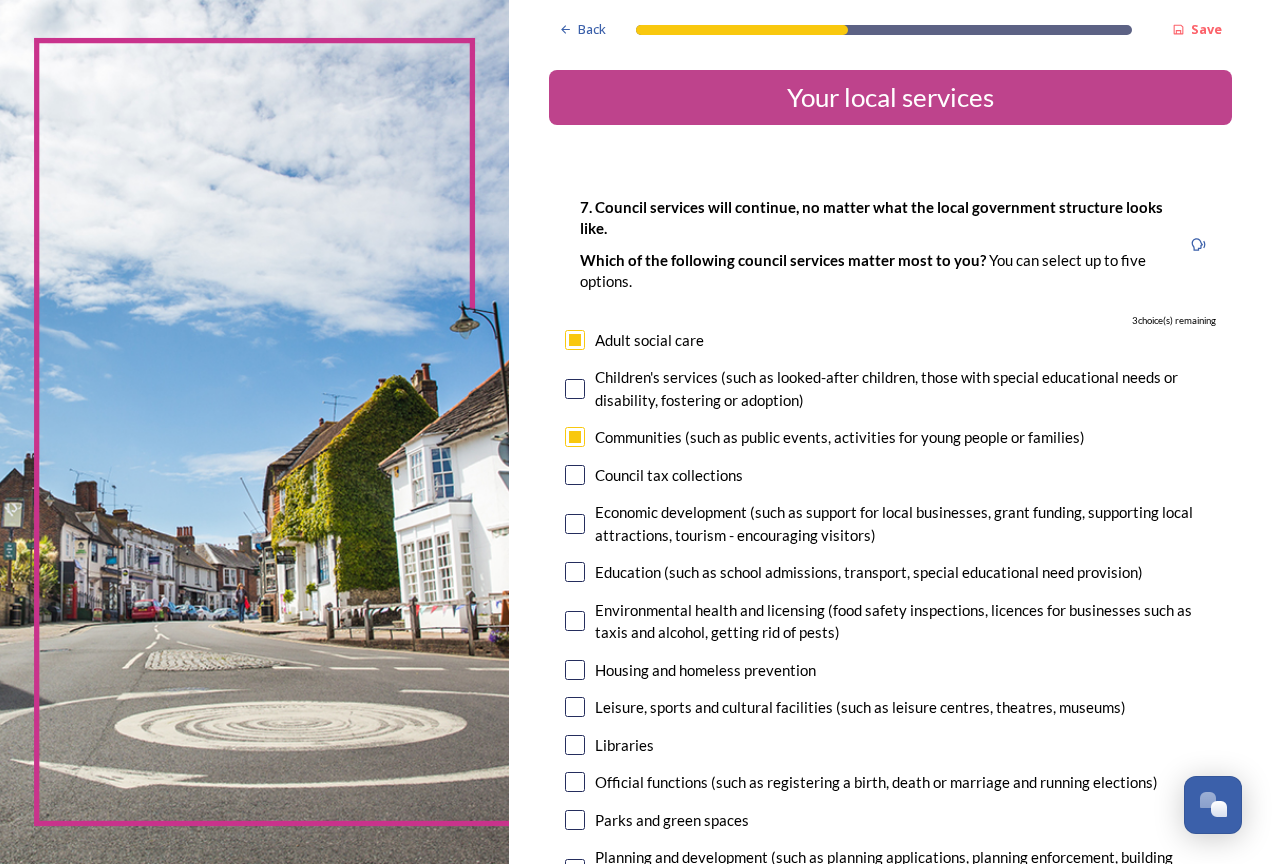 click at bounding box center [575, 340] 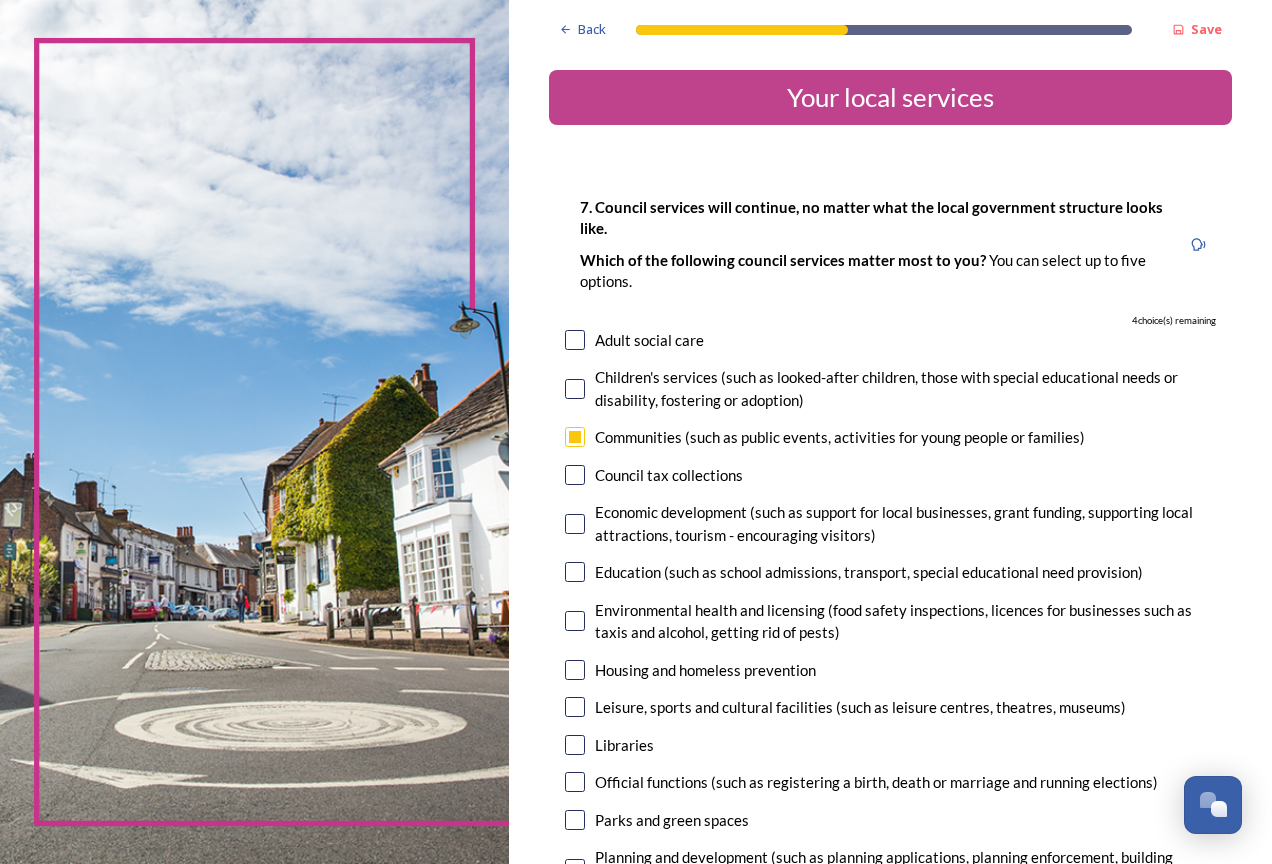 click at bounding box center [575, 437] 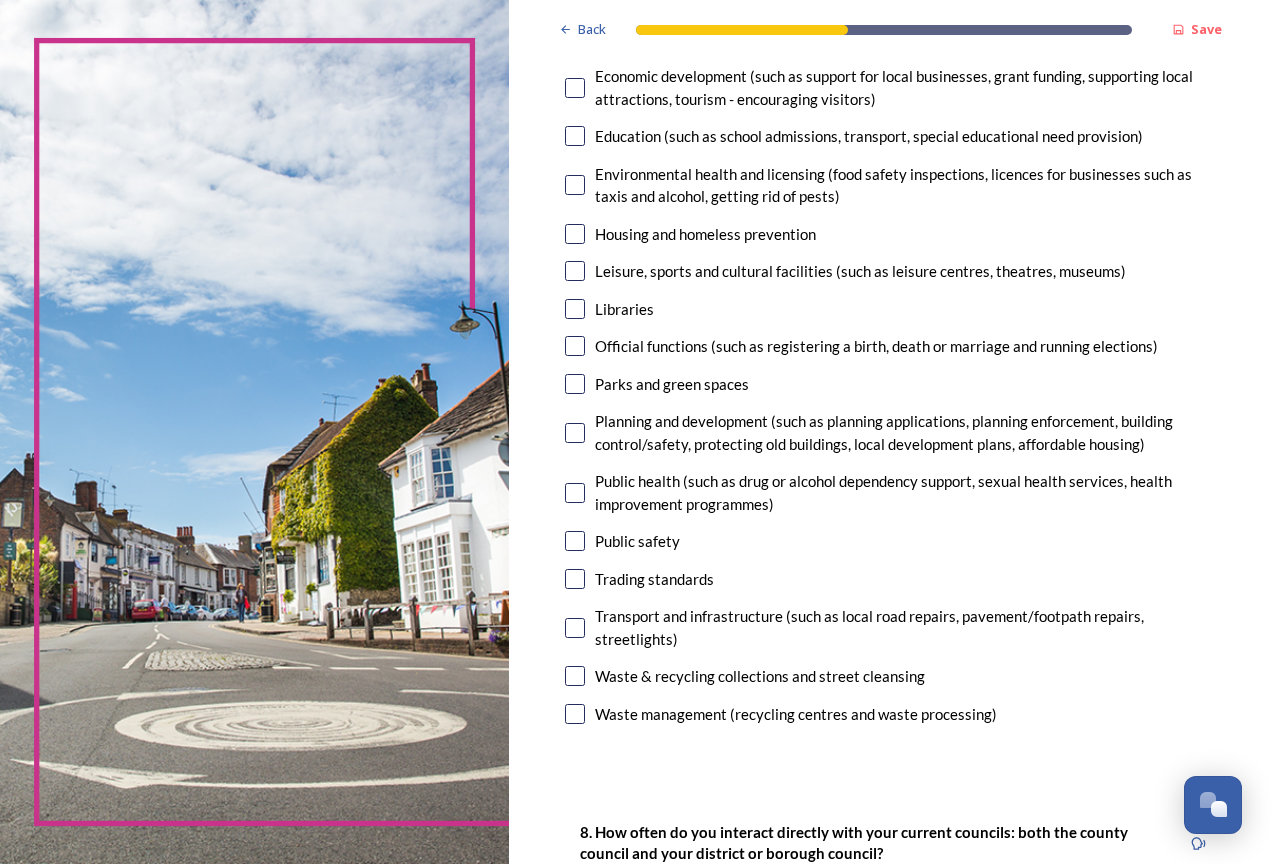 scroll, scrollTop: 500, scrollLeft: 0, axis: vertical 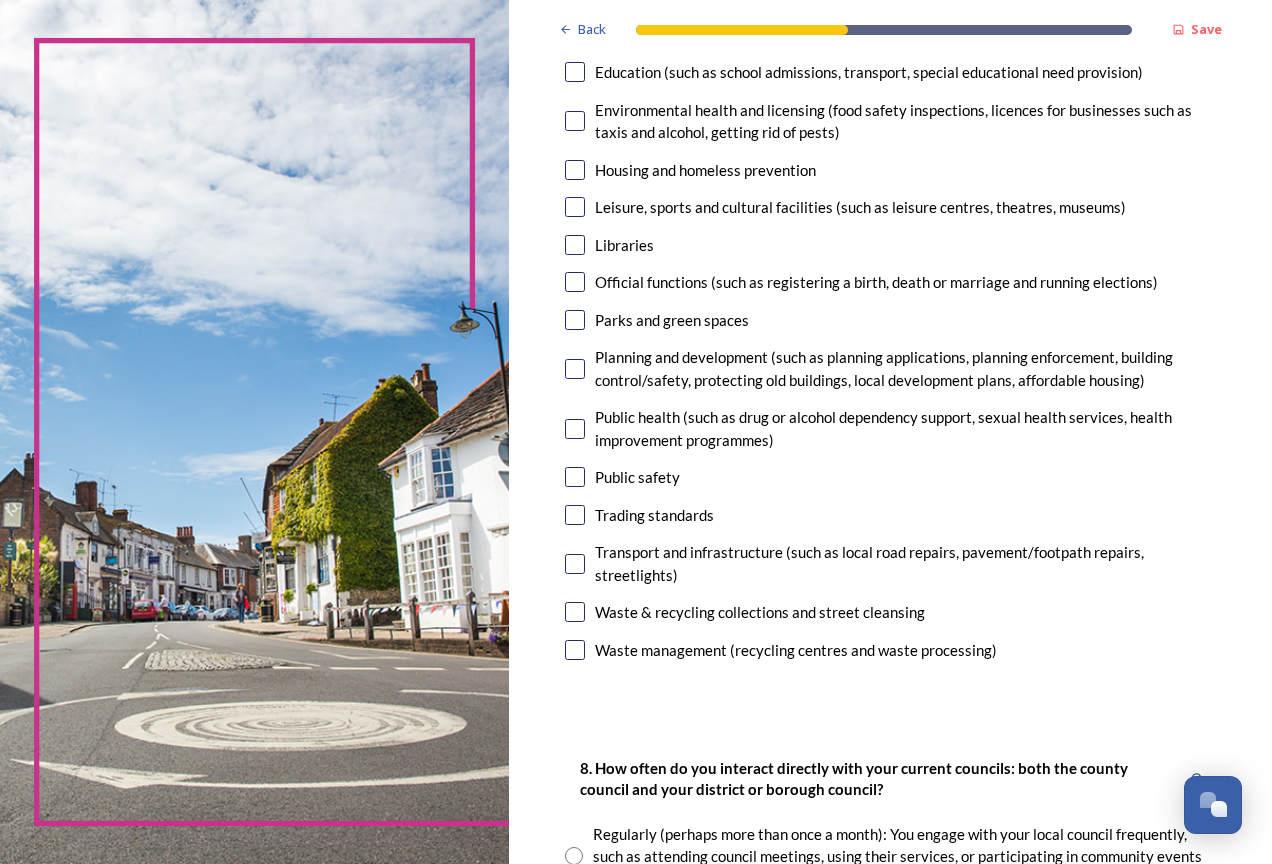 click at bounding box center [575, 612] 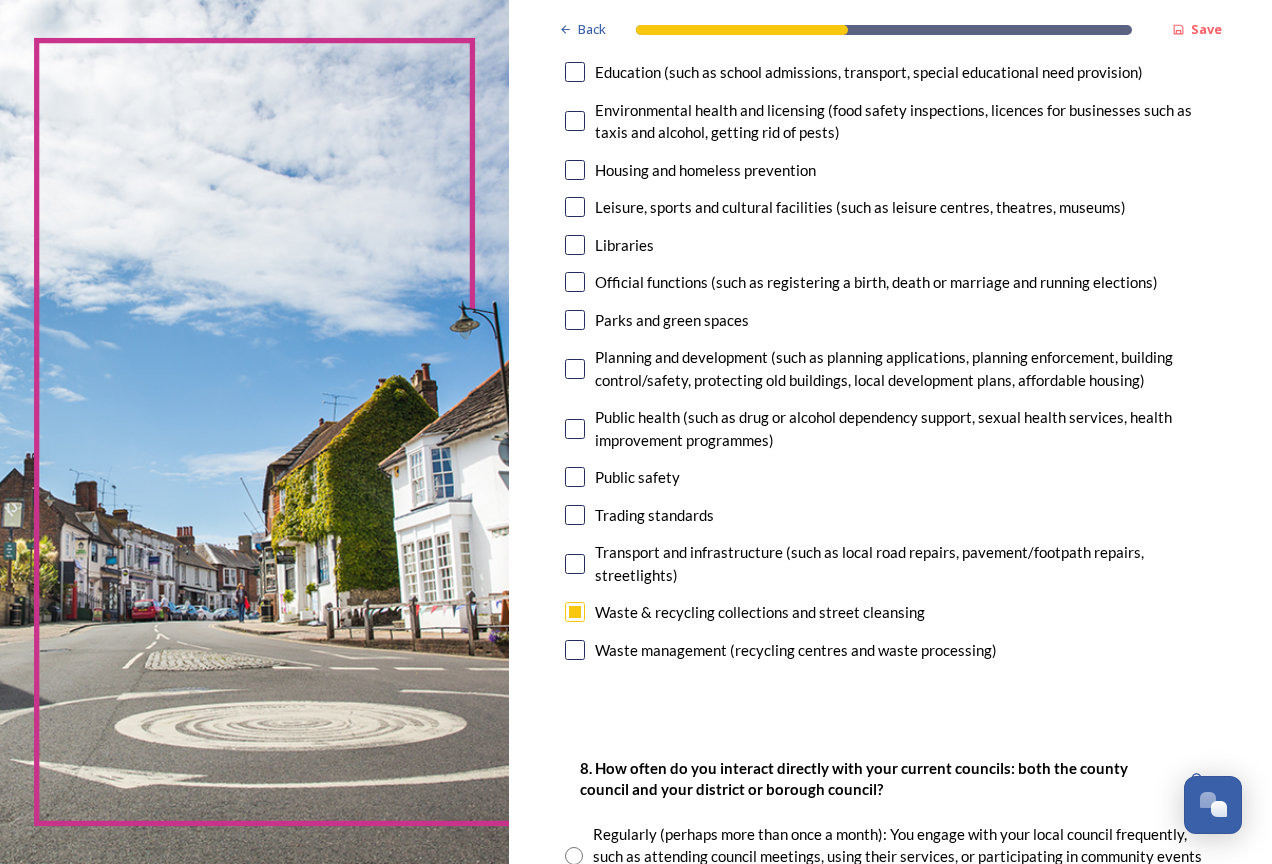 click at bounding box center (575, 477) 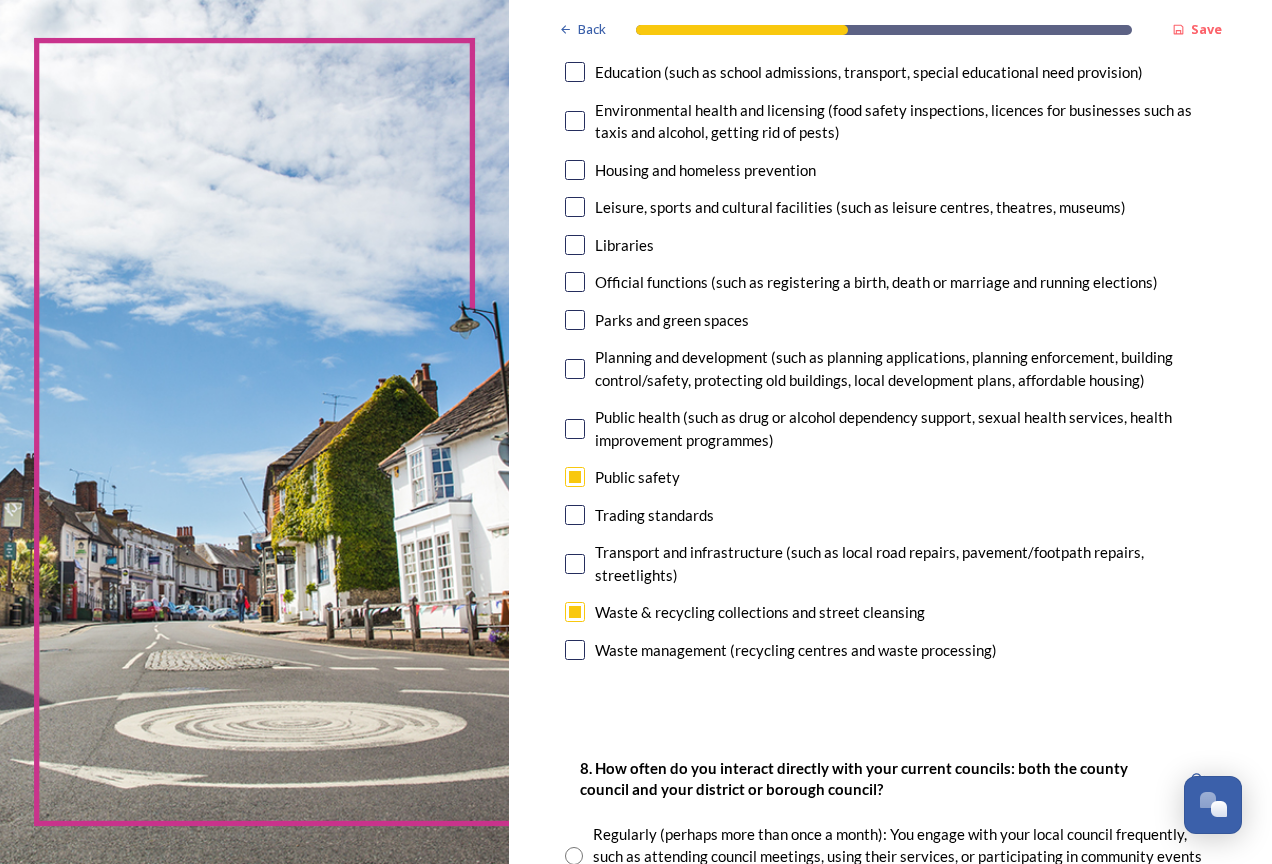 click at bounding box center [575, 320] 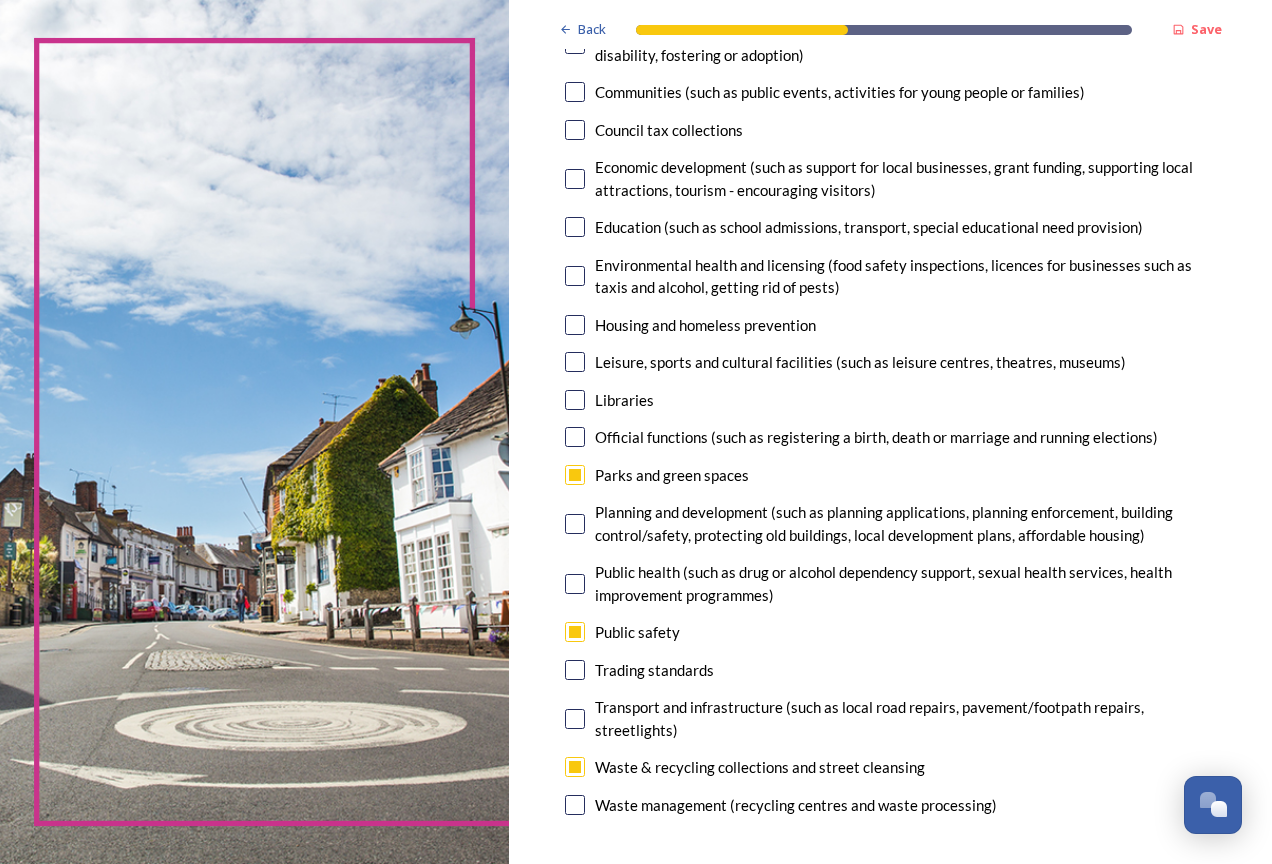 scroll, scrollTop: 300, scrollLeft: 0, axis: vertical 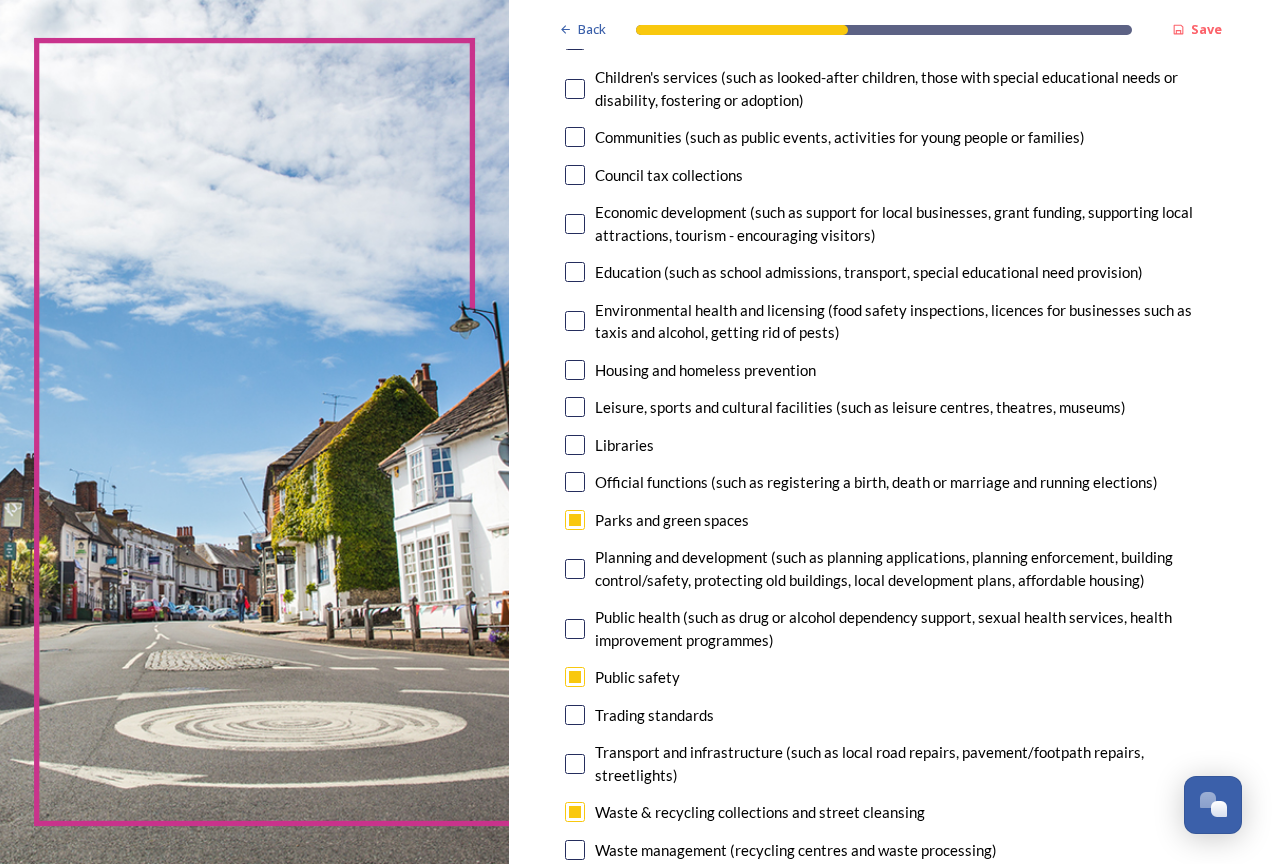 click at bounding box center (575, 407) 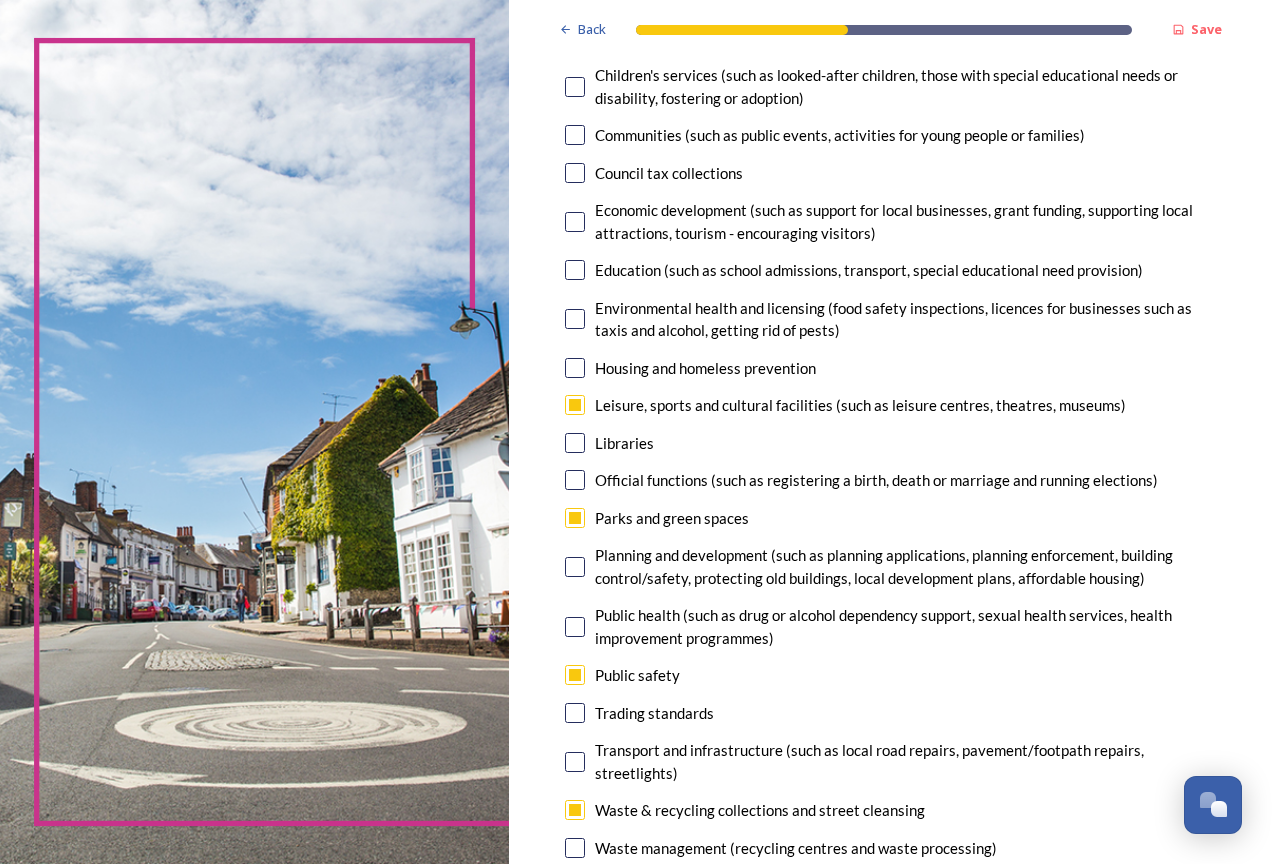 scroll, scrollTop: 300, scrollLeft: 0, axis: vertical 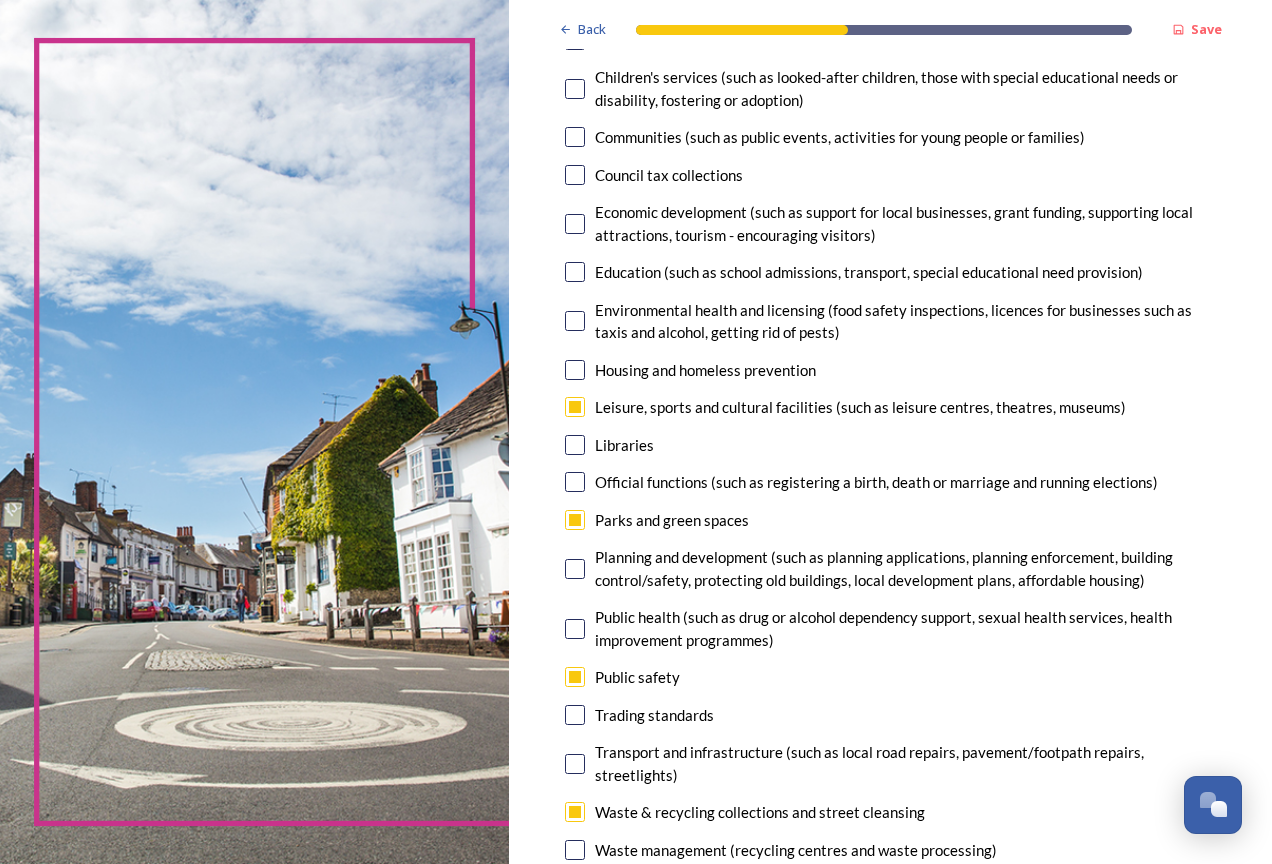 click at bounding box center (575, 224) 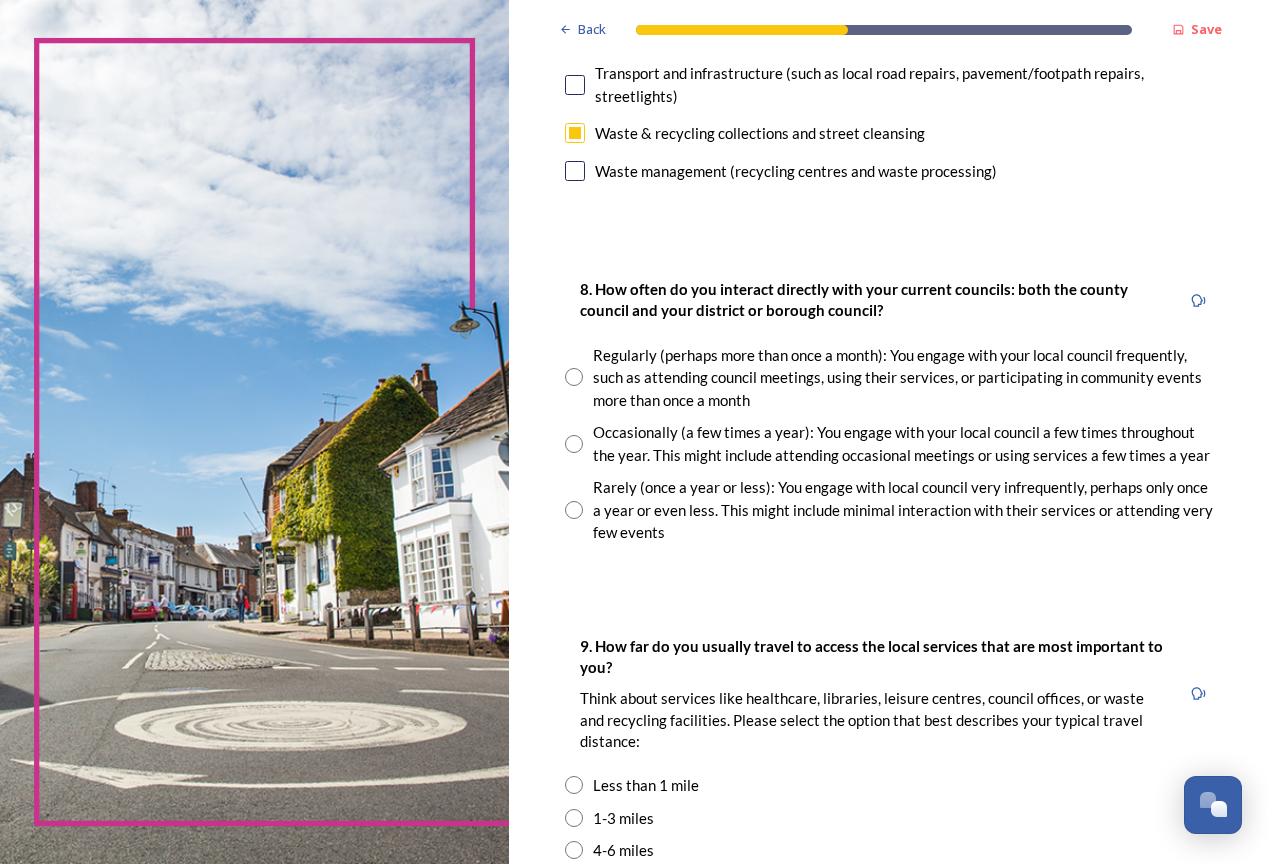 scroll, scrollTop: 1000, scrollLeft: 0, axis: vertical 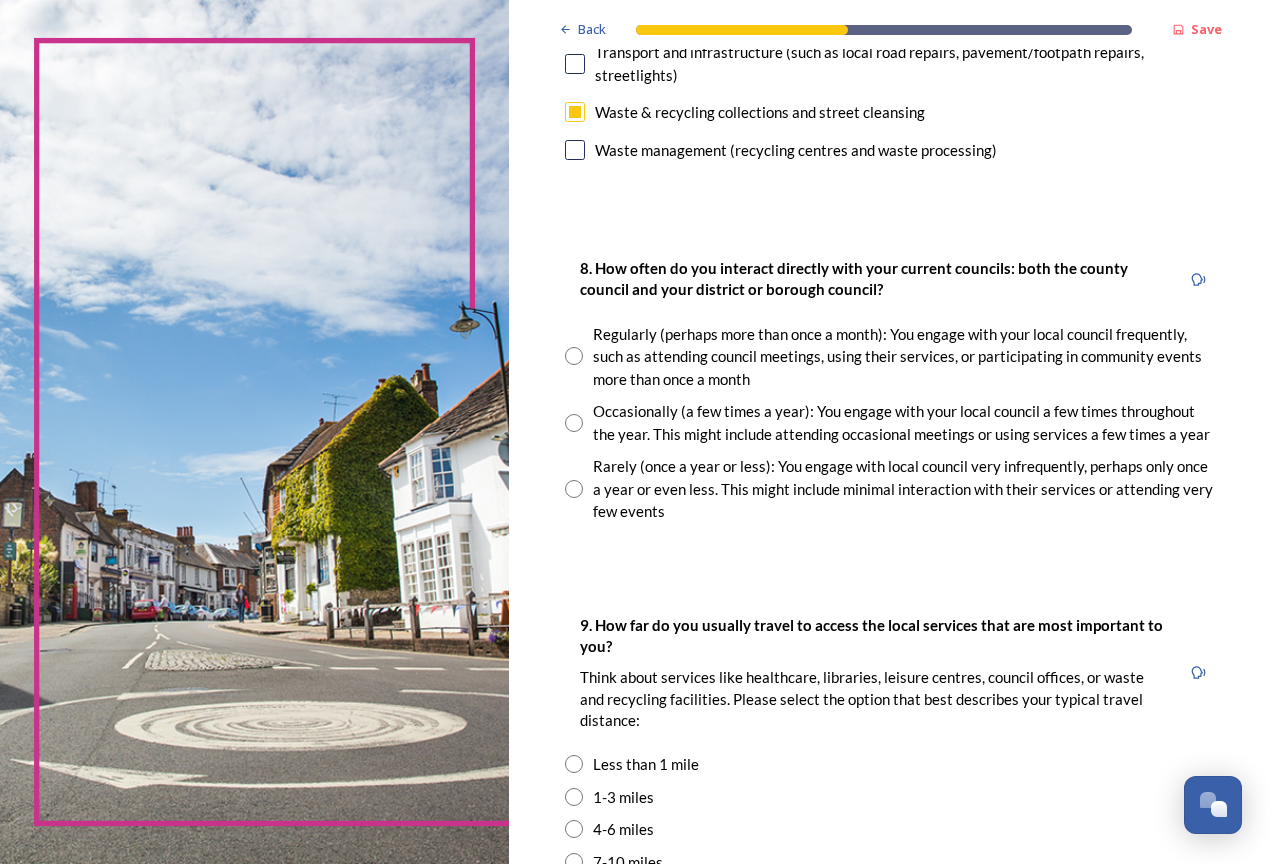 click at bounding box center [574, 489] 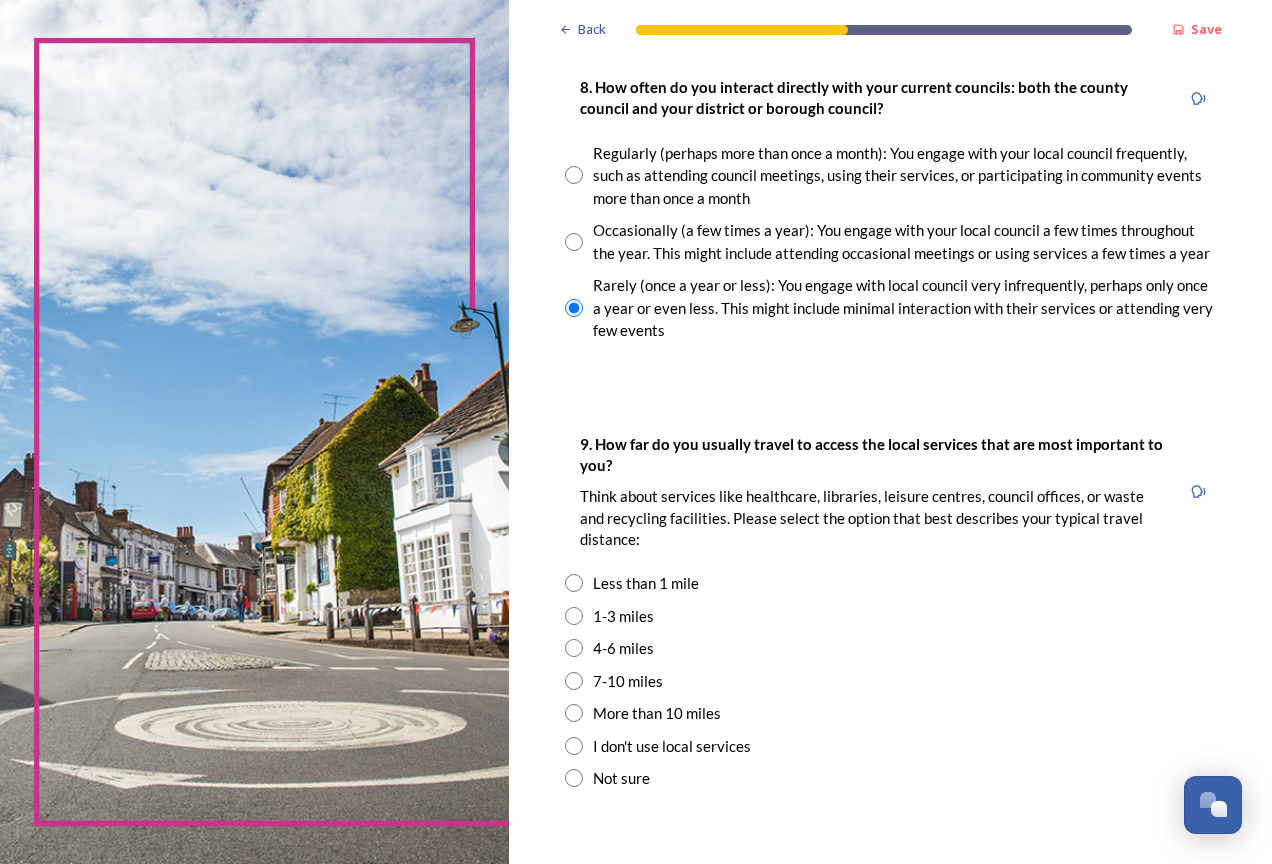 scroll, scrollTop: 1200, scrollLeft: 0, axis: vertical 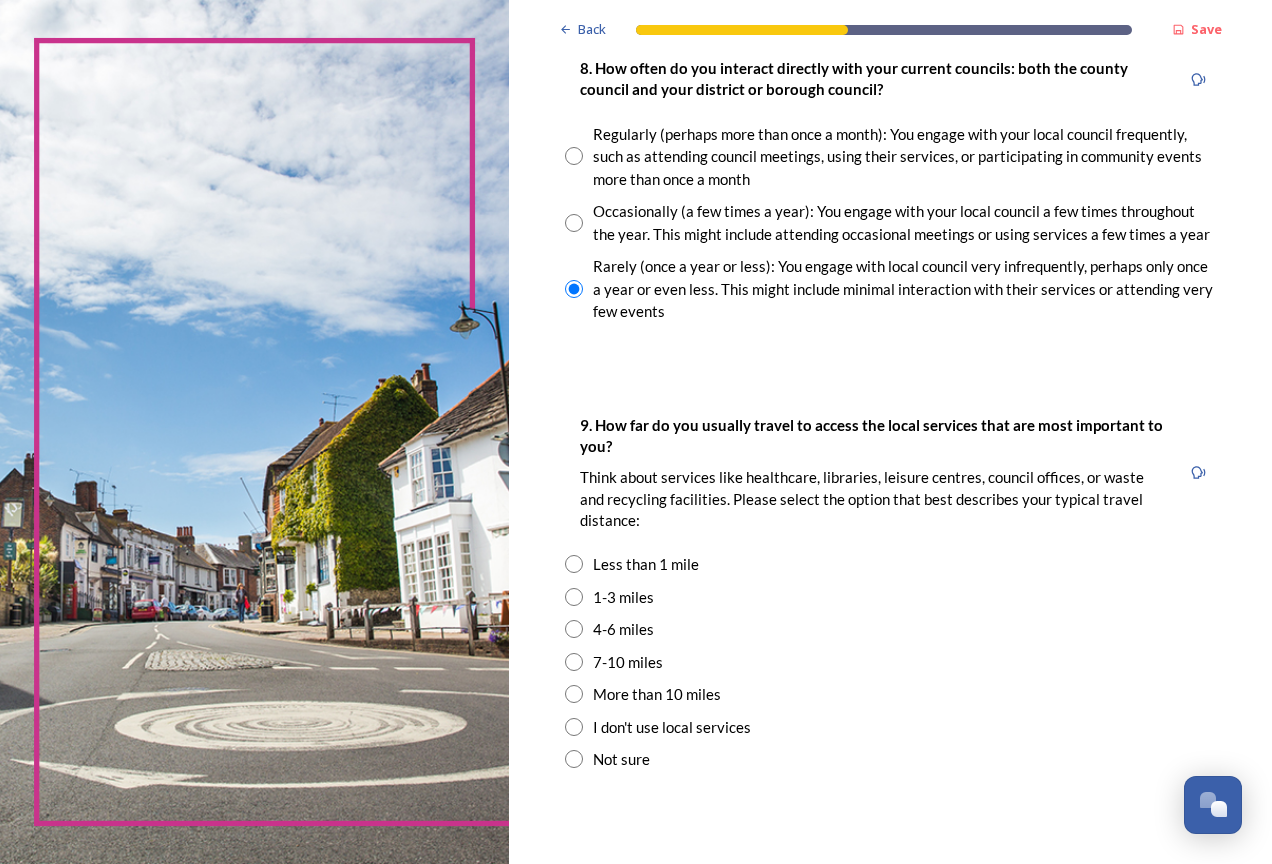 click at bounding box center [574, 629] 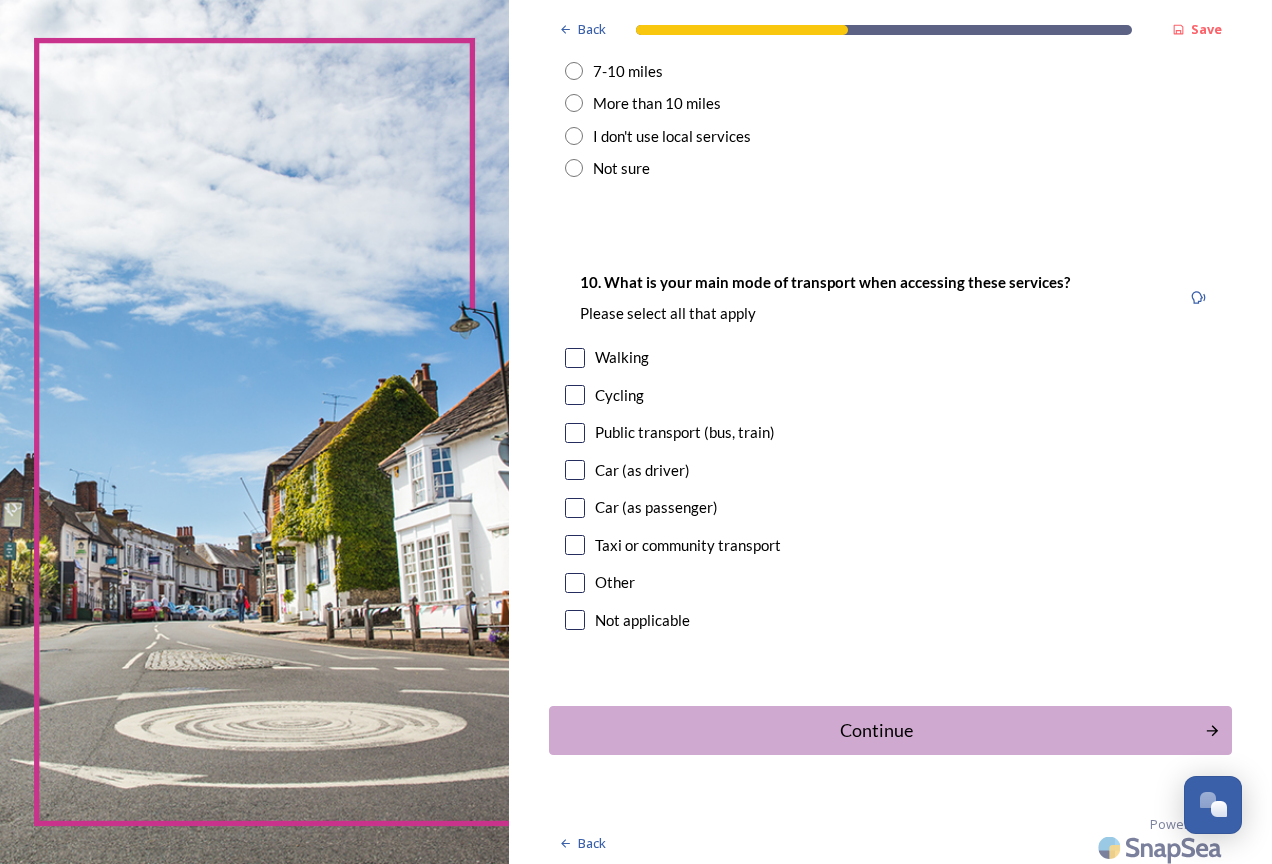 scroll, scrollTop: 1798, scrollLeft: 0, axis: vertical 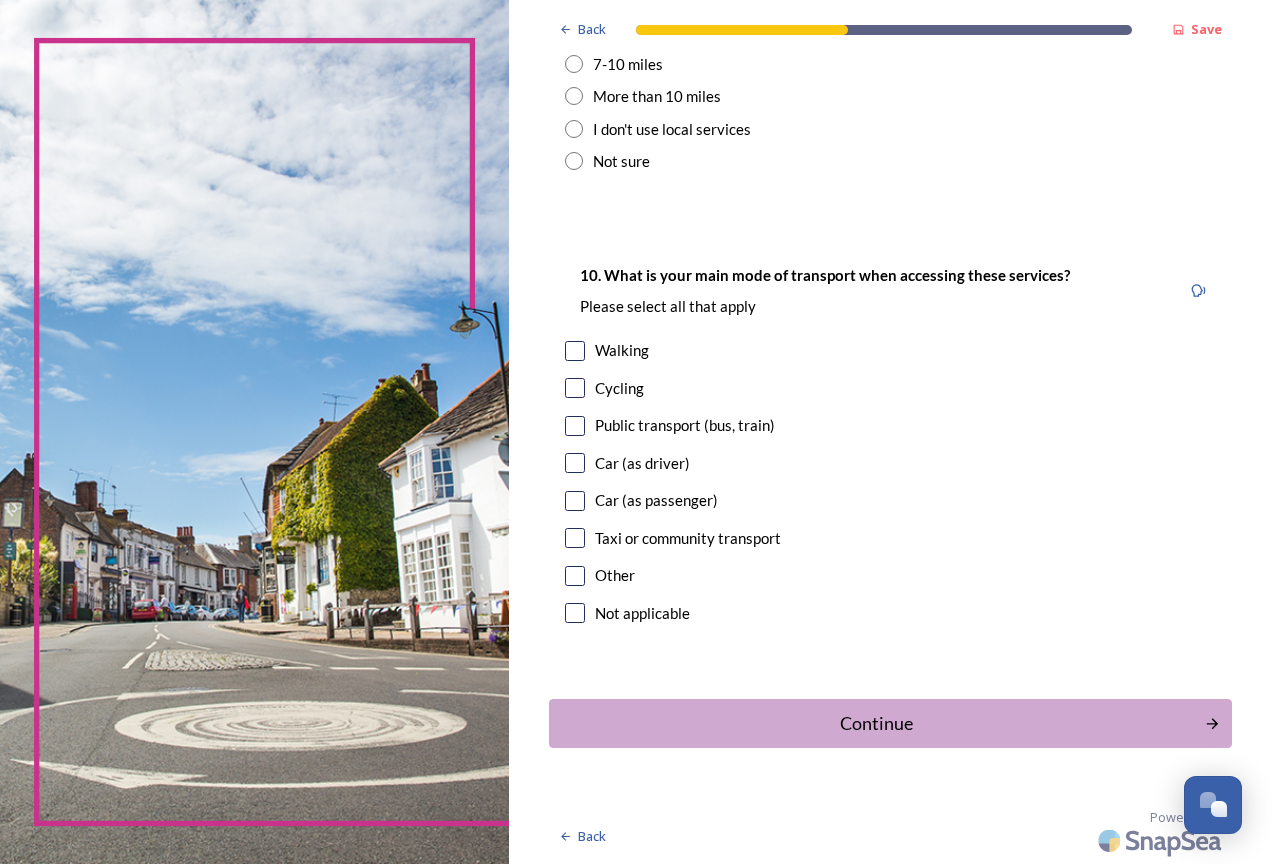 click at bounding box center (575, 463) 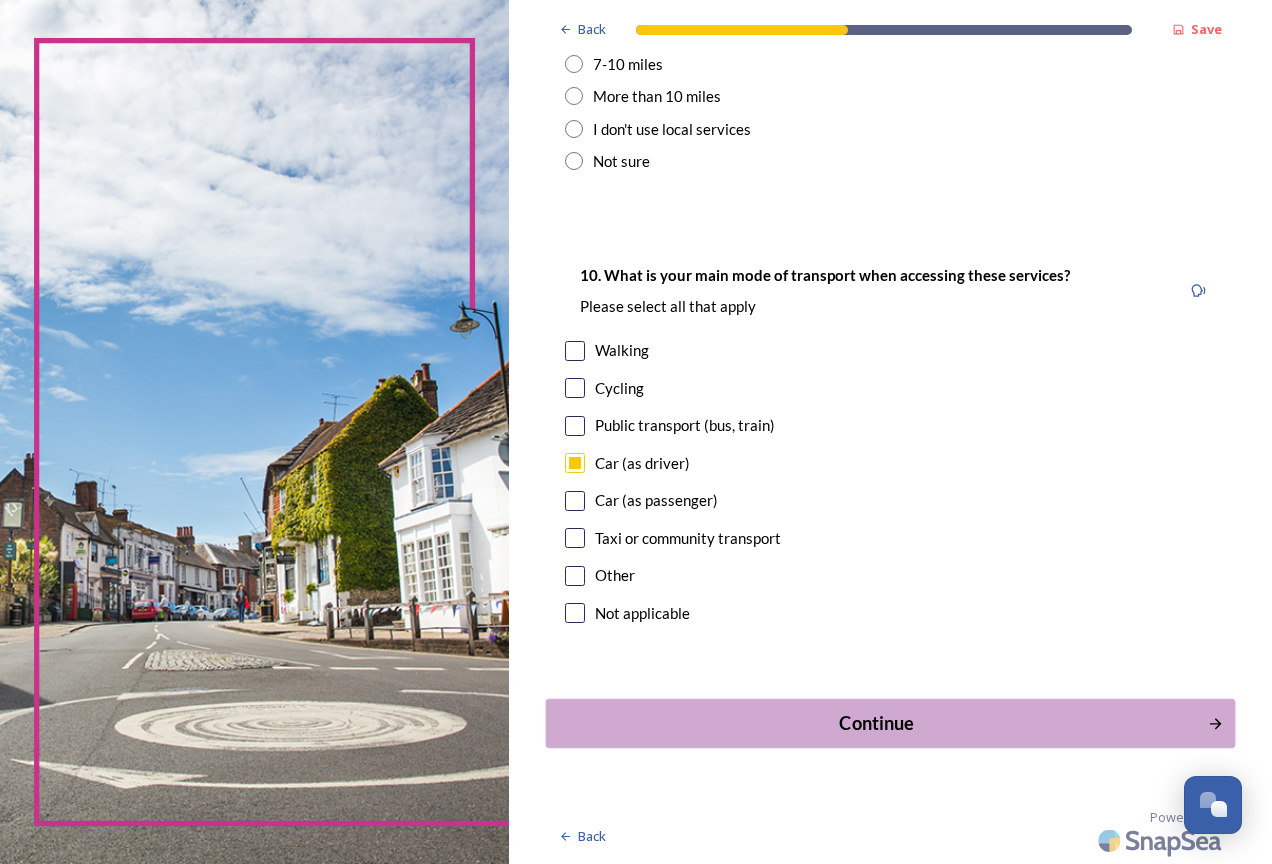 click on "Continue" at bounding box center (876, 723) 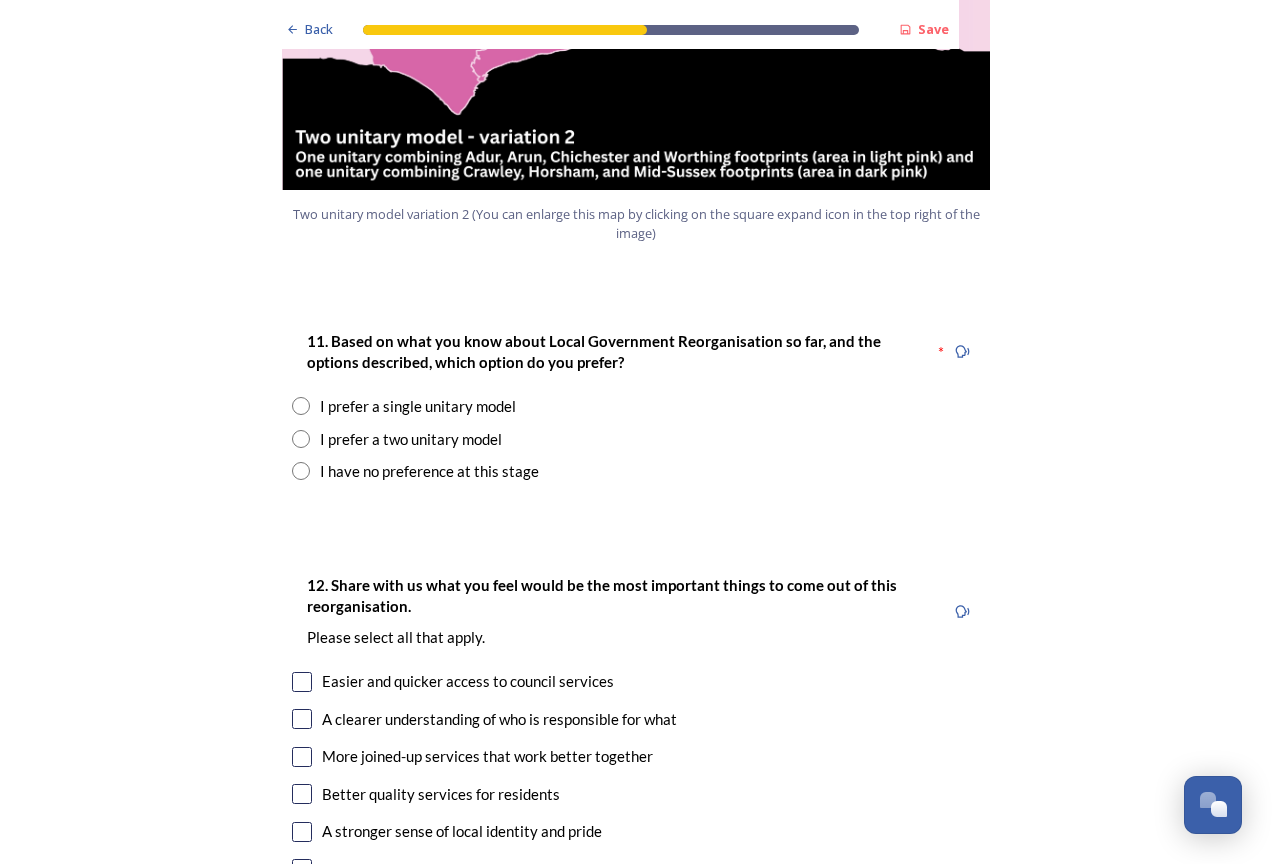 scroll, scrollTop: 2500, scrollLeft: 0, axis: vertical 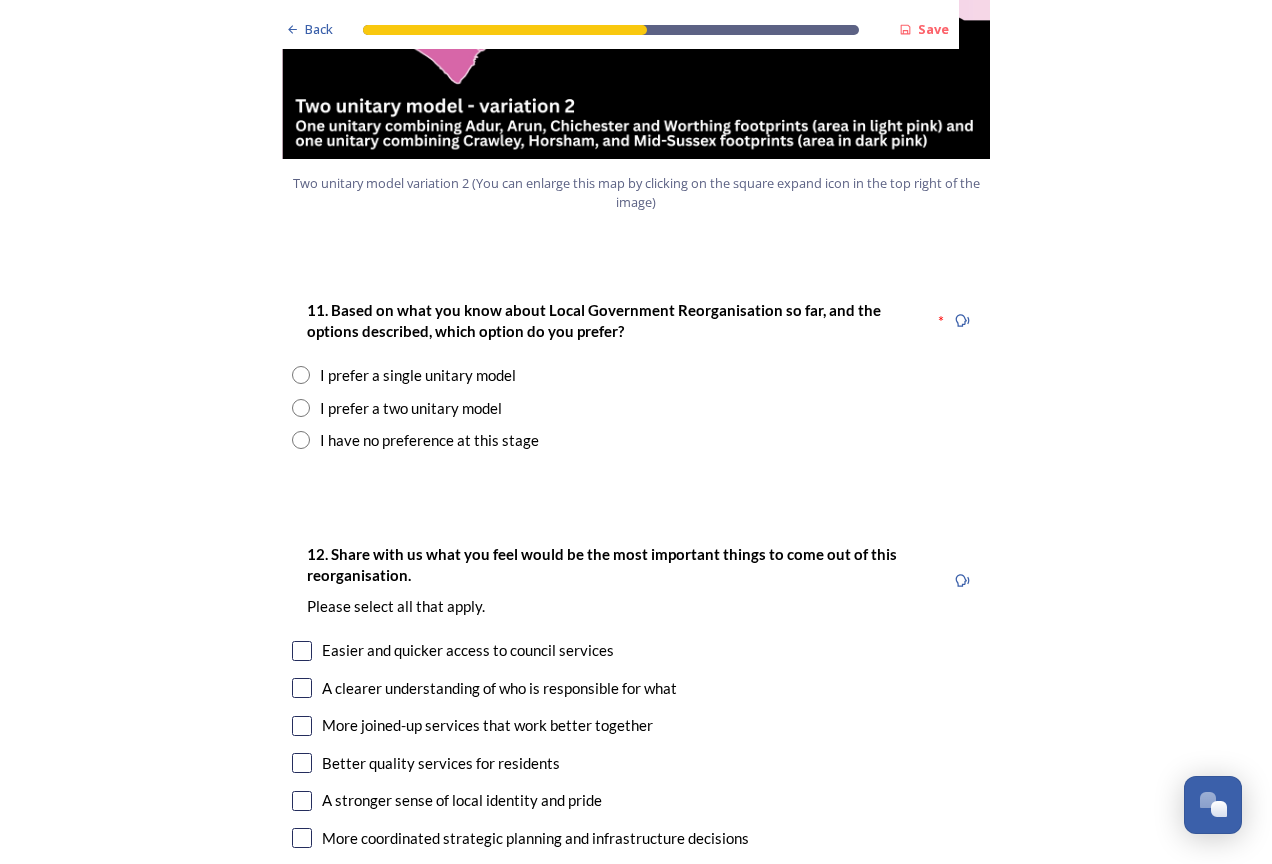 click at bounding box center [301, 408] 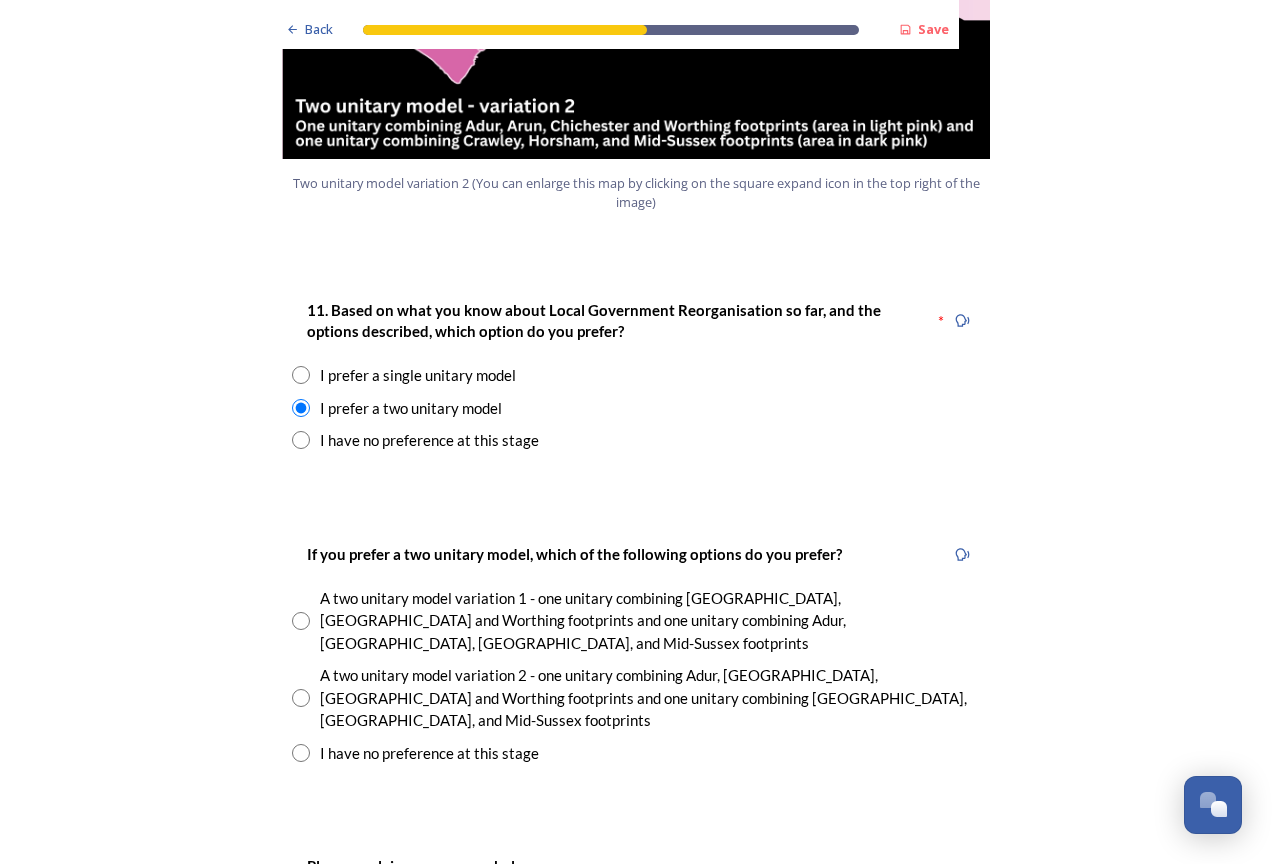 click at bounding box center [301, 698] 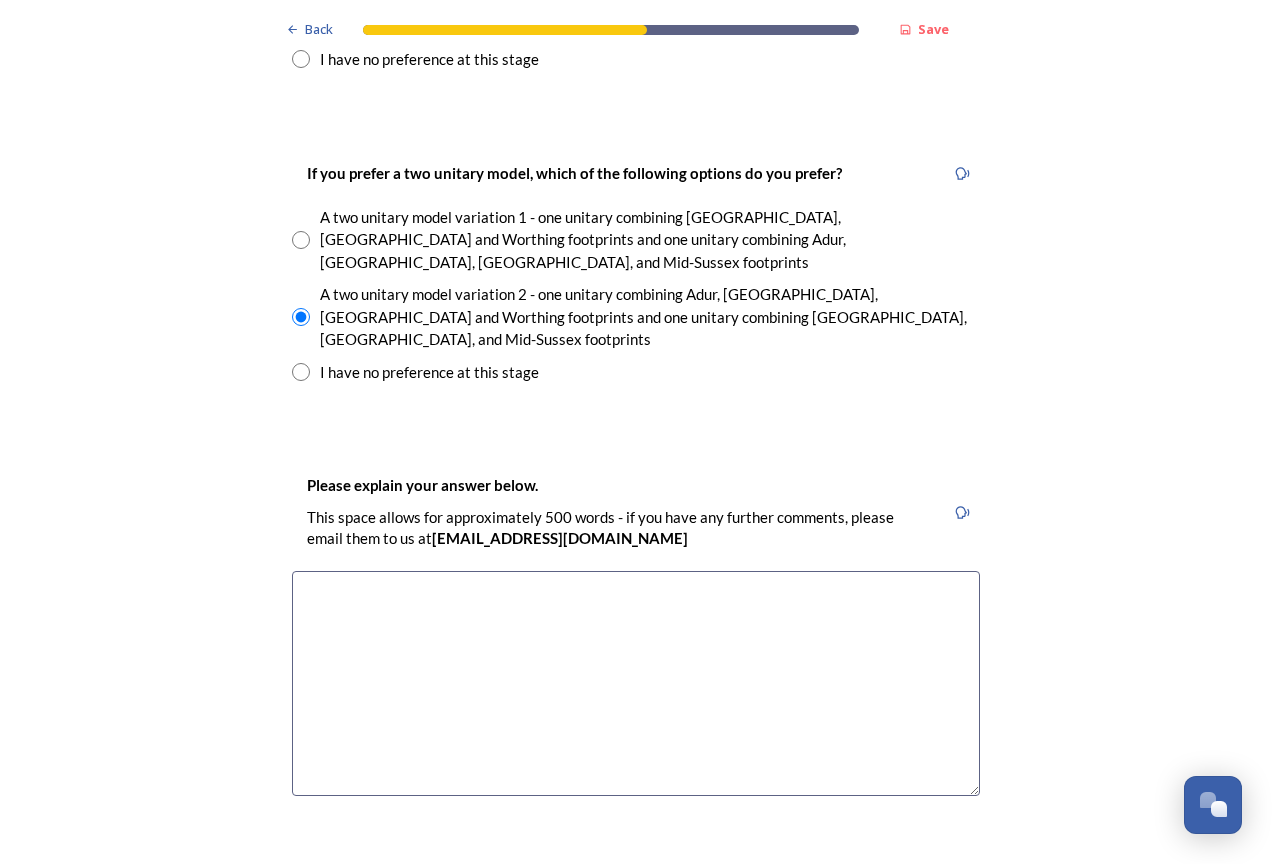 scroll, scrollTop: 2900, scrollLeft: 0, axis: vertical 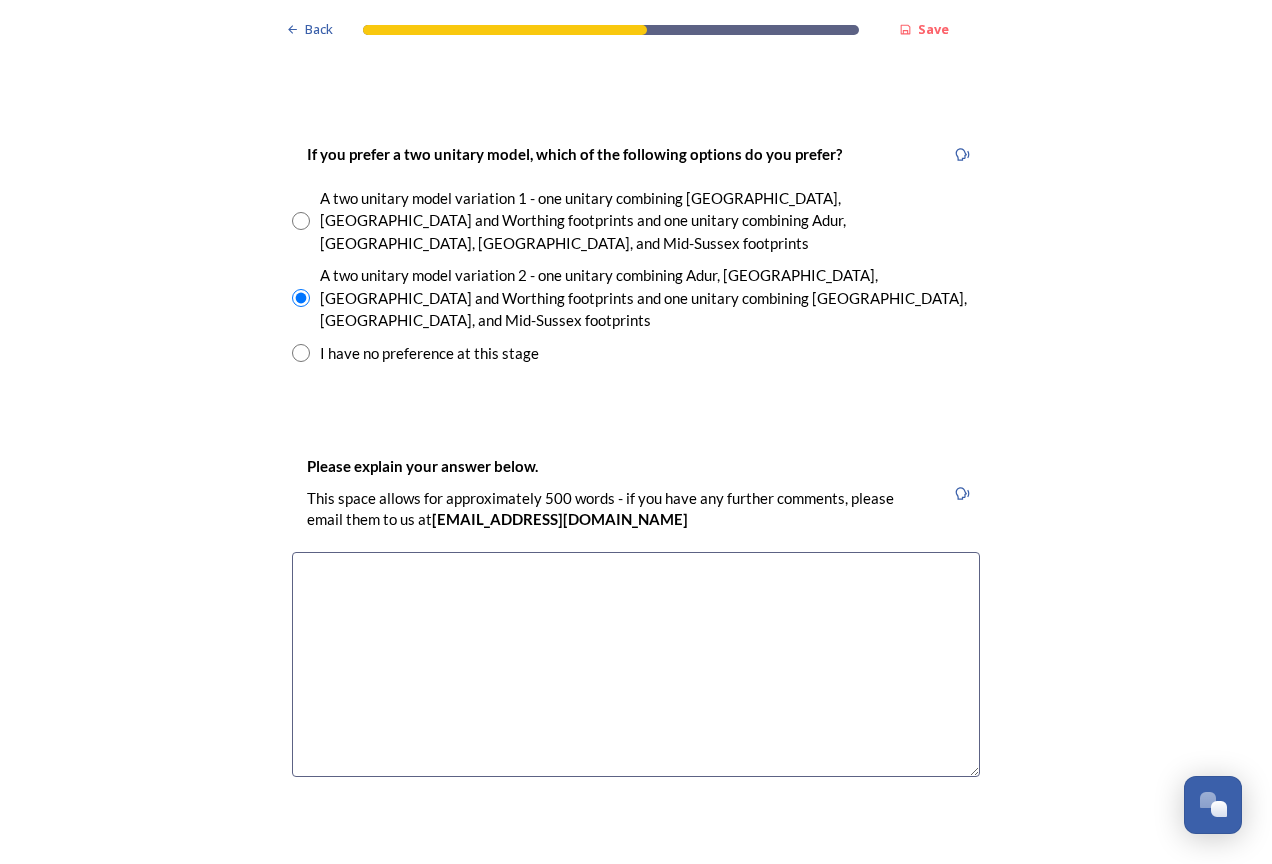 click at bounding box center [301, 353] 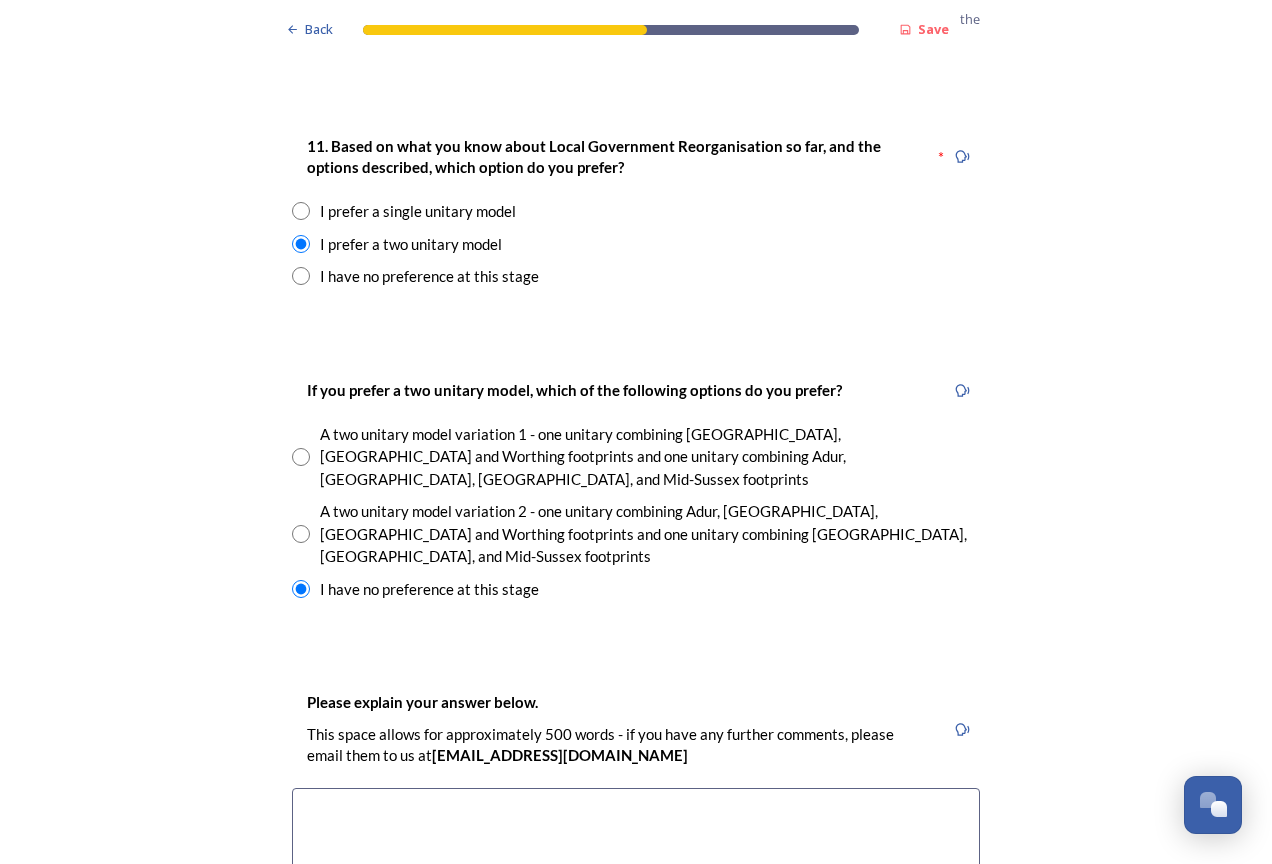 scroll, scrollTop: 2700, scrollLeft: 0, axis: vertical 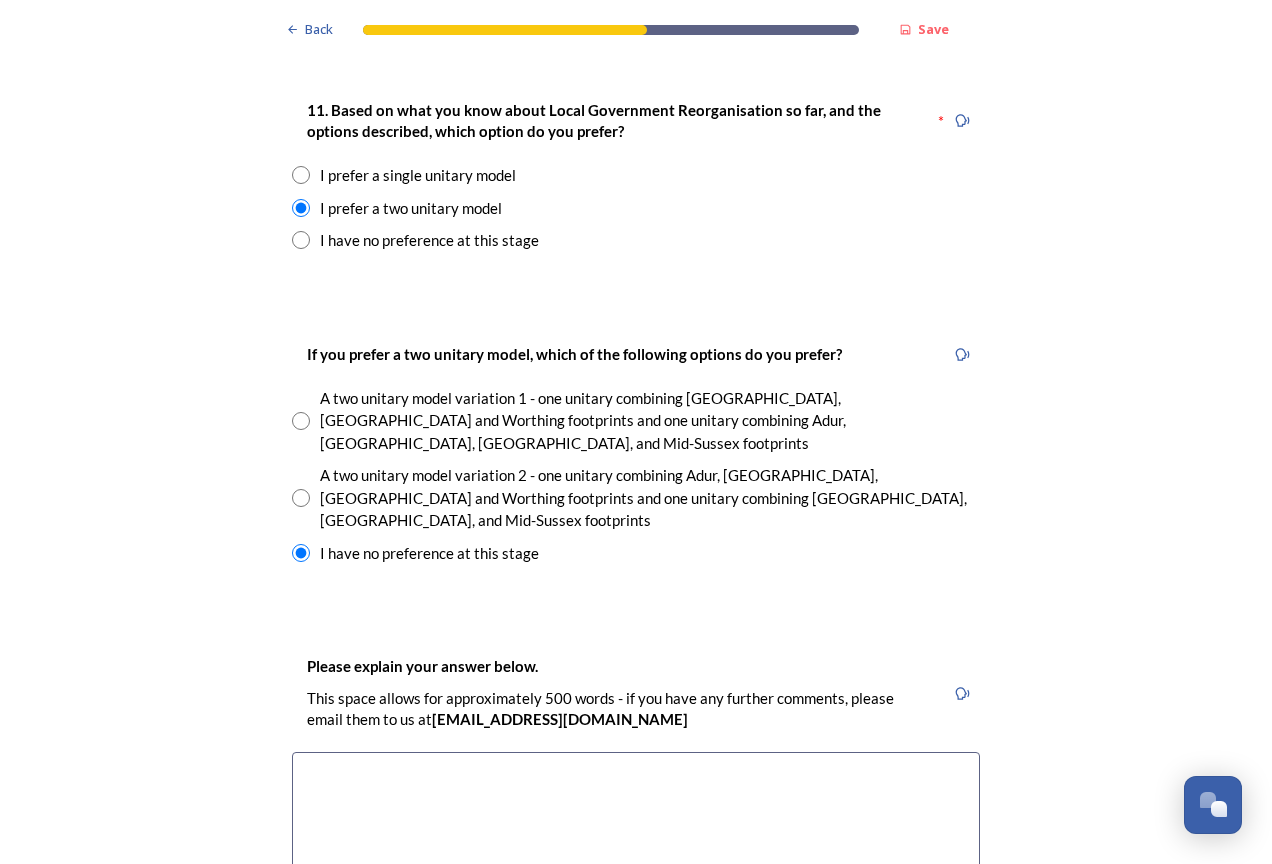 click at bounding box center (636, 864) 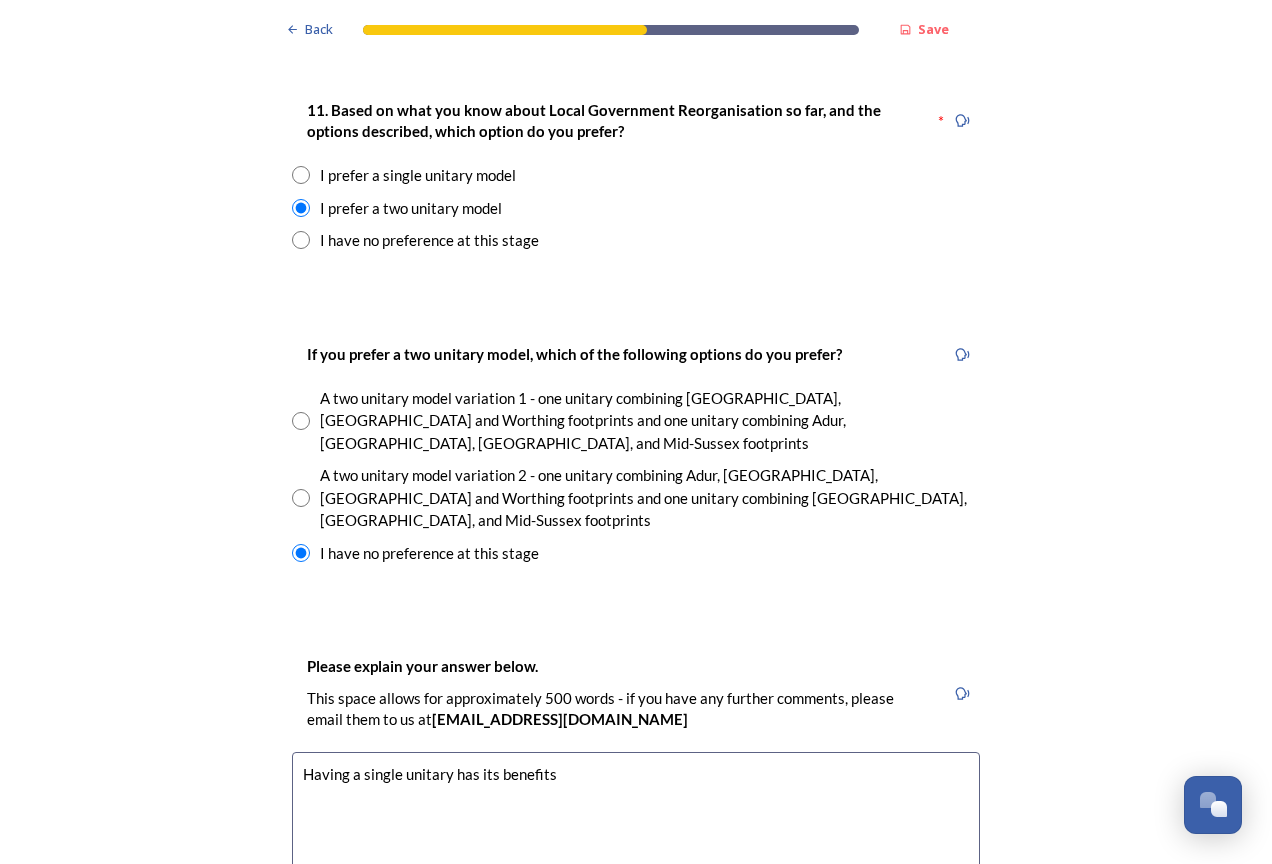 click on "Having a single unitary has its benefits" at bounding box center [636, 864] 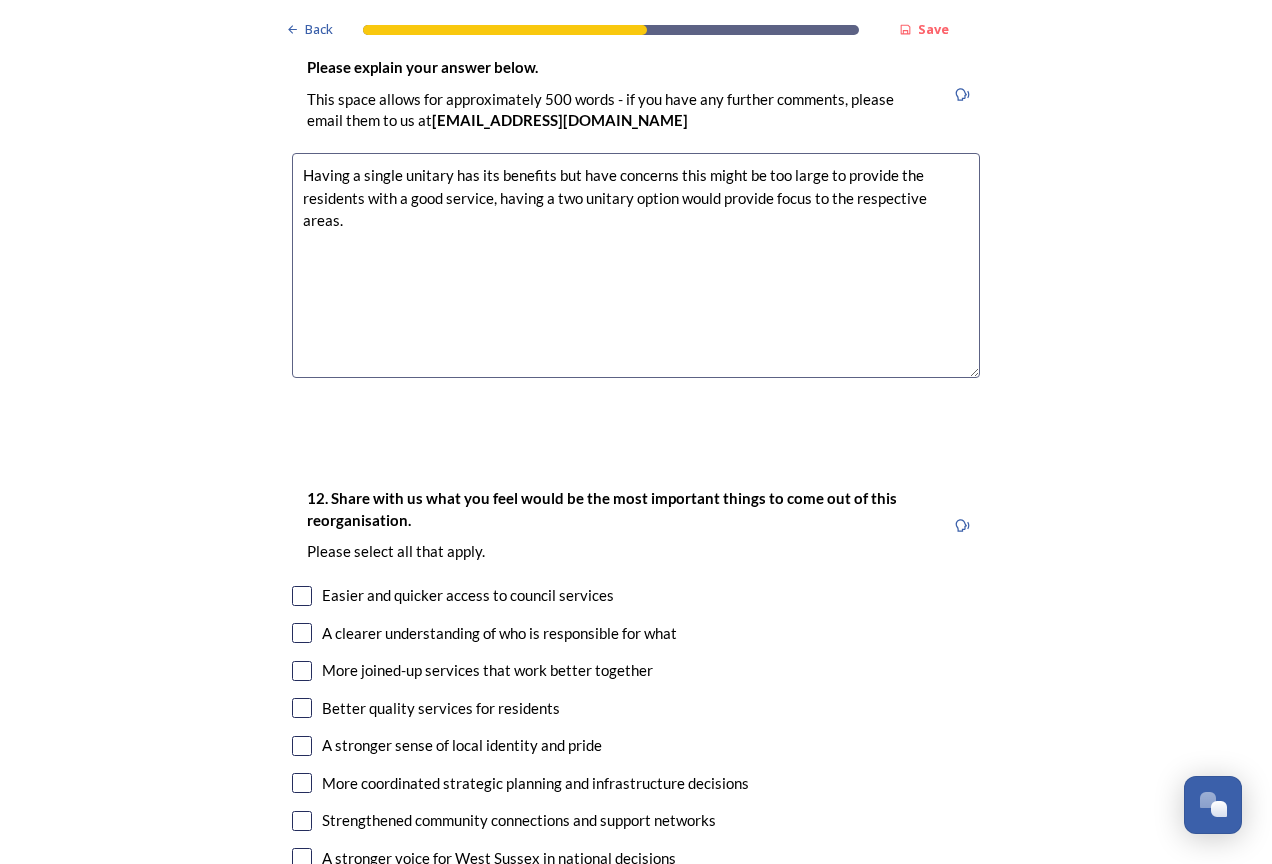 scroll, scrollTop: 3300, scrollLeft: 0, axis: vertical 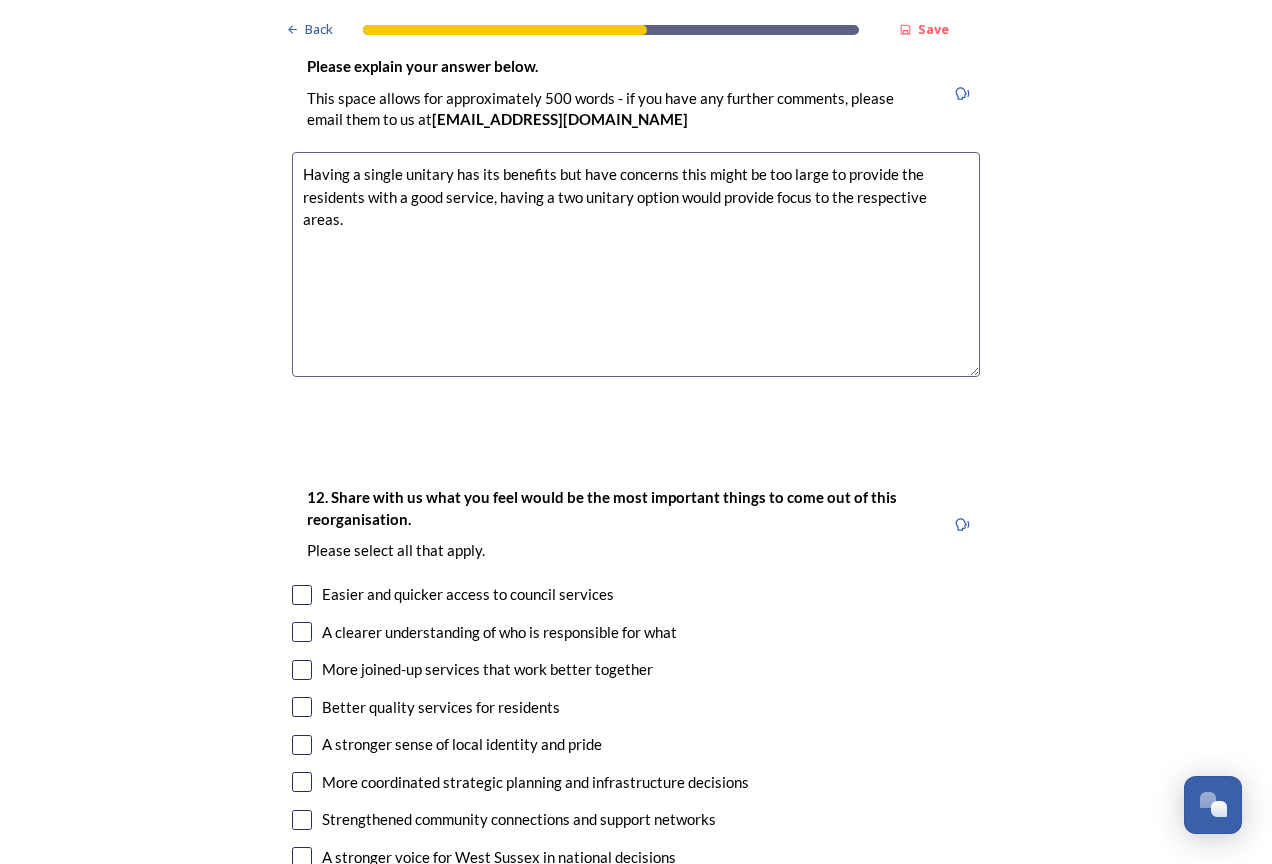 type on "Having a single unitary has its benefits but have concerns this might be too large to provide the residents with a good service, having a two unitary option would provide focus to the respective areas." 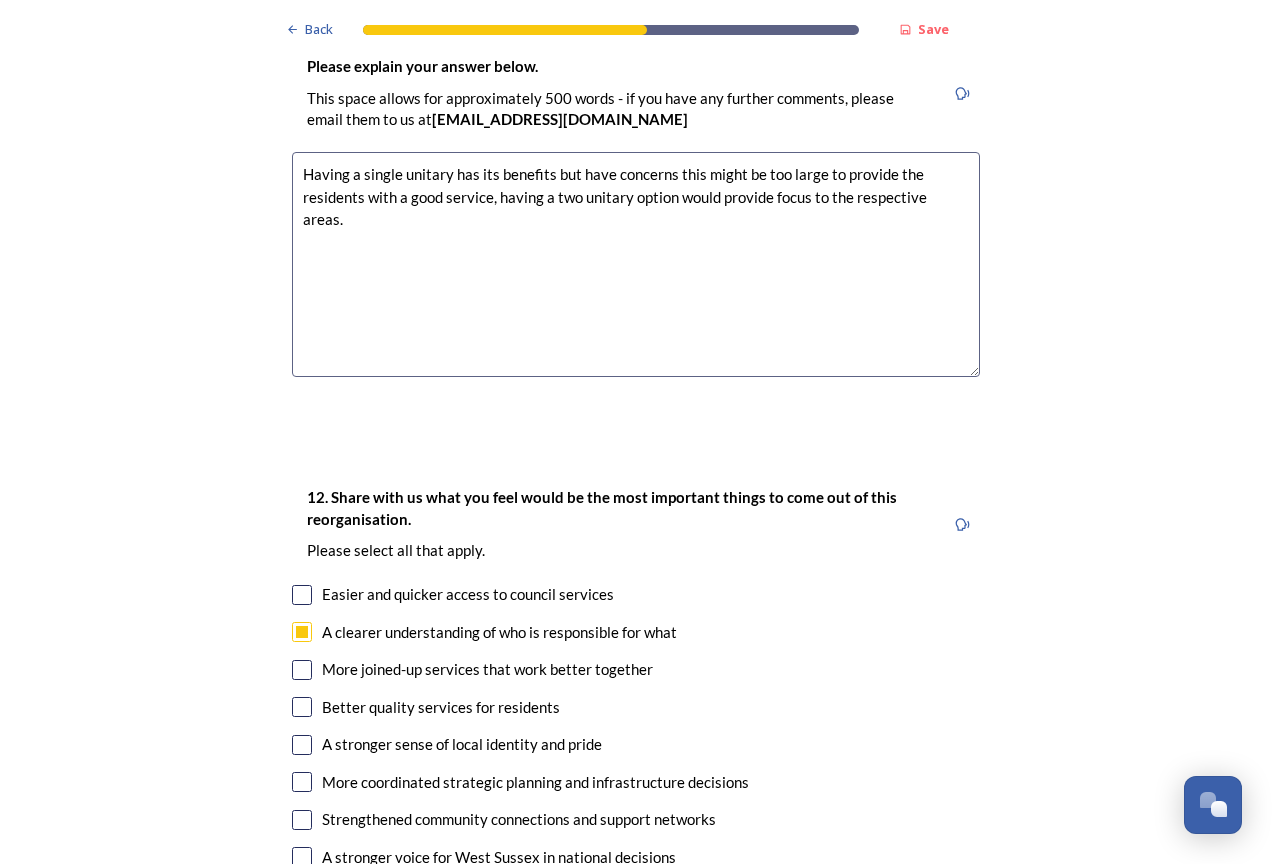 click at bounding box center [302, 670] 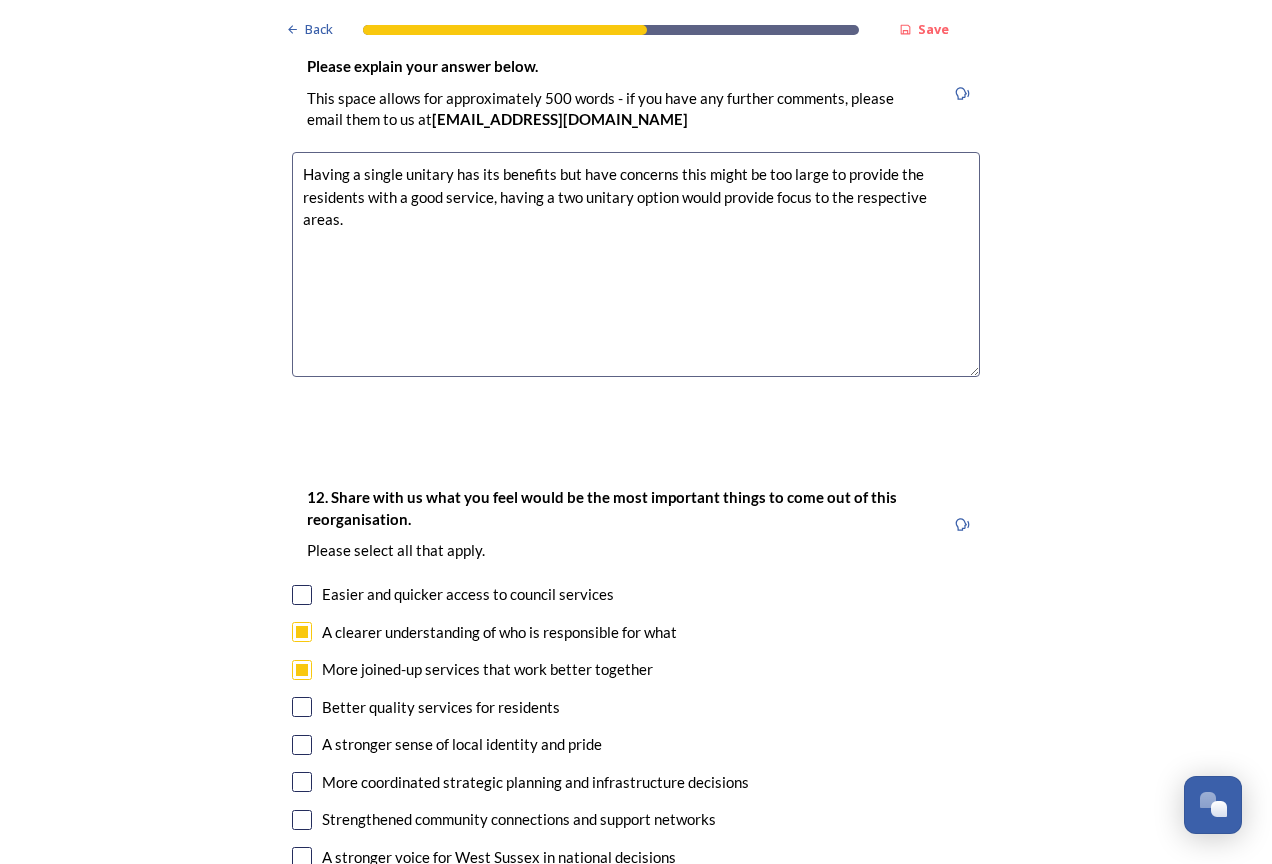 click at bounding box center [302, 745] 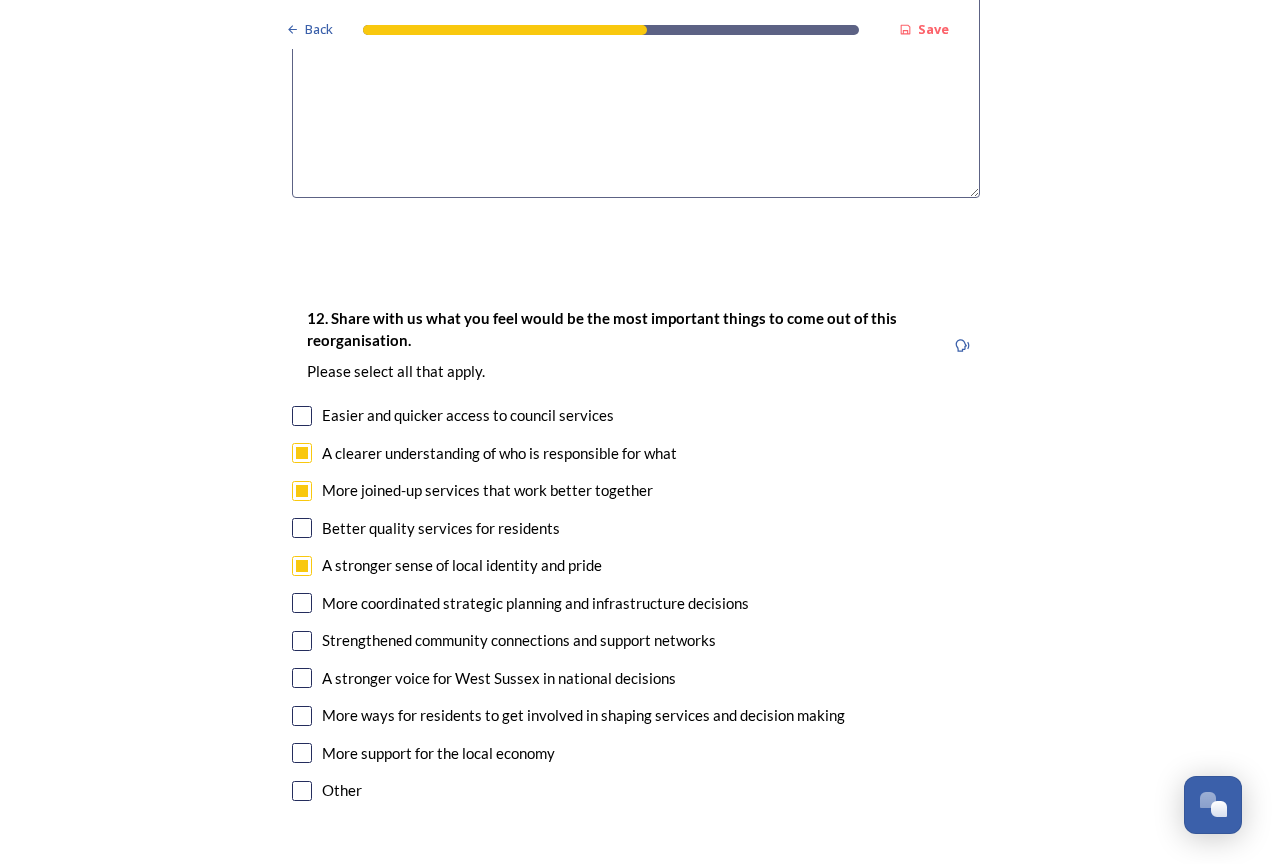 scroll, scrollTop: 3500, scrollLeft: 0, axis: vertical 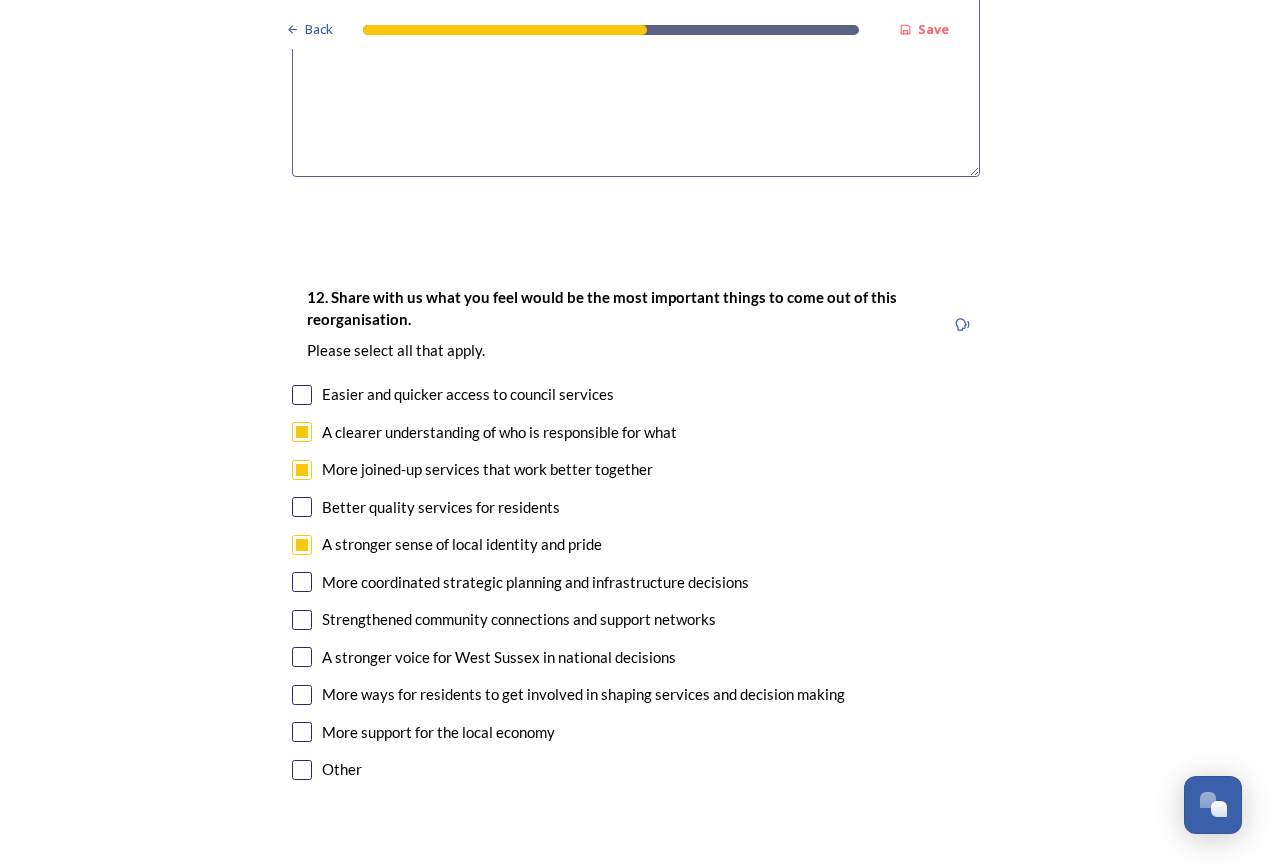 click at bounding box center (302, 582) 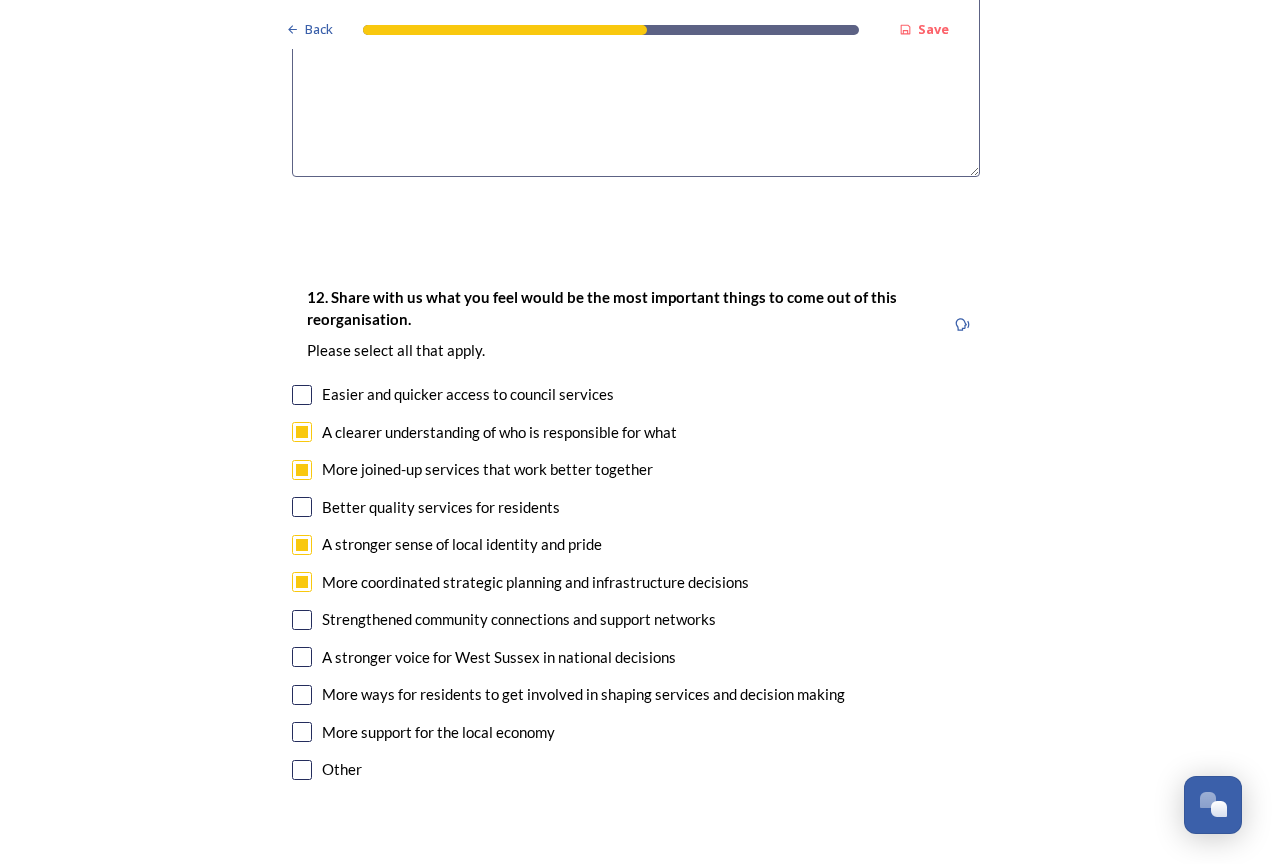 click at bounding box center (302, 620) 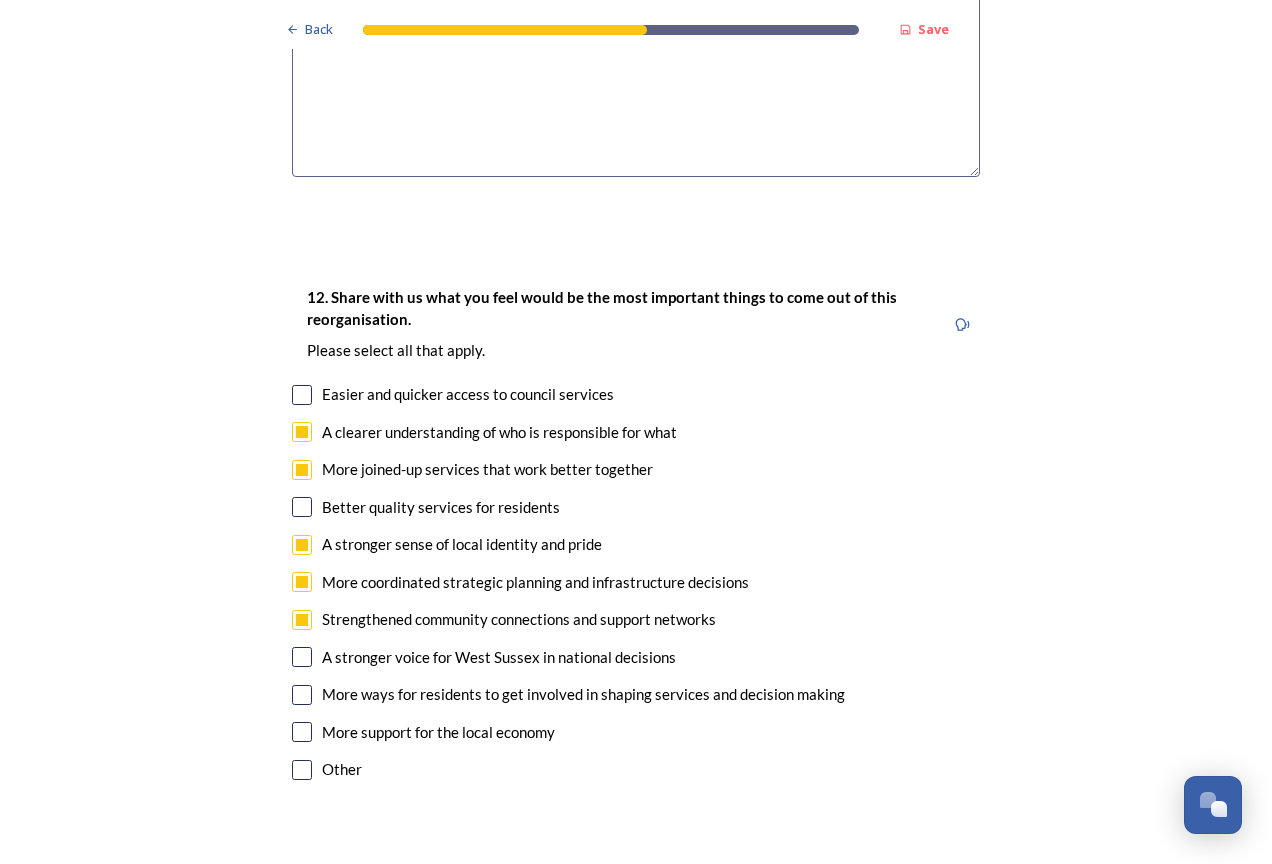 click at bounding box center (302, 657) 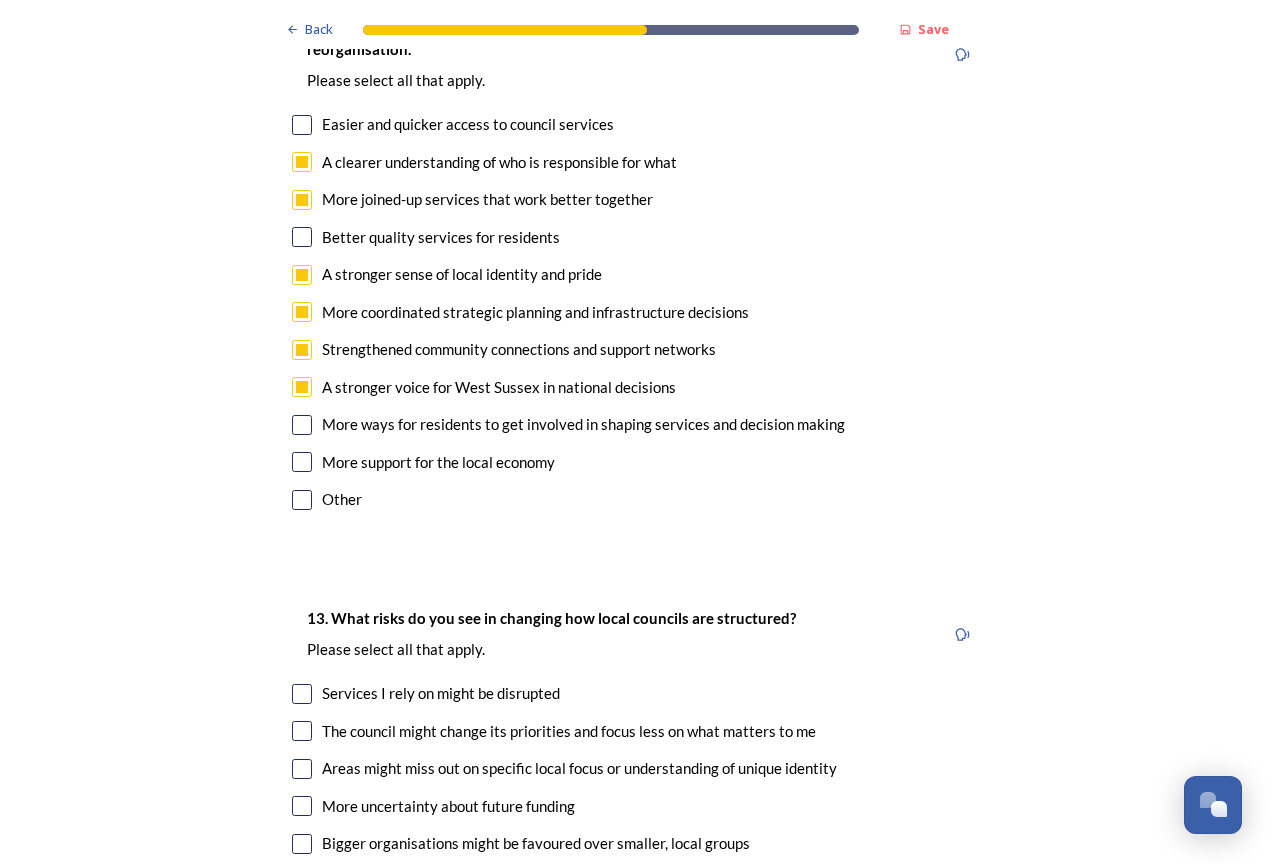 scroll, scrollTop: 3800, scrollLeft: 0, axis: vertical 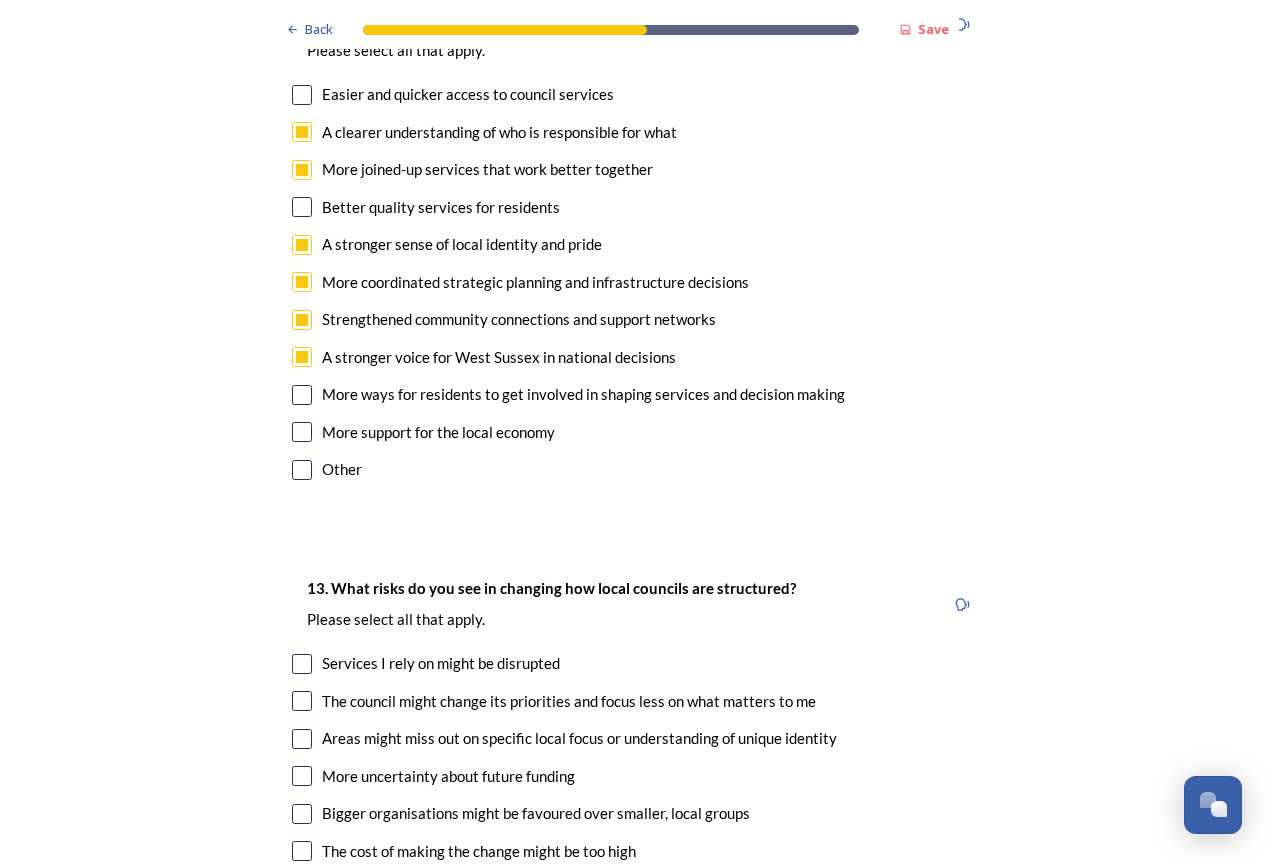 click at bounding box center [302, 664] 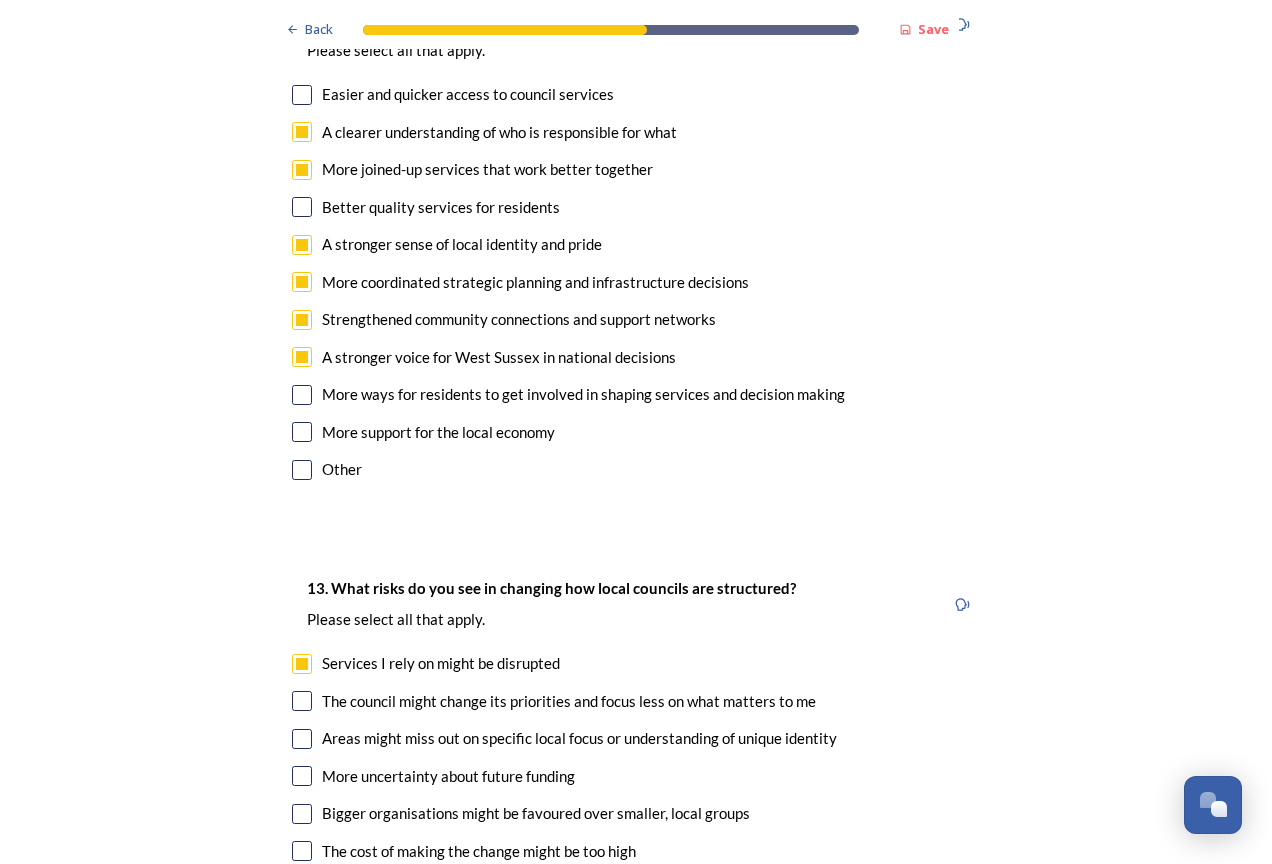 click at bounding box center (302, 701) 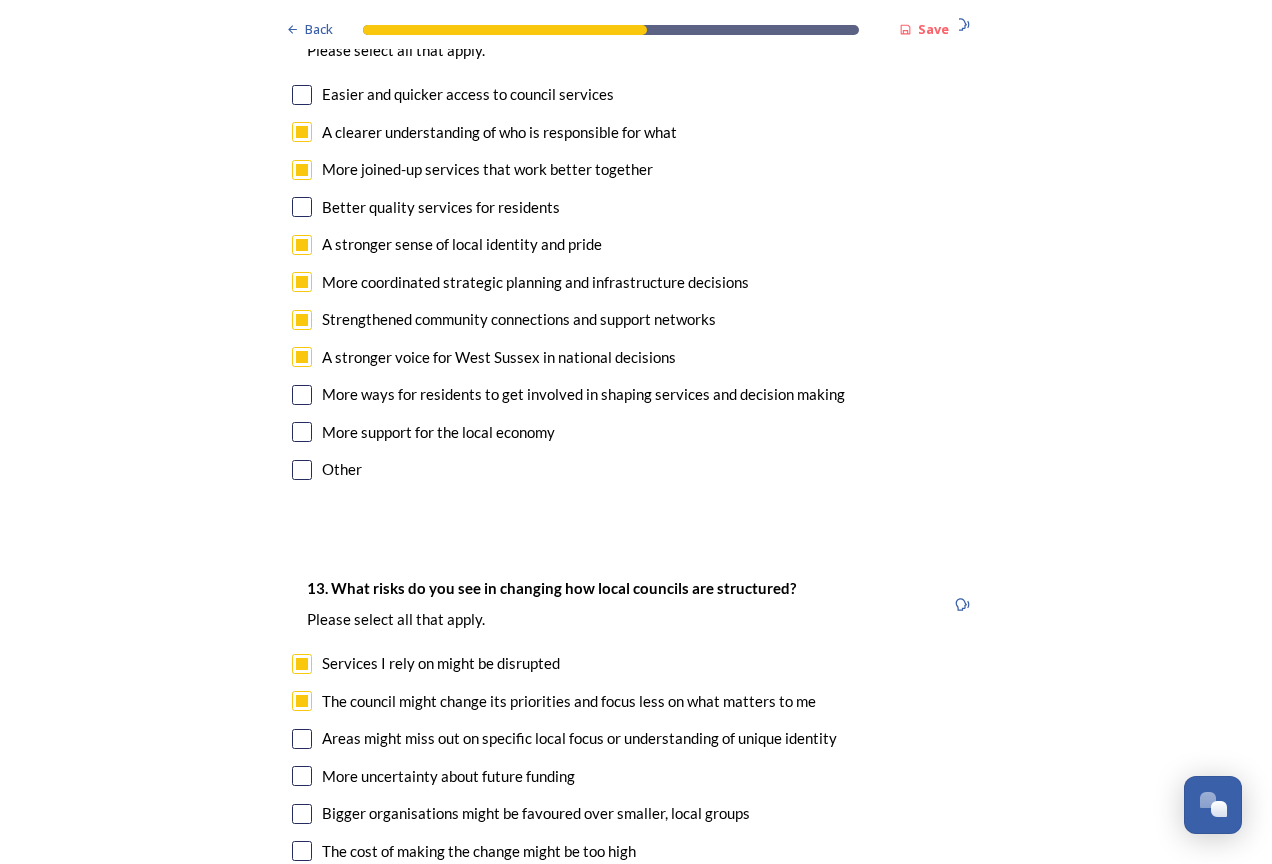 click at bounding box center [302, 739] 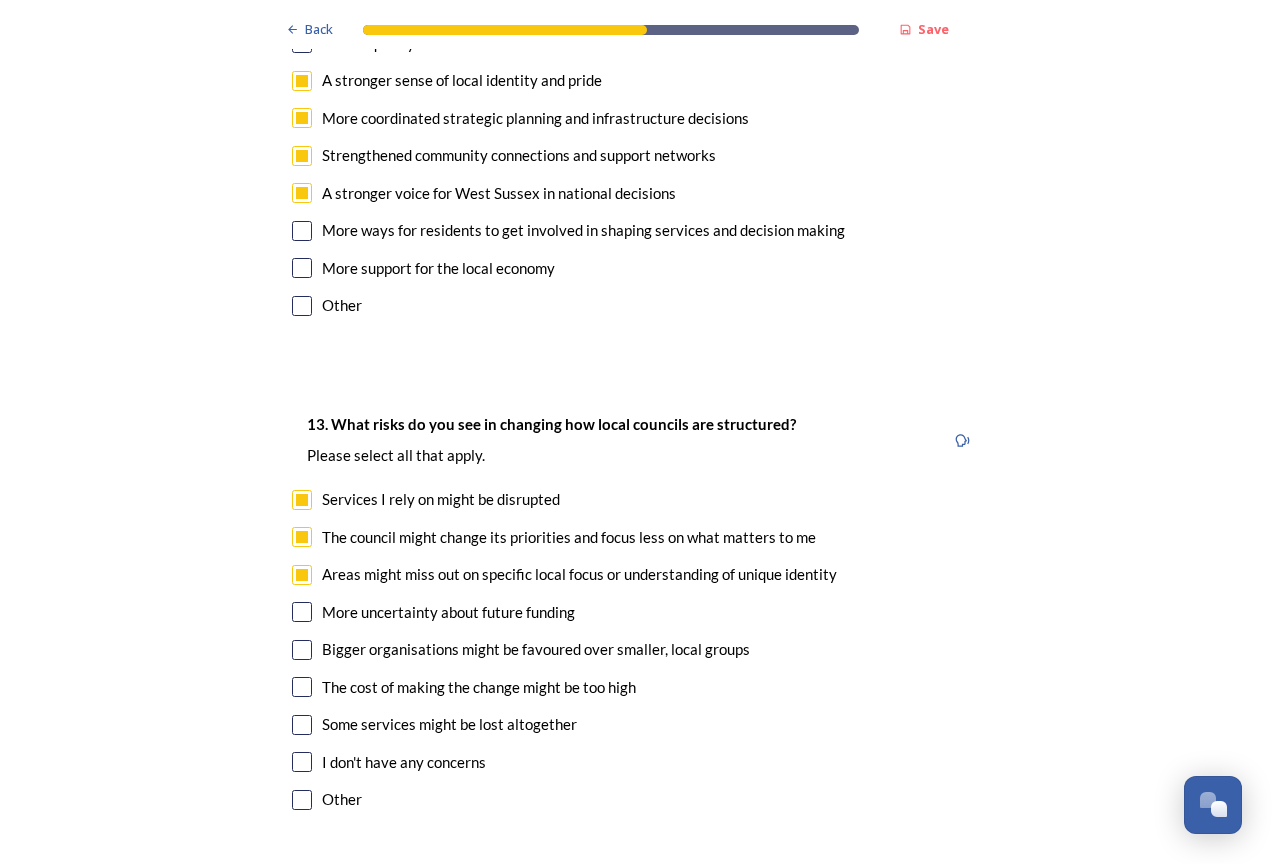 scroll, scrollTop: 4000, scrollLeft: 0, axis: vertical 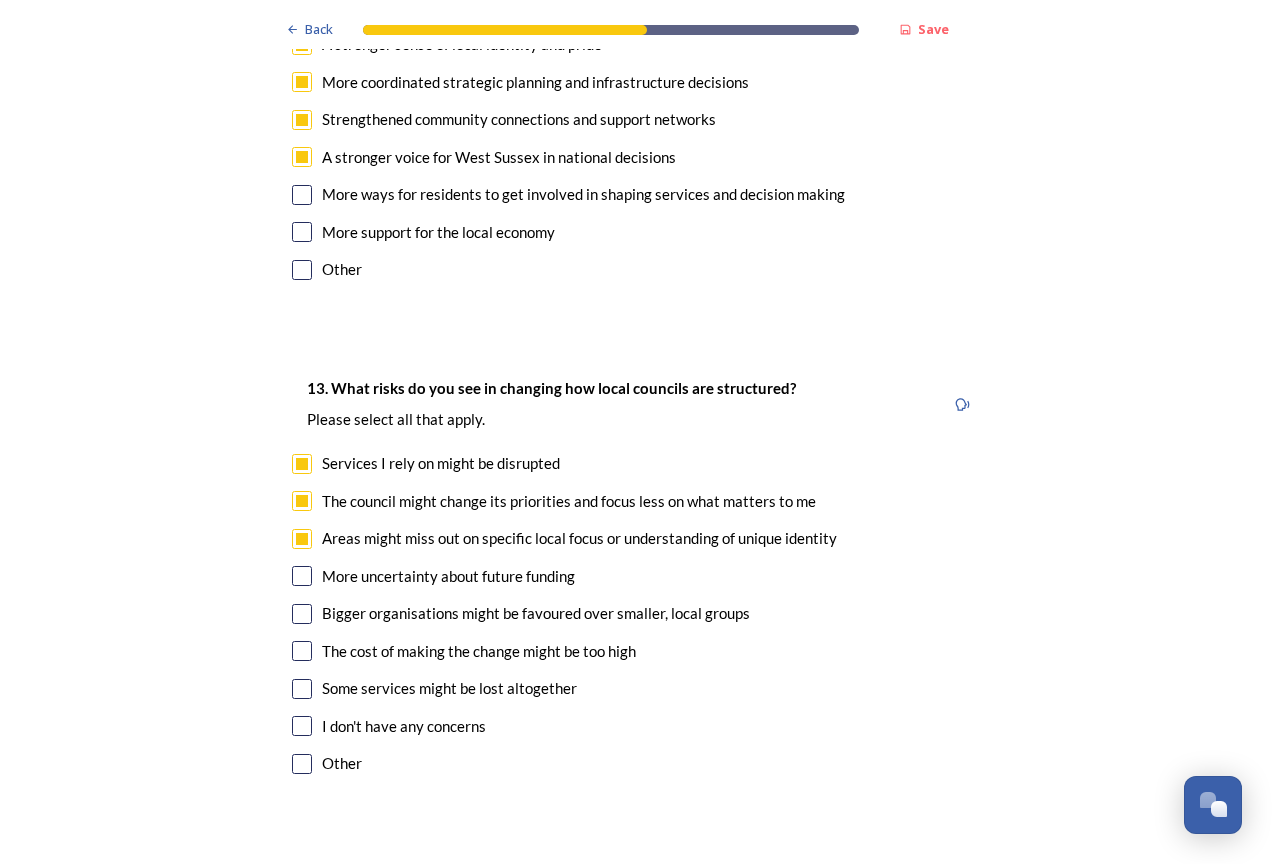 click at bounding box center [302, 689] 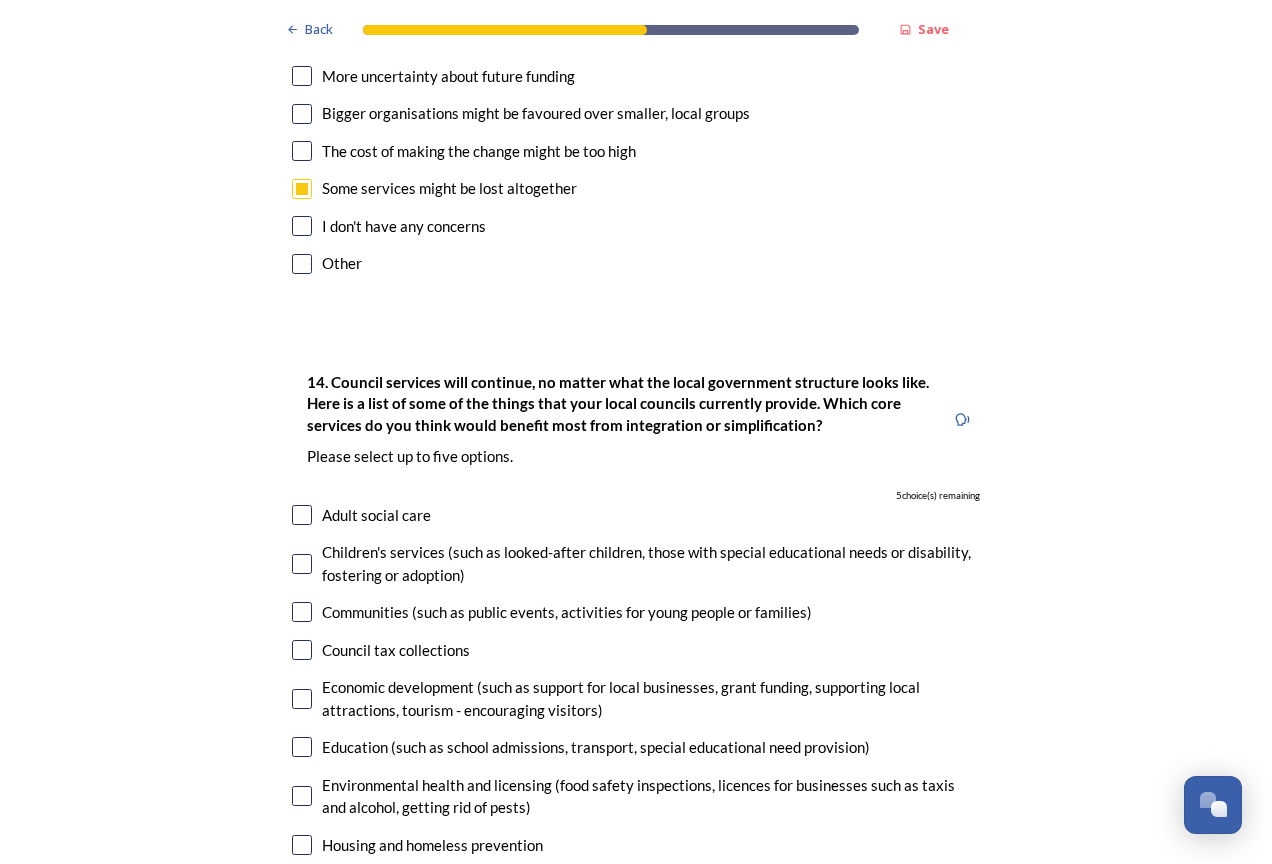 scroll, scrollTop: 4600, scrollLeft: 0, axis: vertical 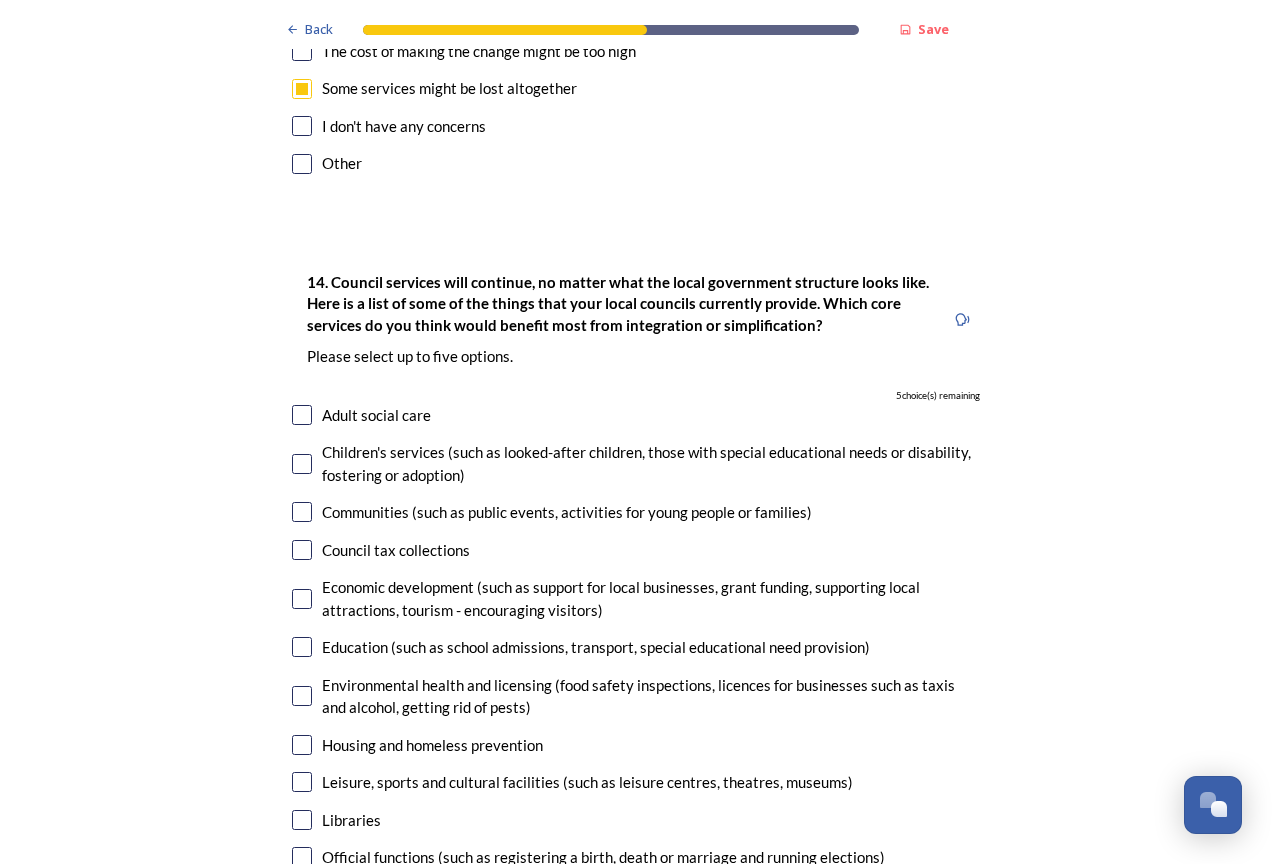 click at bounding box center [302, 415] 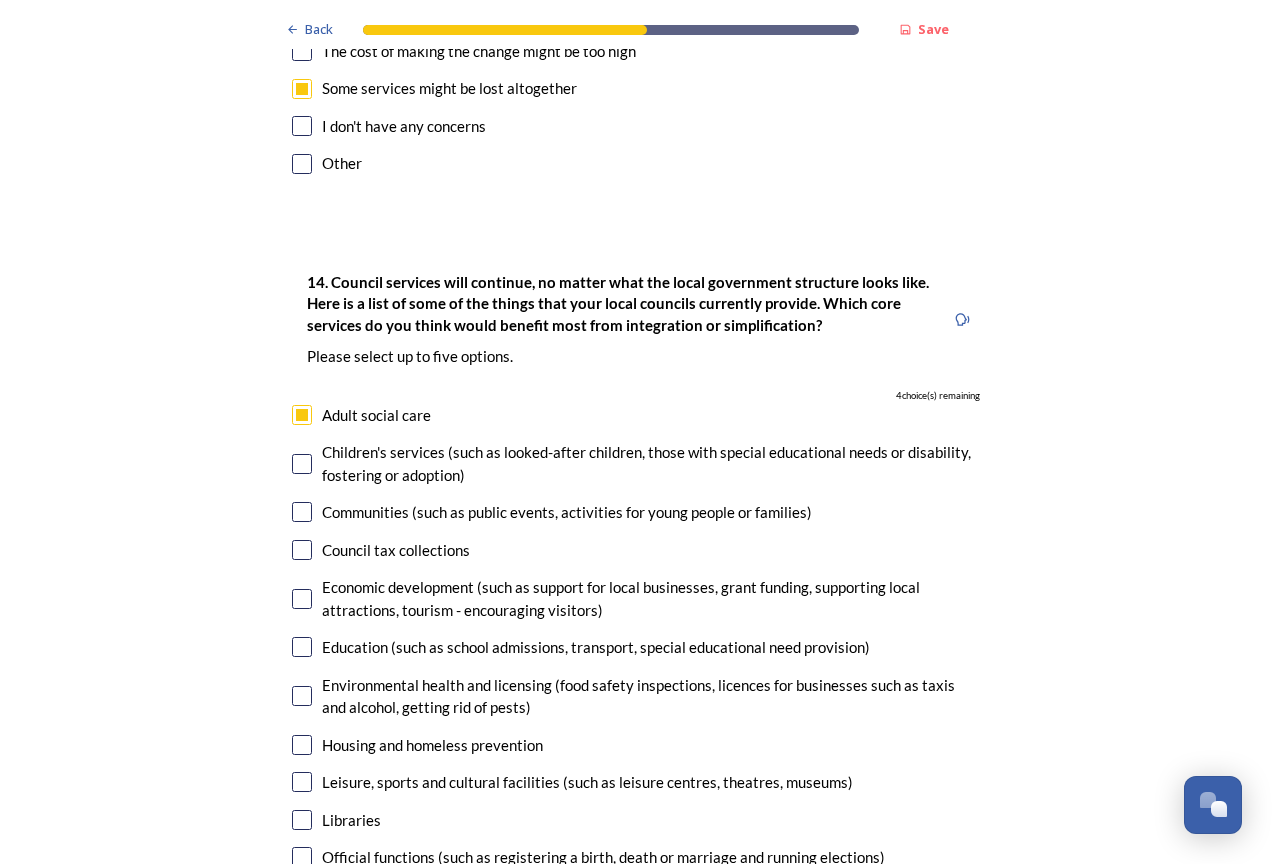 click at bounding box center (302, 464) 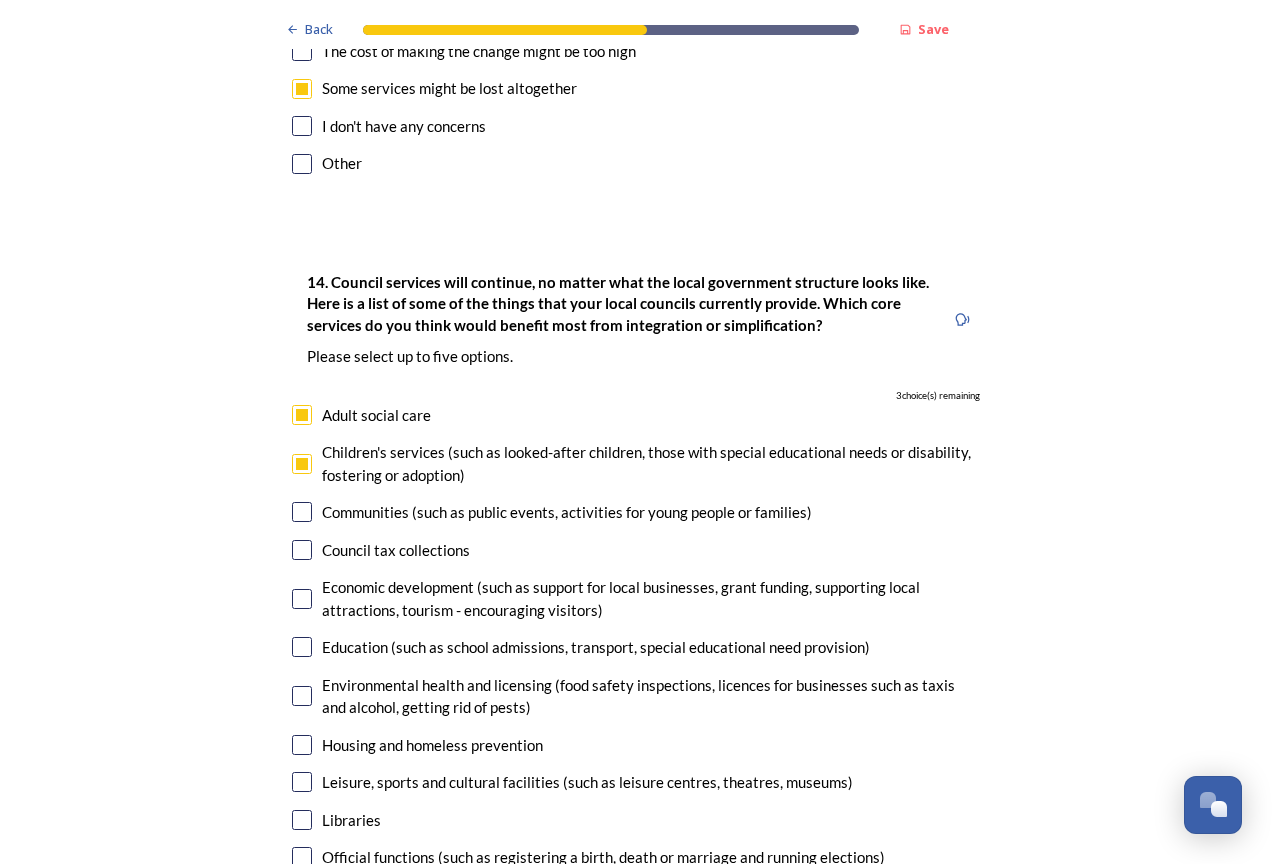 click at bounding box center (302, 599) 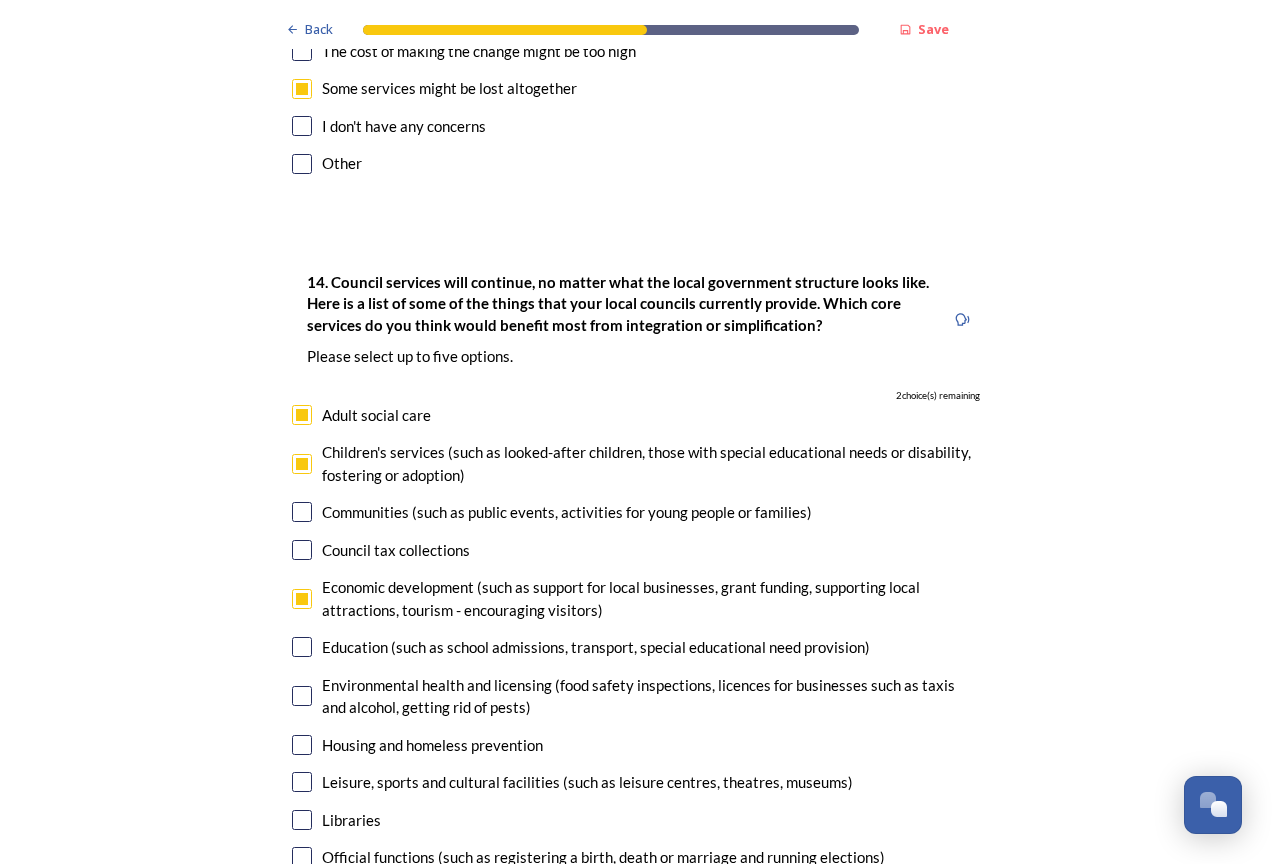 click at bounding box center [302, 647] 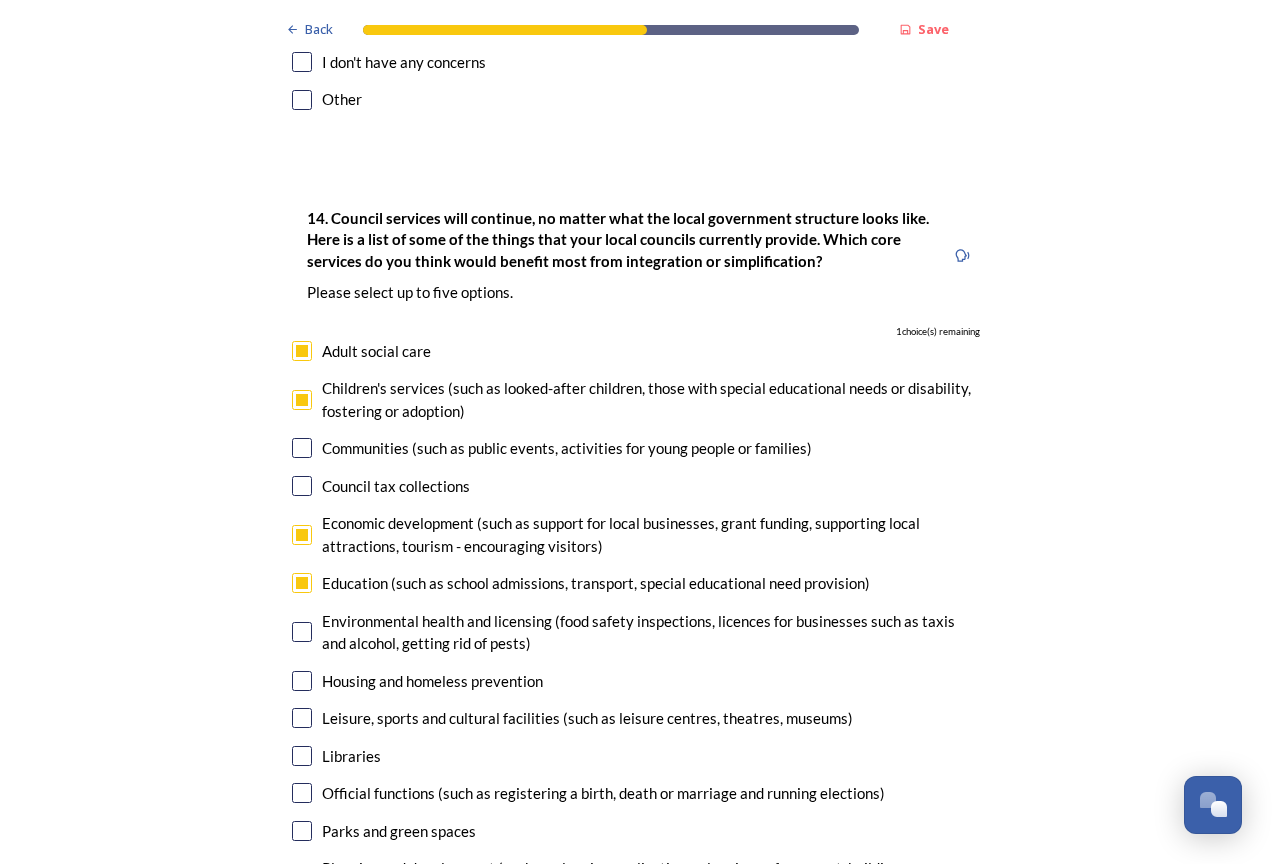 scroll, scrollTop: 4700, scrollLeft: 0, axis: vertical 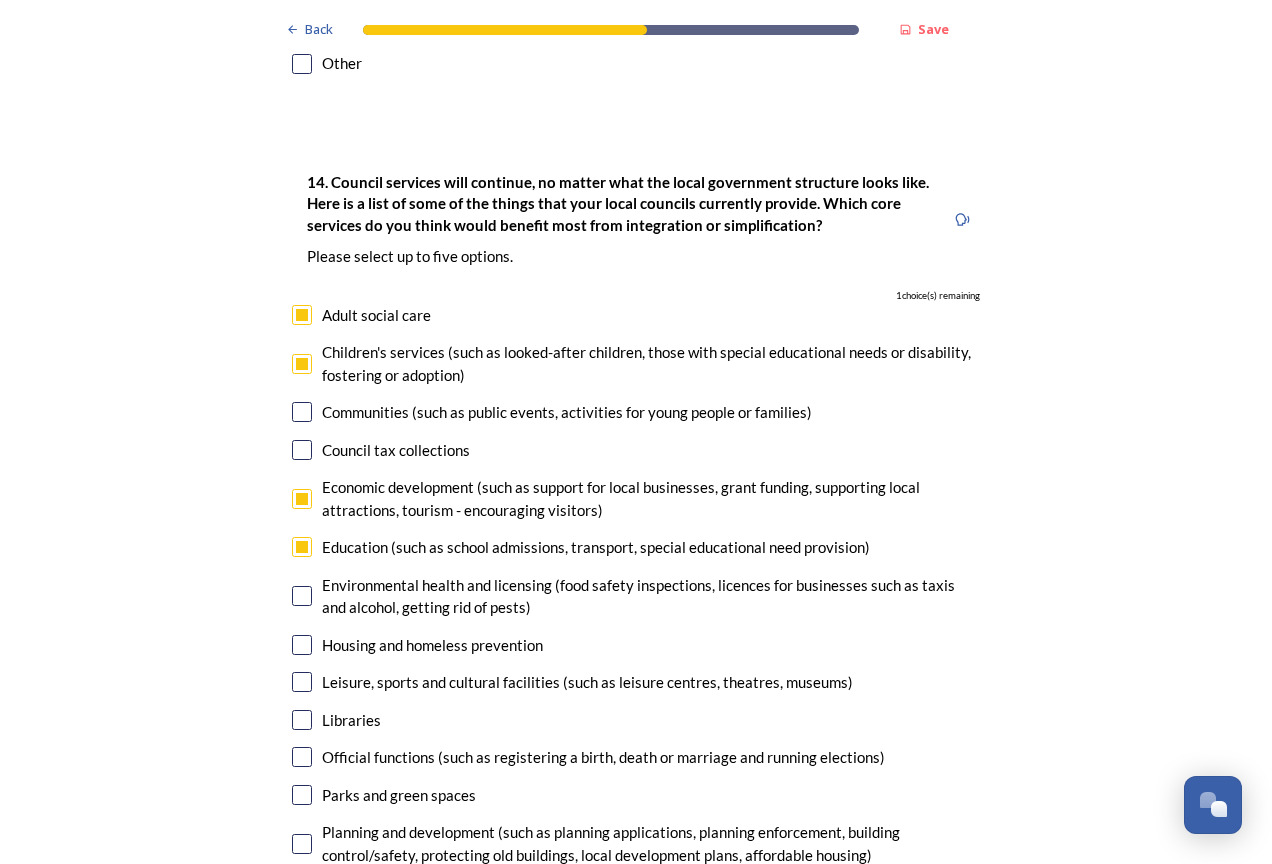 click at bounding box center [302, 844] 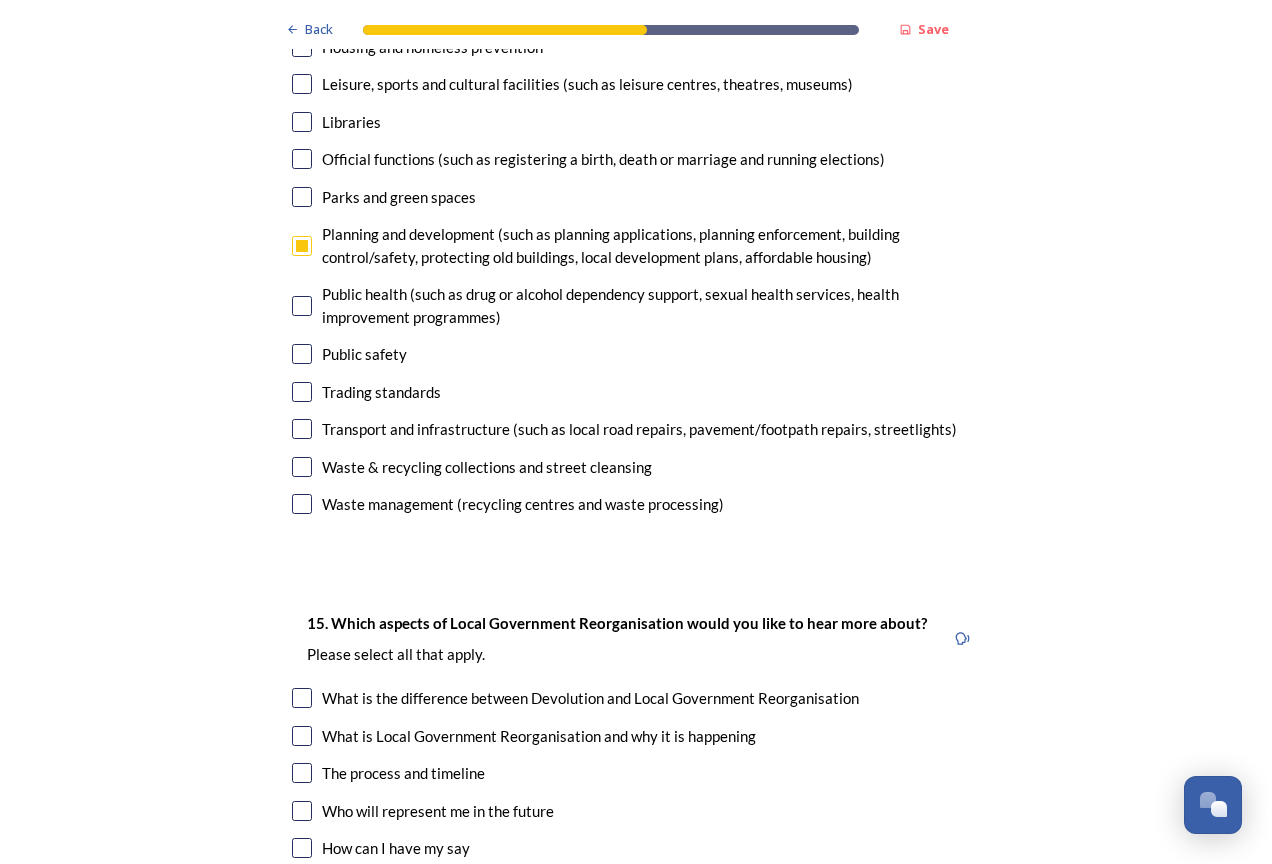 scroll, scrollTop: 5300, scrollLeft: 0, axis: vertical 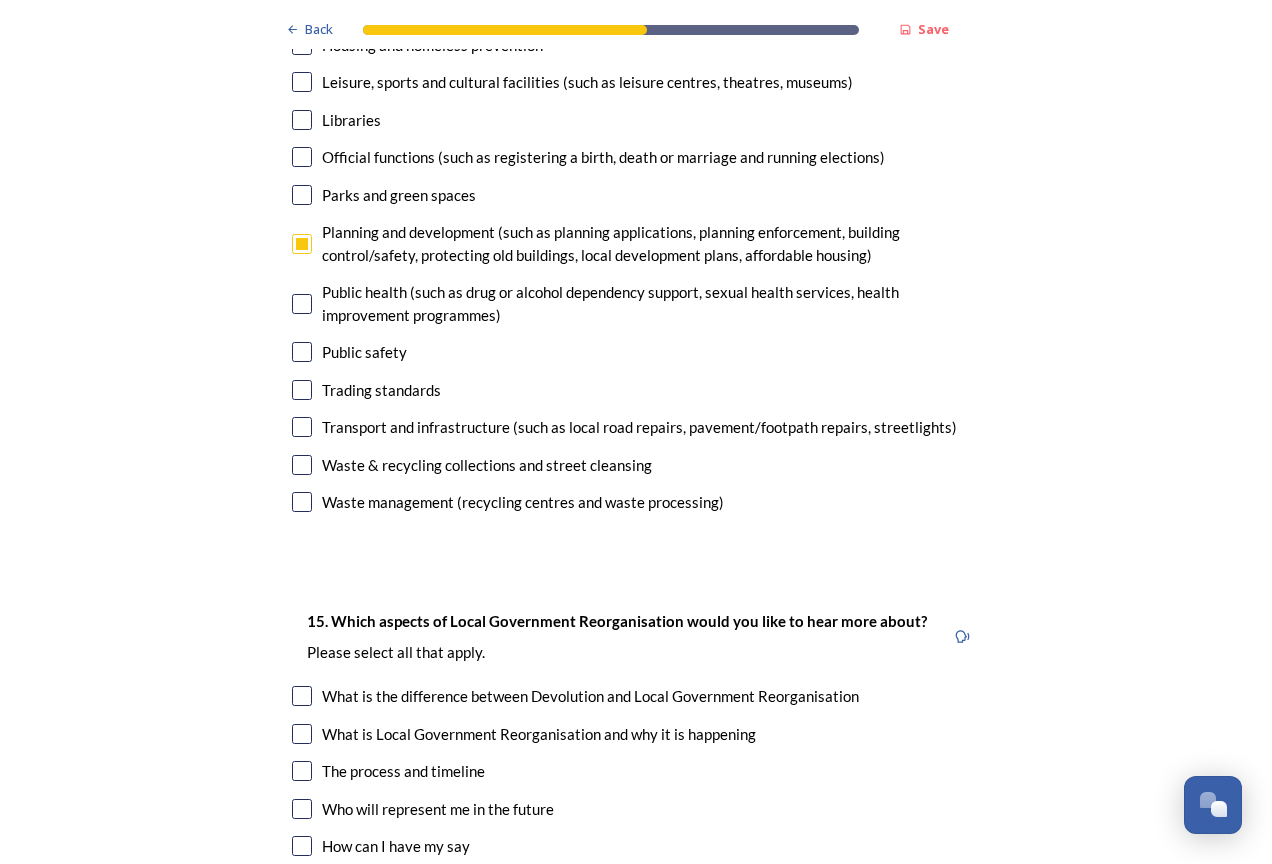 click at bounding box center [302, 771] 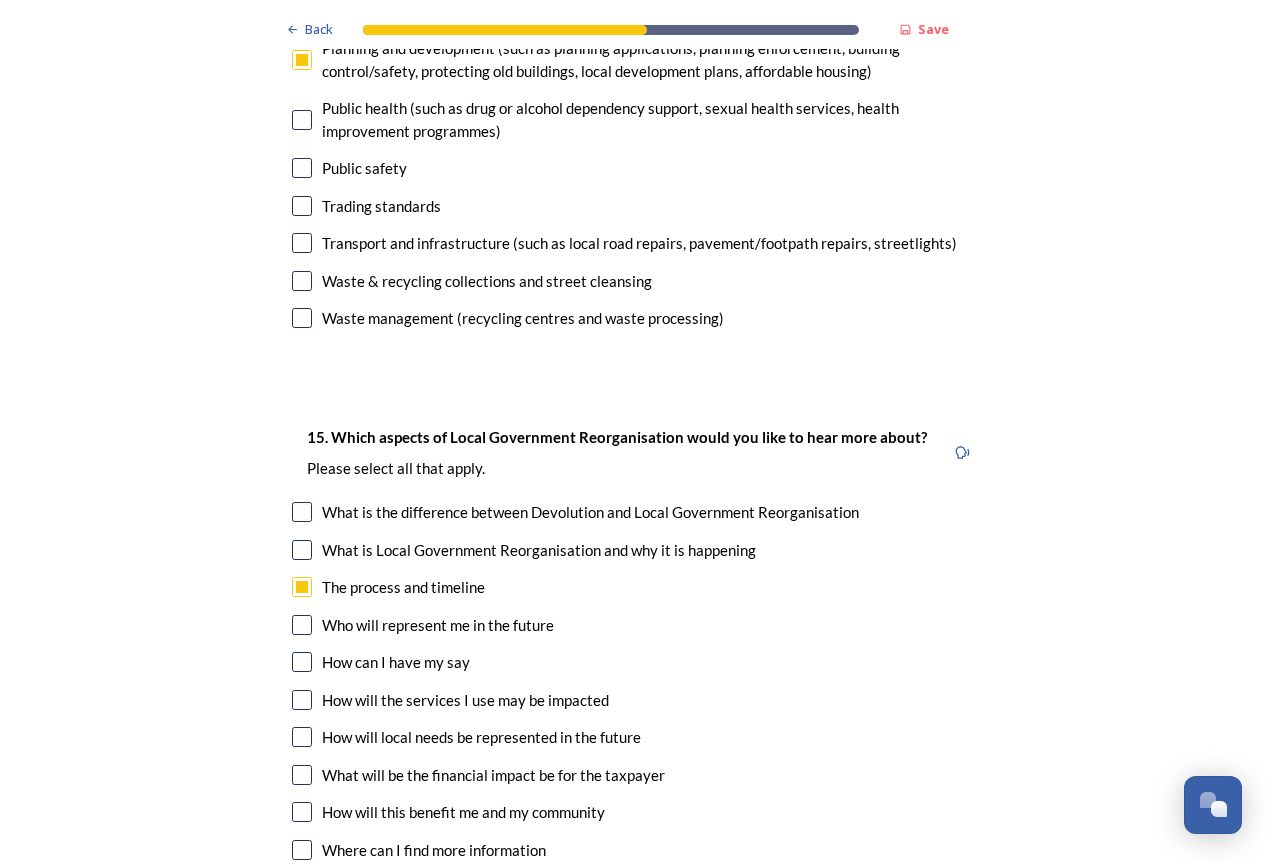 scroll, scrollTop: 5500, scrollLeft: 0, axis: vertical 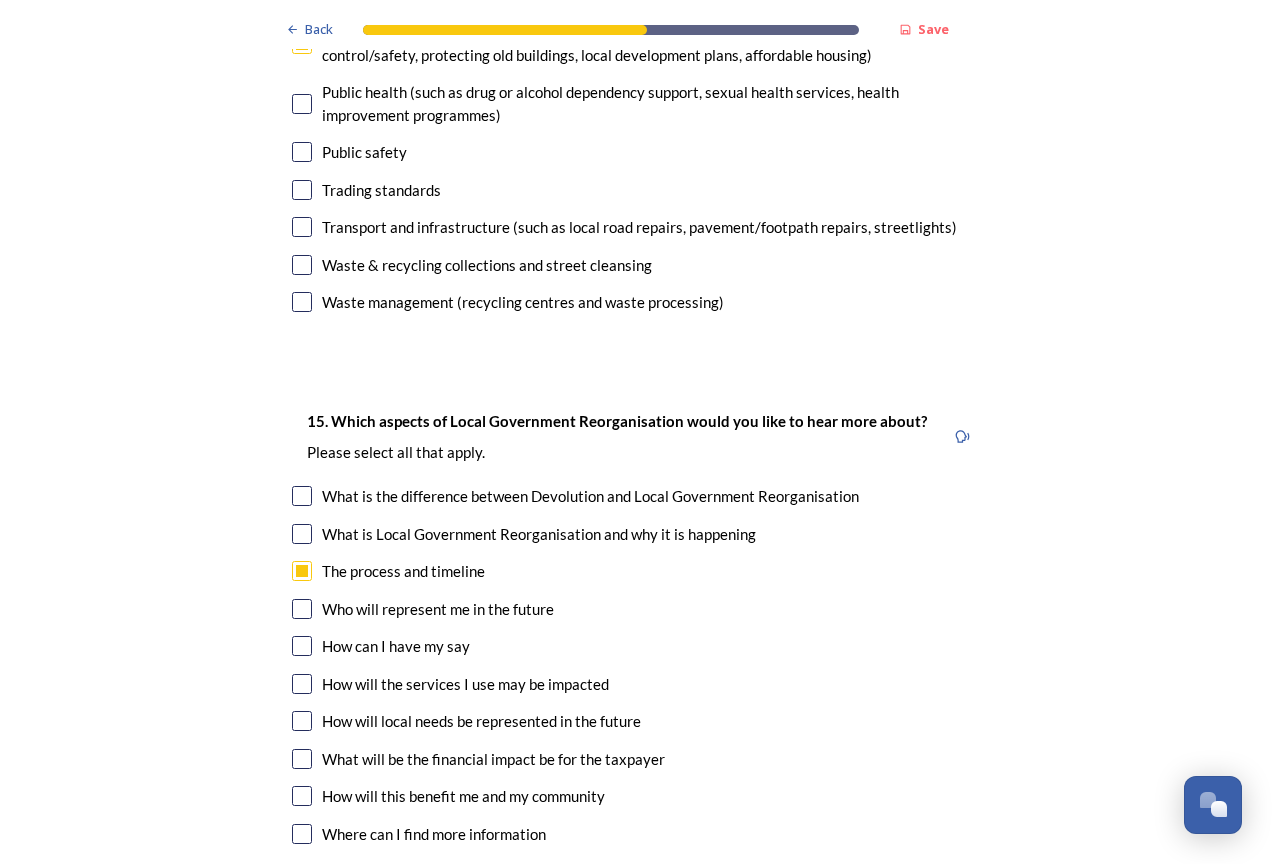 click at bounding box center [302, 609] 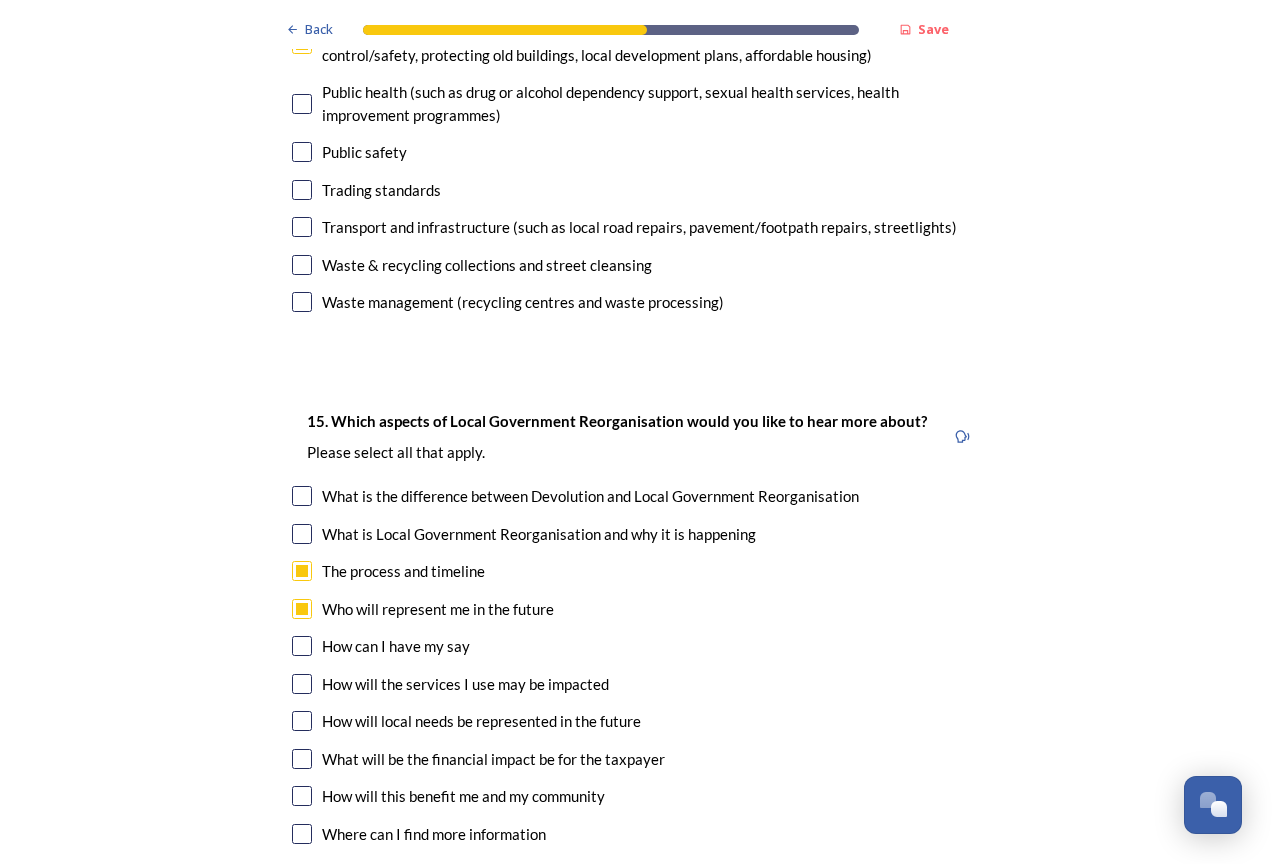 click at bounding box center [302, 684] 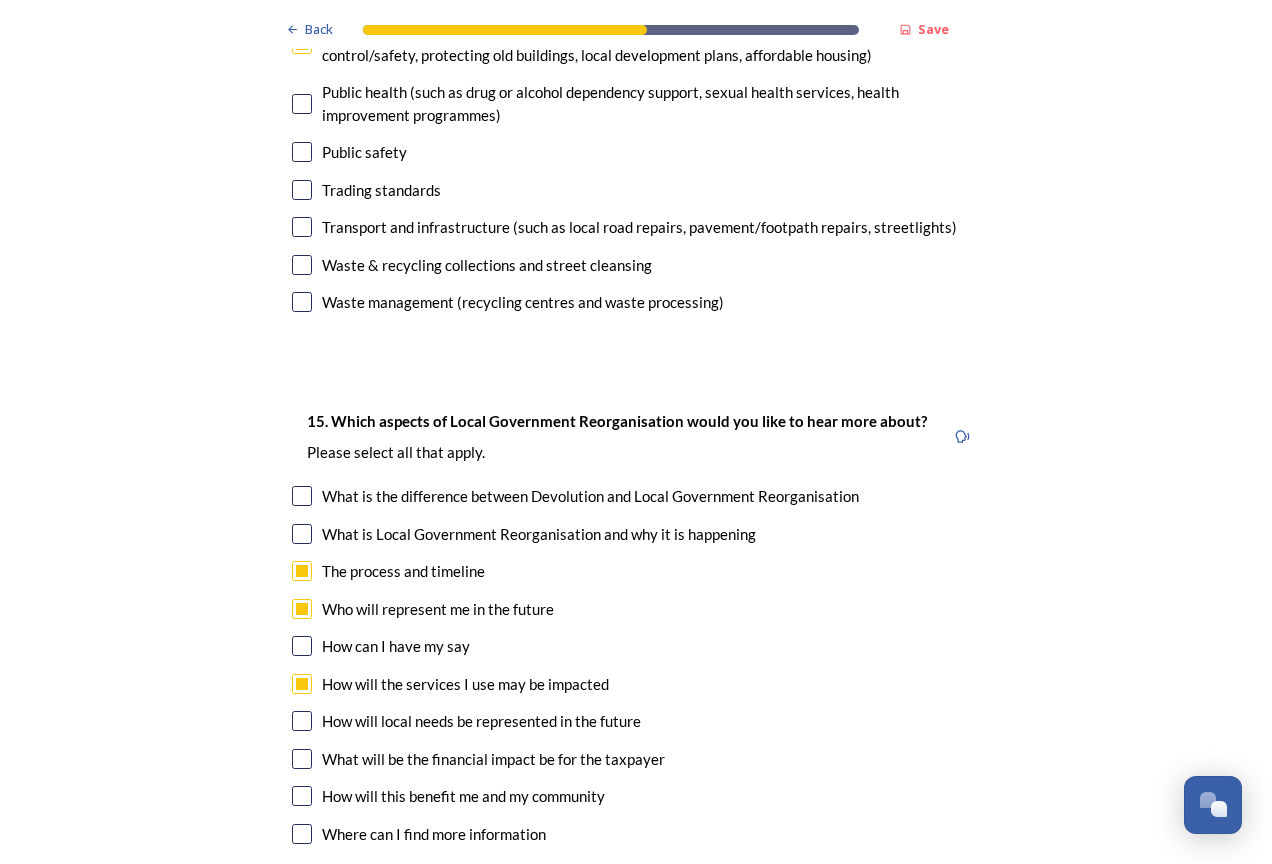 click at bounding box center [302, 796] 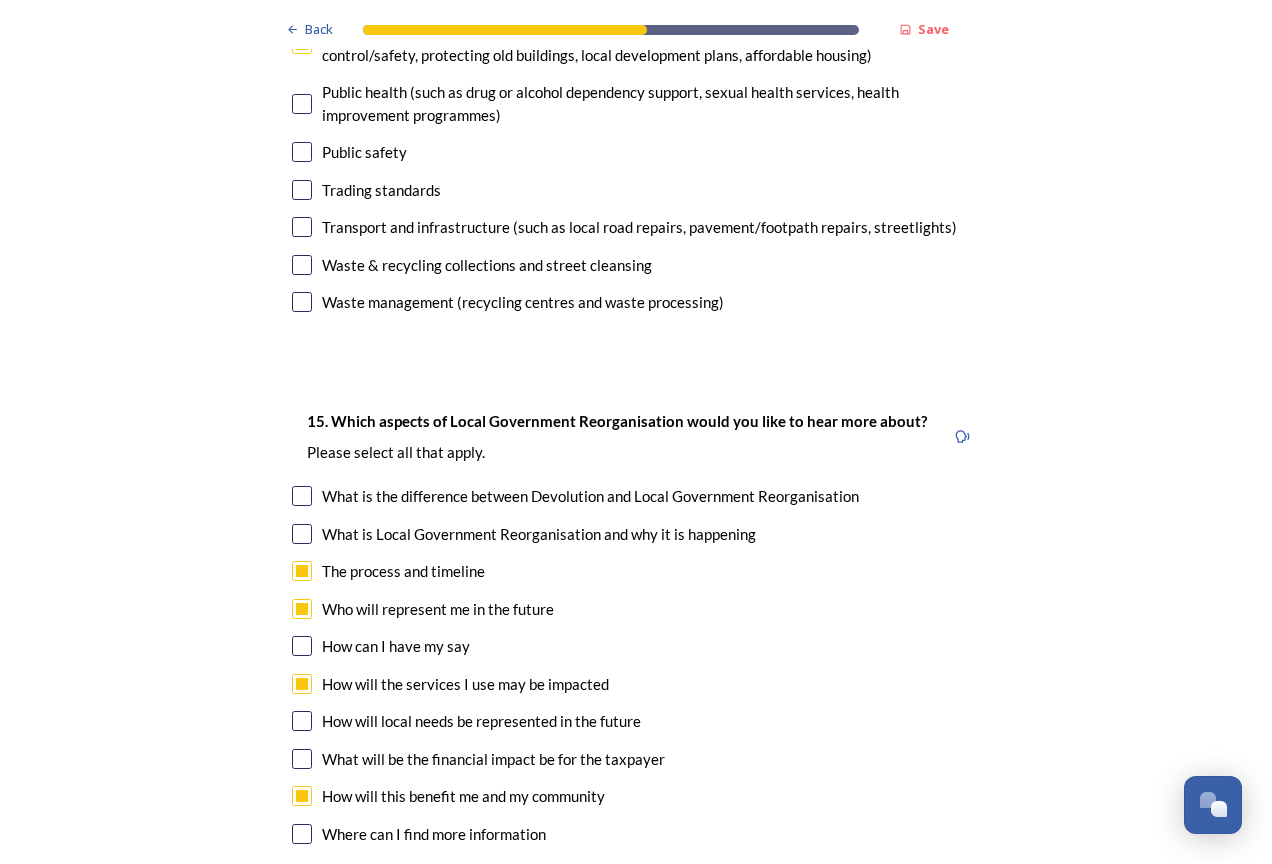click at bounding box center [302, 759] 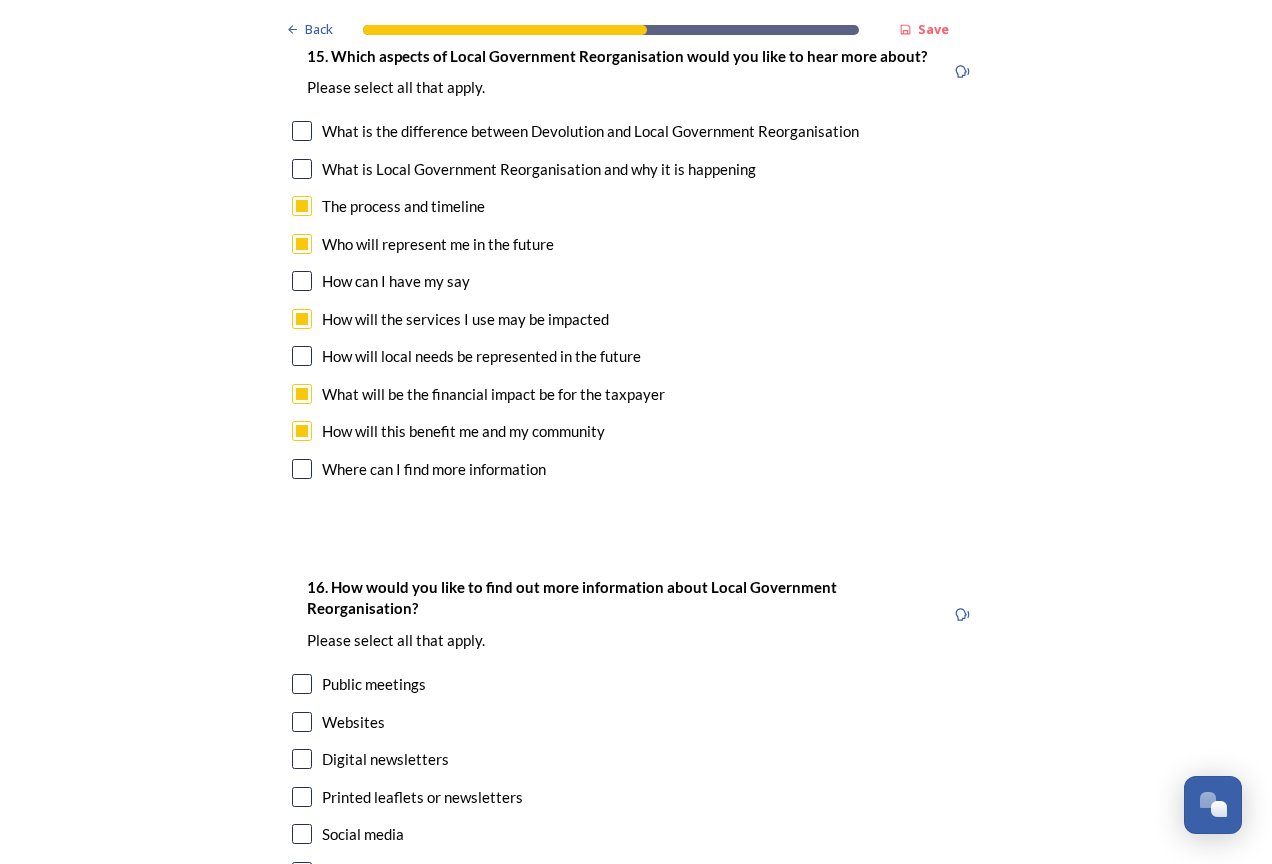 scroll, scrollTop: 5900, scrollLeft: 0, axis: vertical 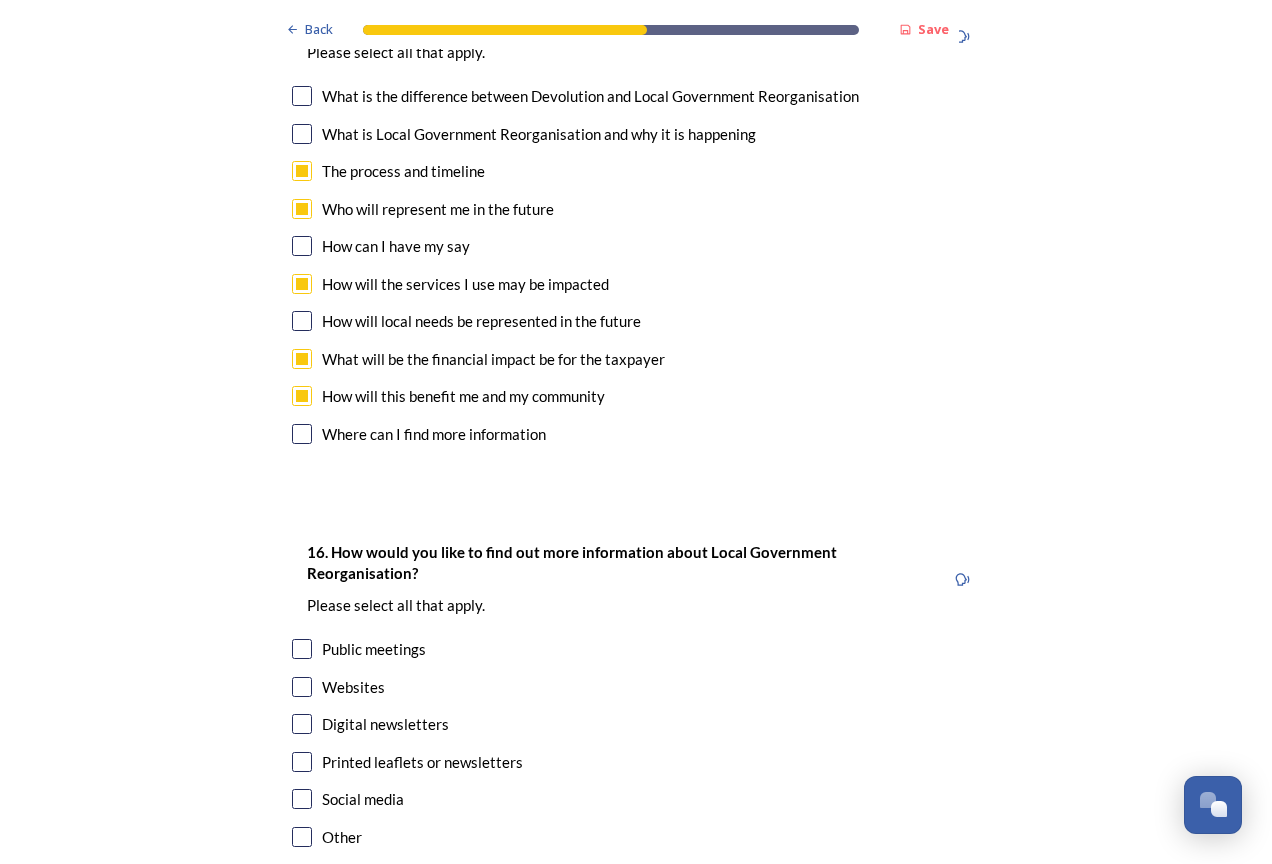 click at bounding box center [302, 724] 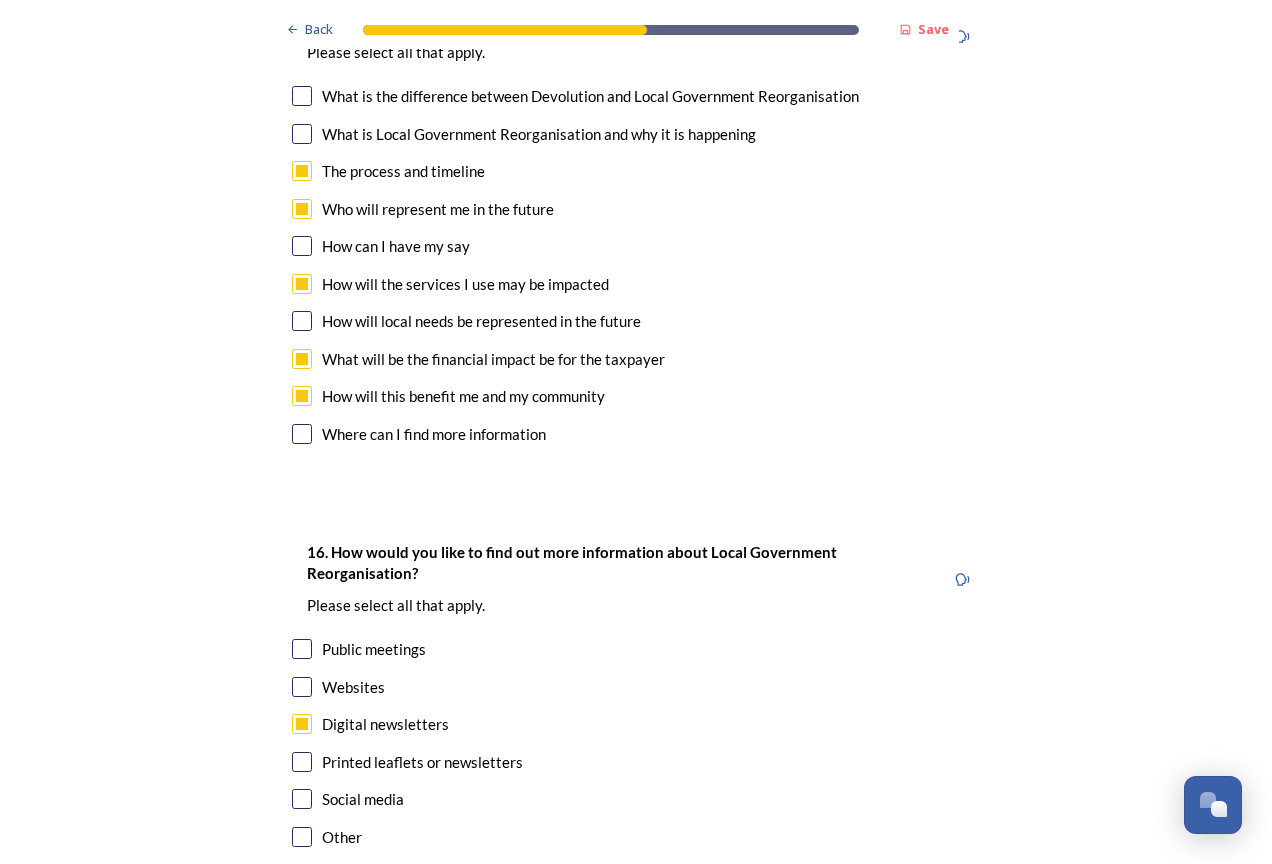 click at bounding box center (302, 799) 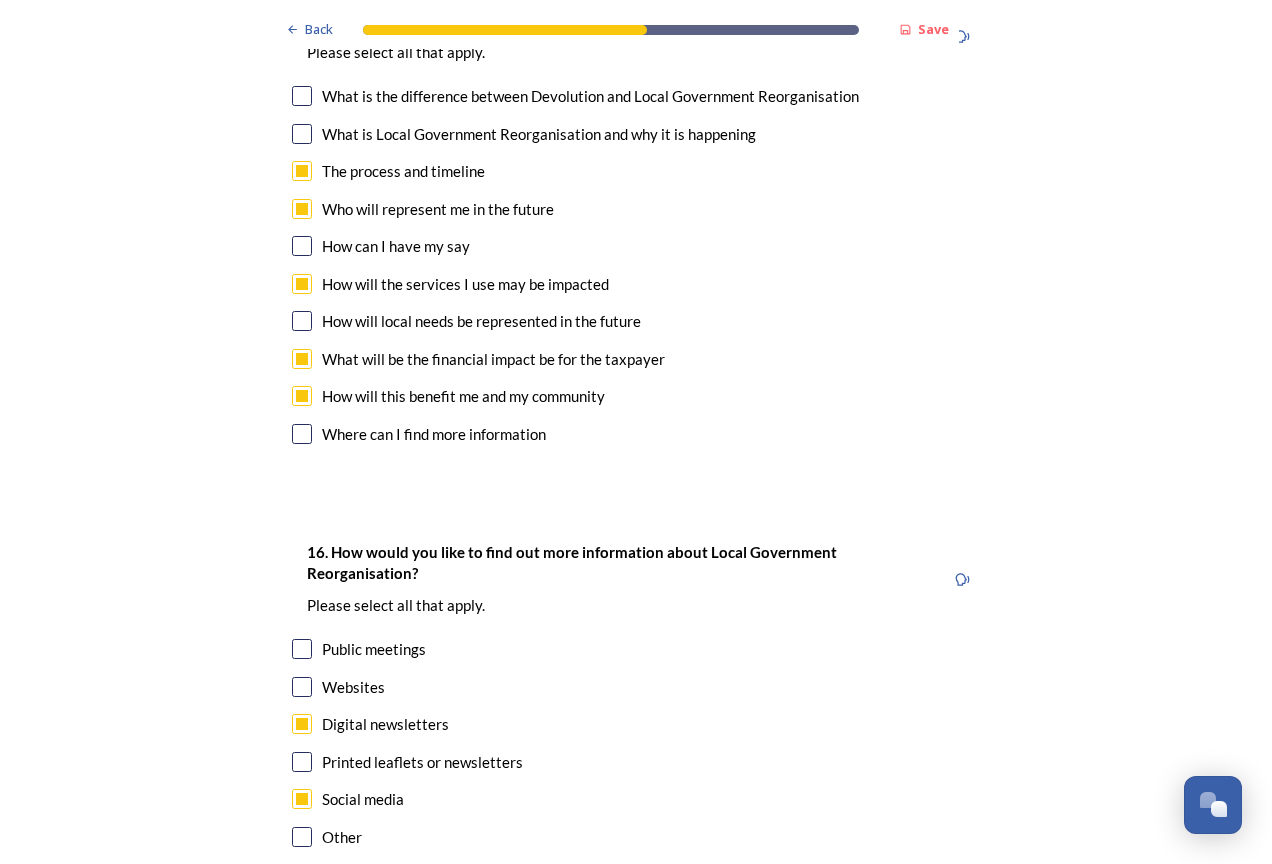 click at bounding box center (302, 687) 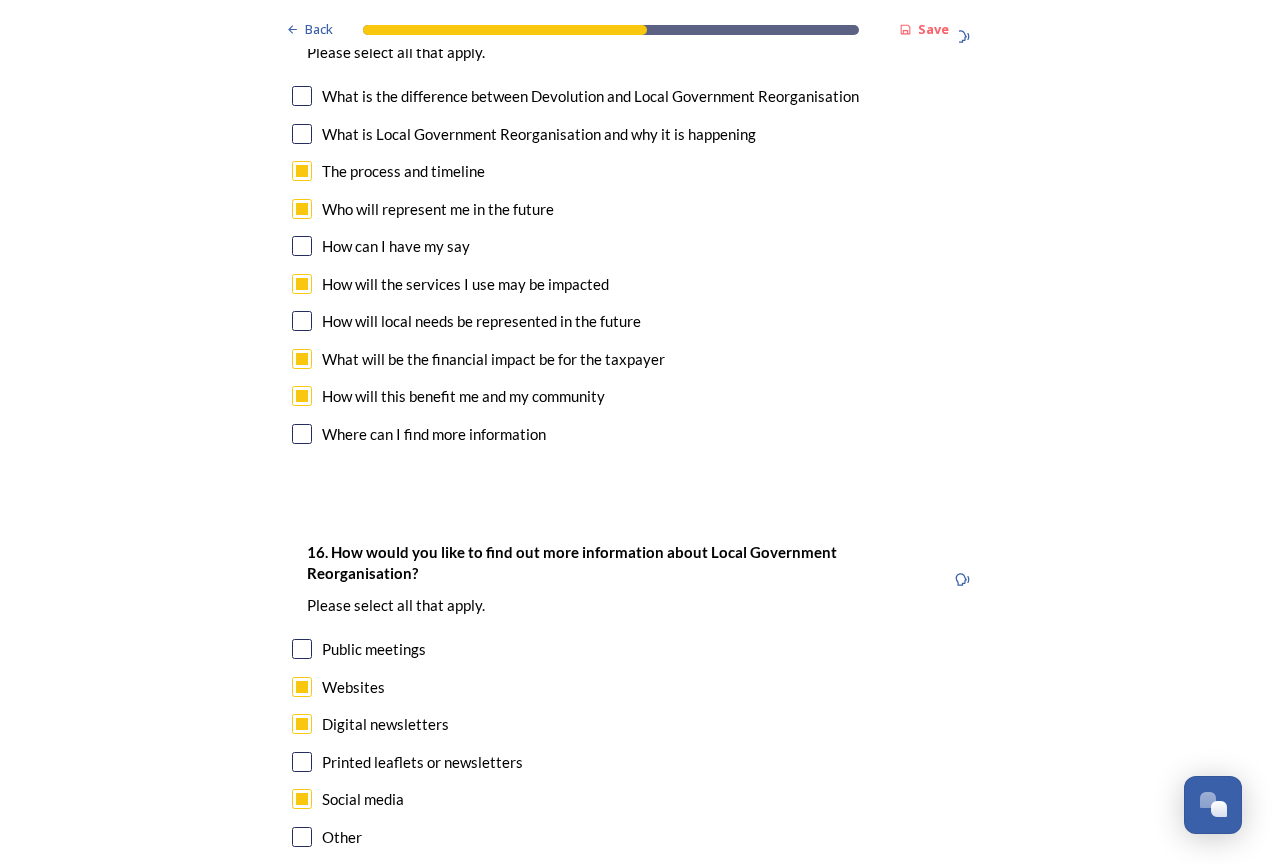 scroll, scrollTop: 6020, scrollLeft: 0, axis: vertical 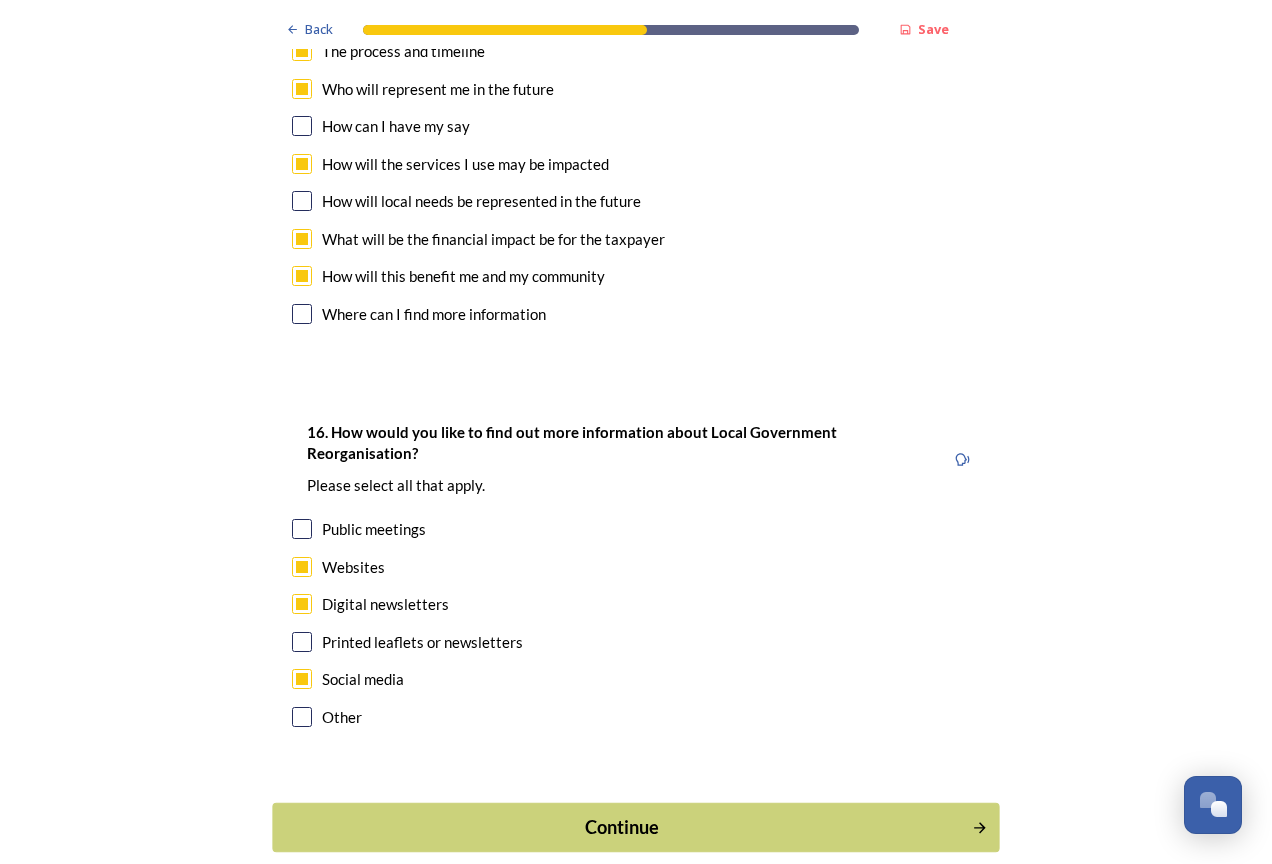 click on "Continue" at bounding box center (622, 827) 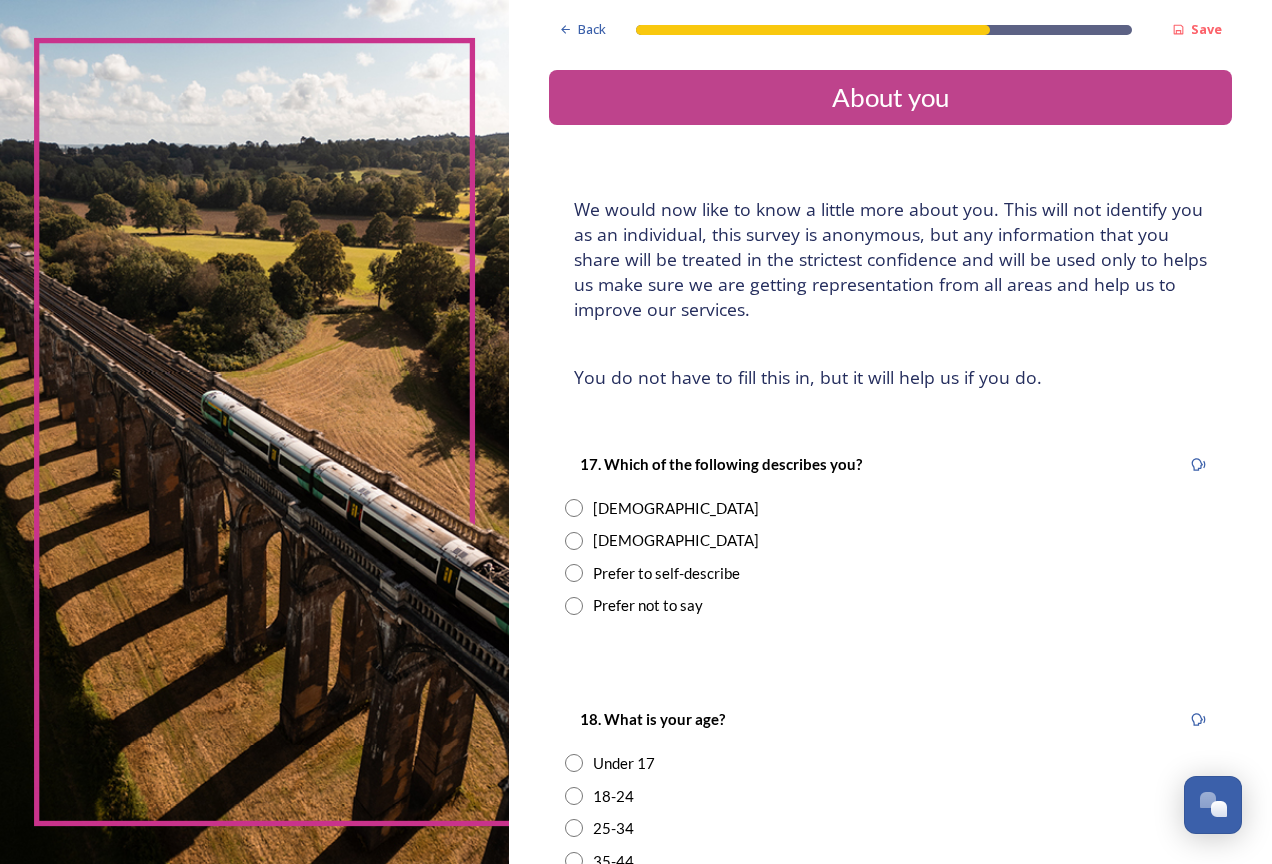 click at bounding box center [574, 508] 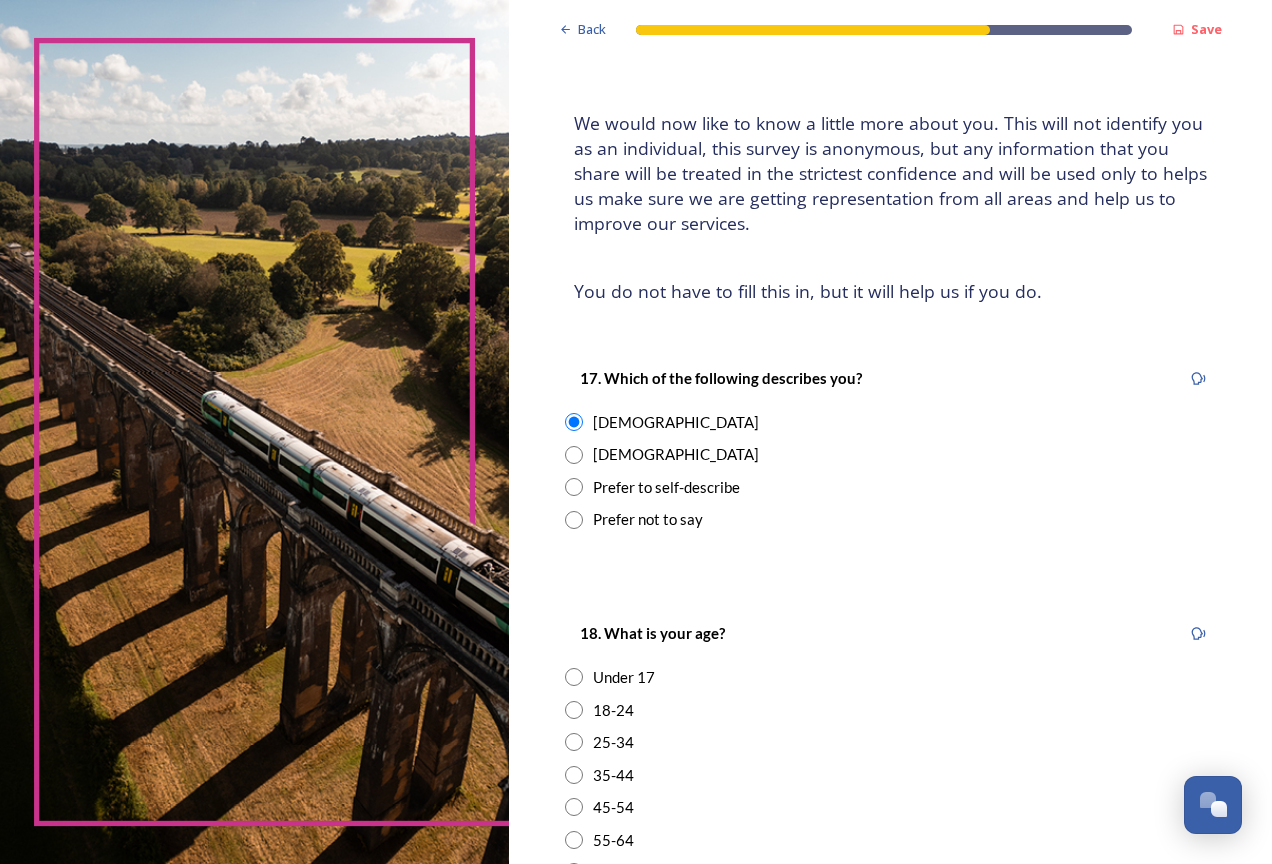 scroll, scrollTop: 200, scrollLeft: 0, axis: vertical 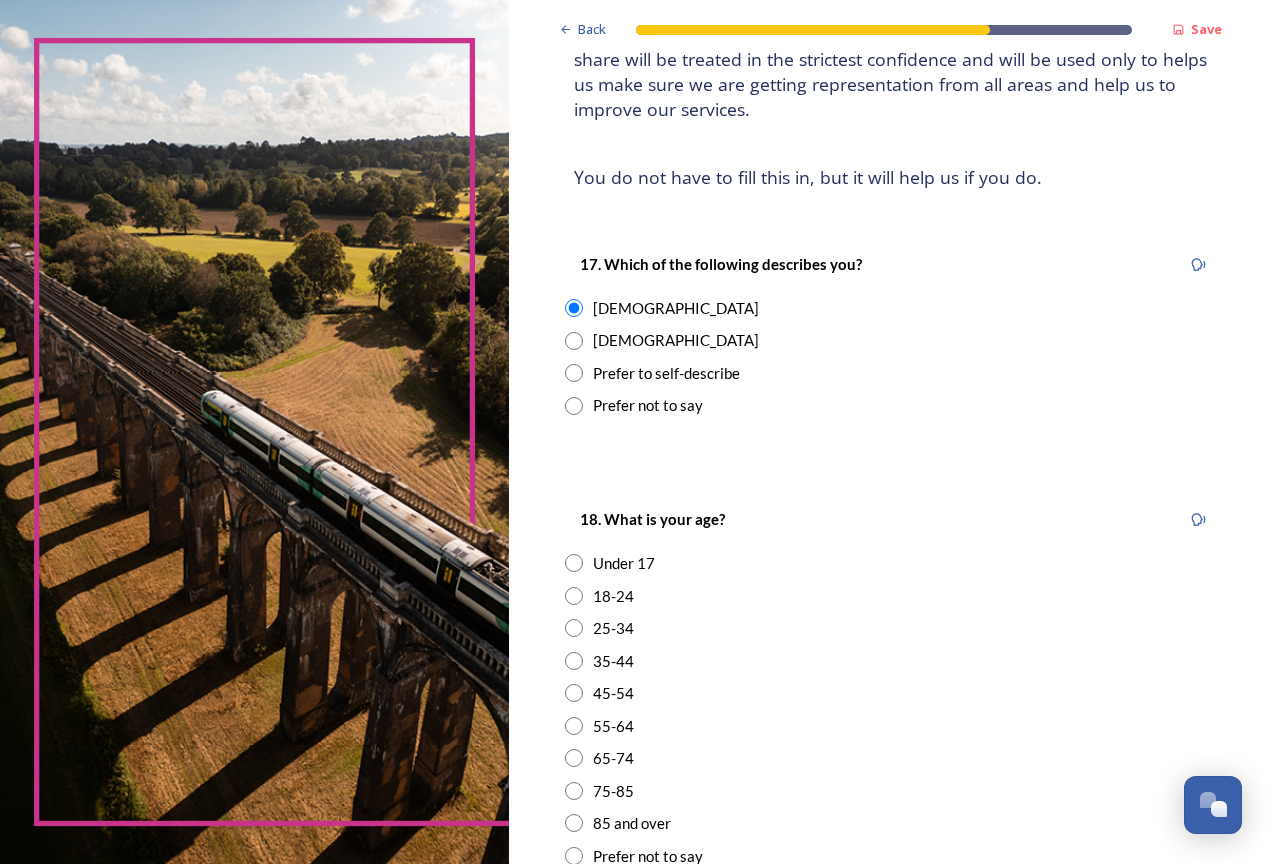 click at bounding box center [574, 693] 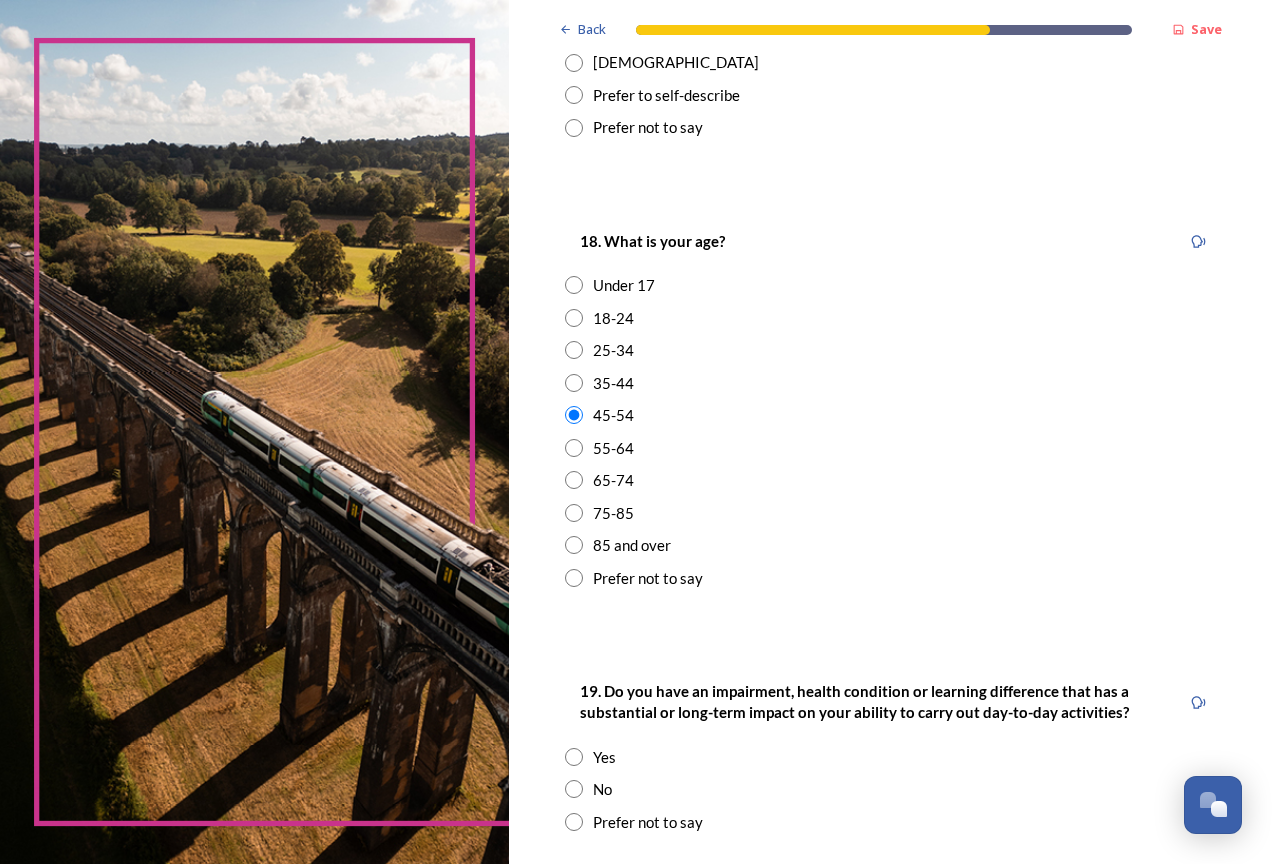 scroll, scrollTop: 500, scrollLeft: 0, axis: vertical 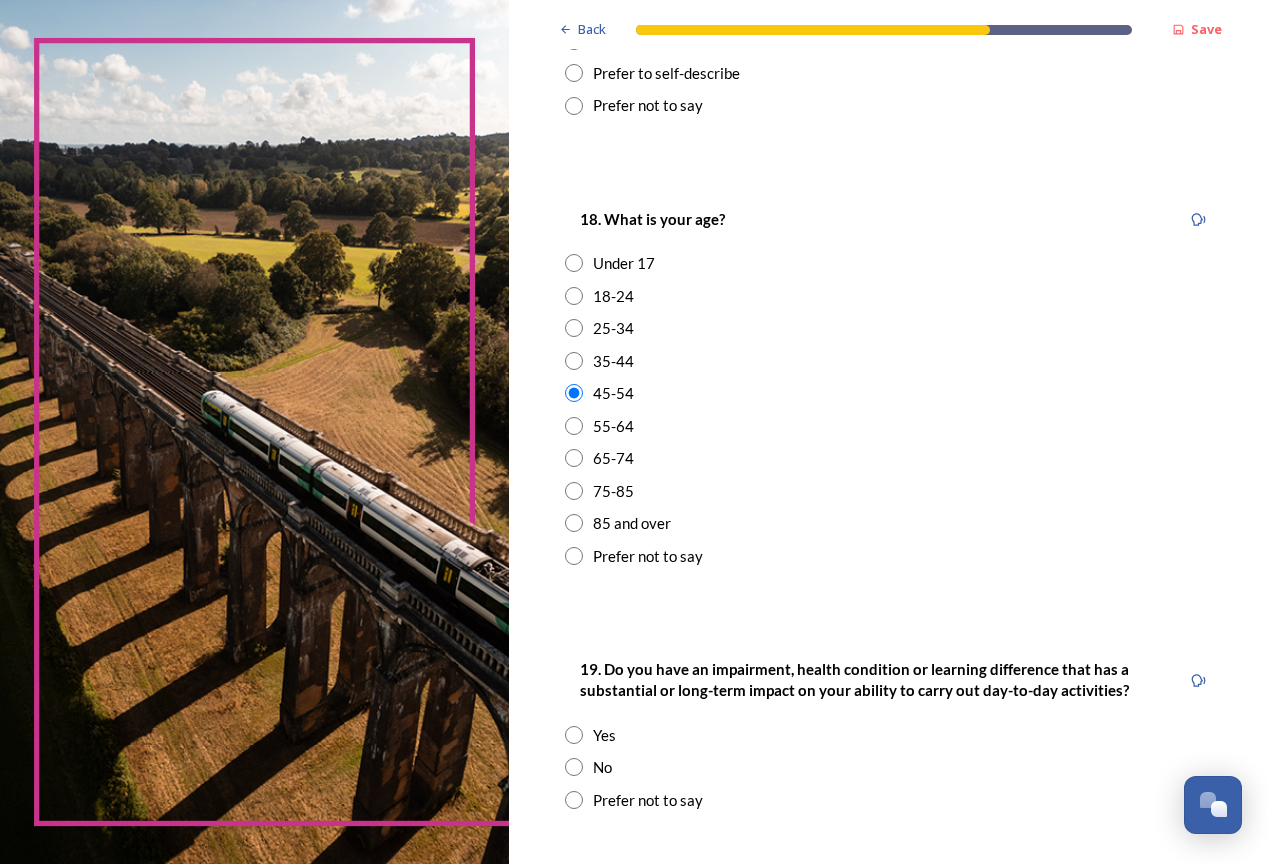 click at bounding box center [574, 767] 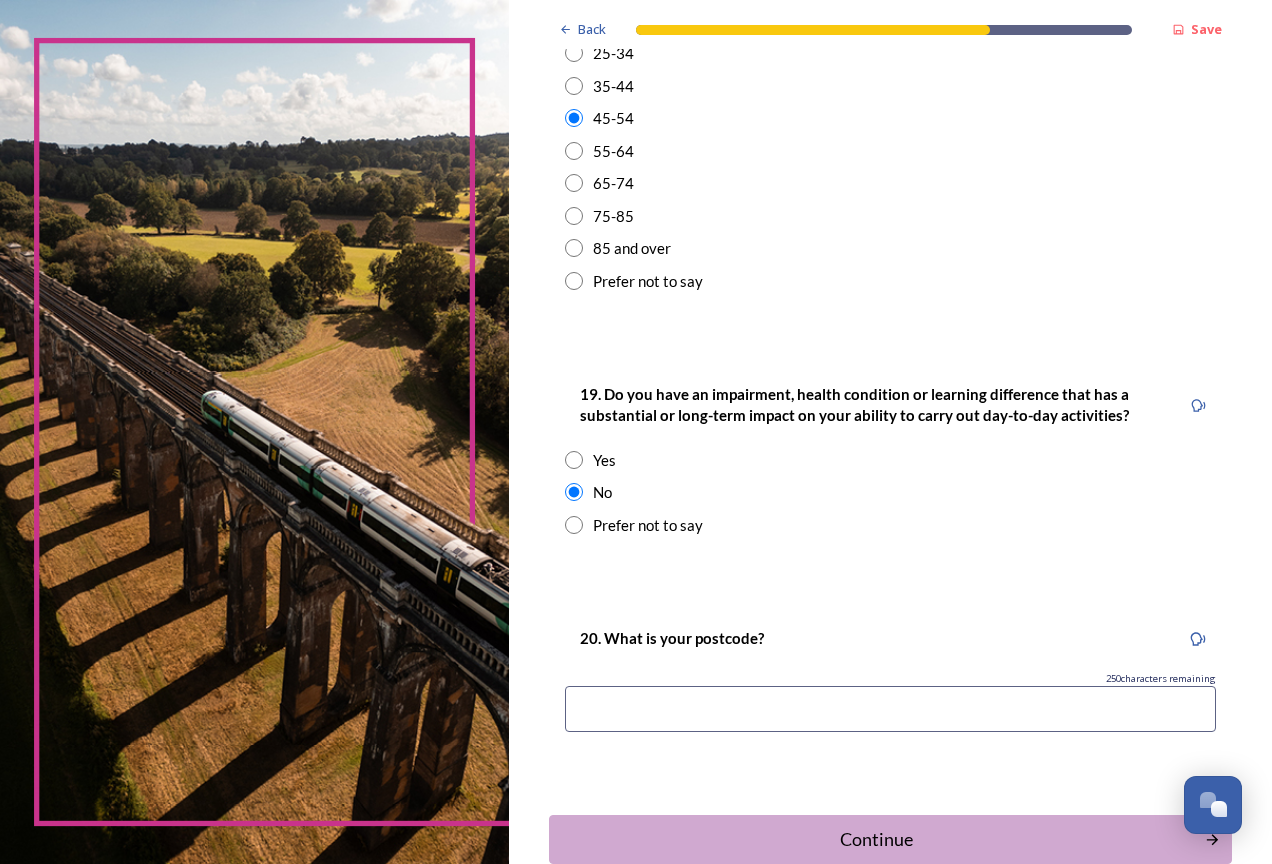 scroll, scrollTop: 800, scrollLeft: 0, axis: vertical 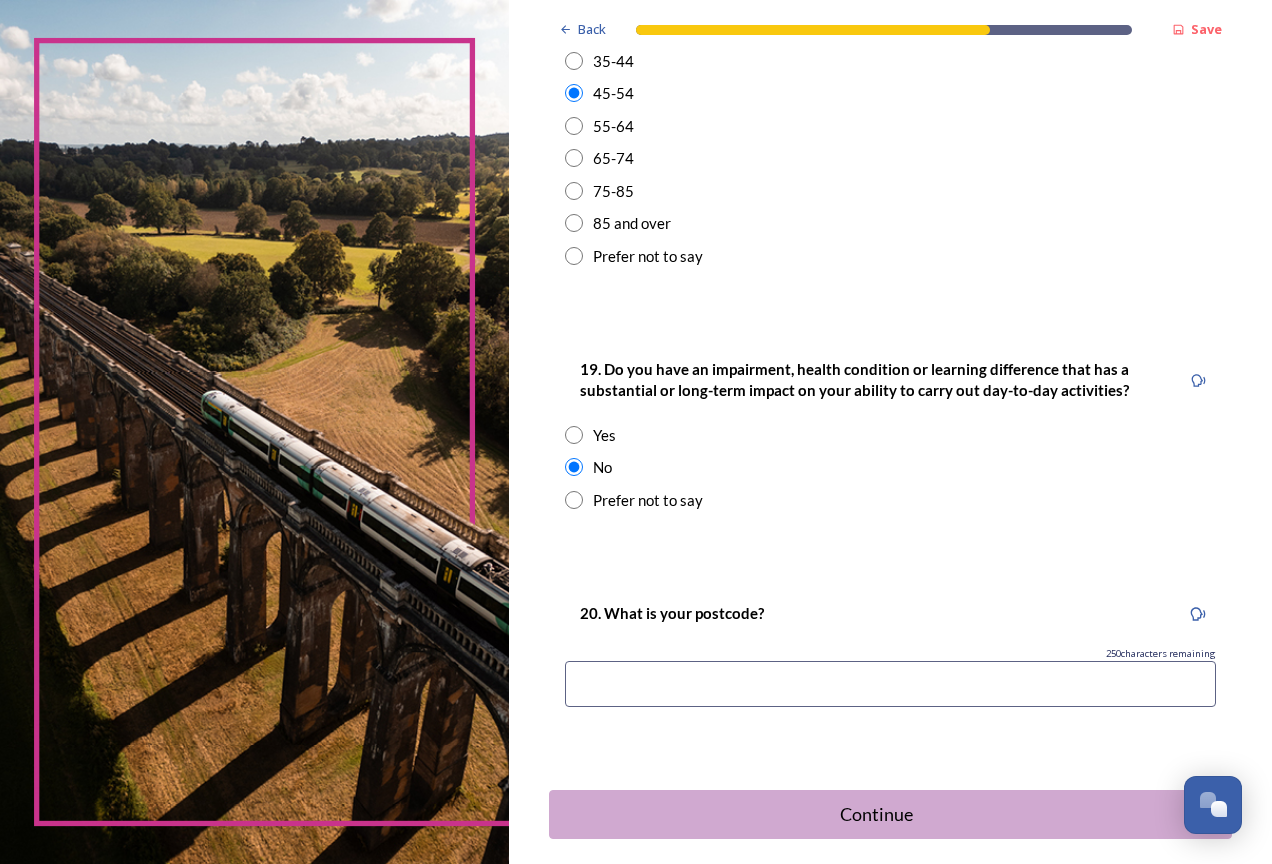 click at bounding box center (890, 684) 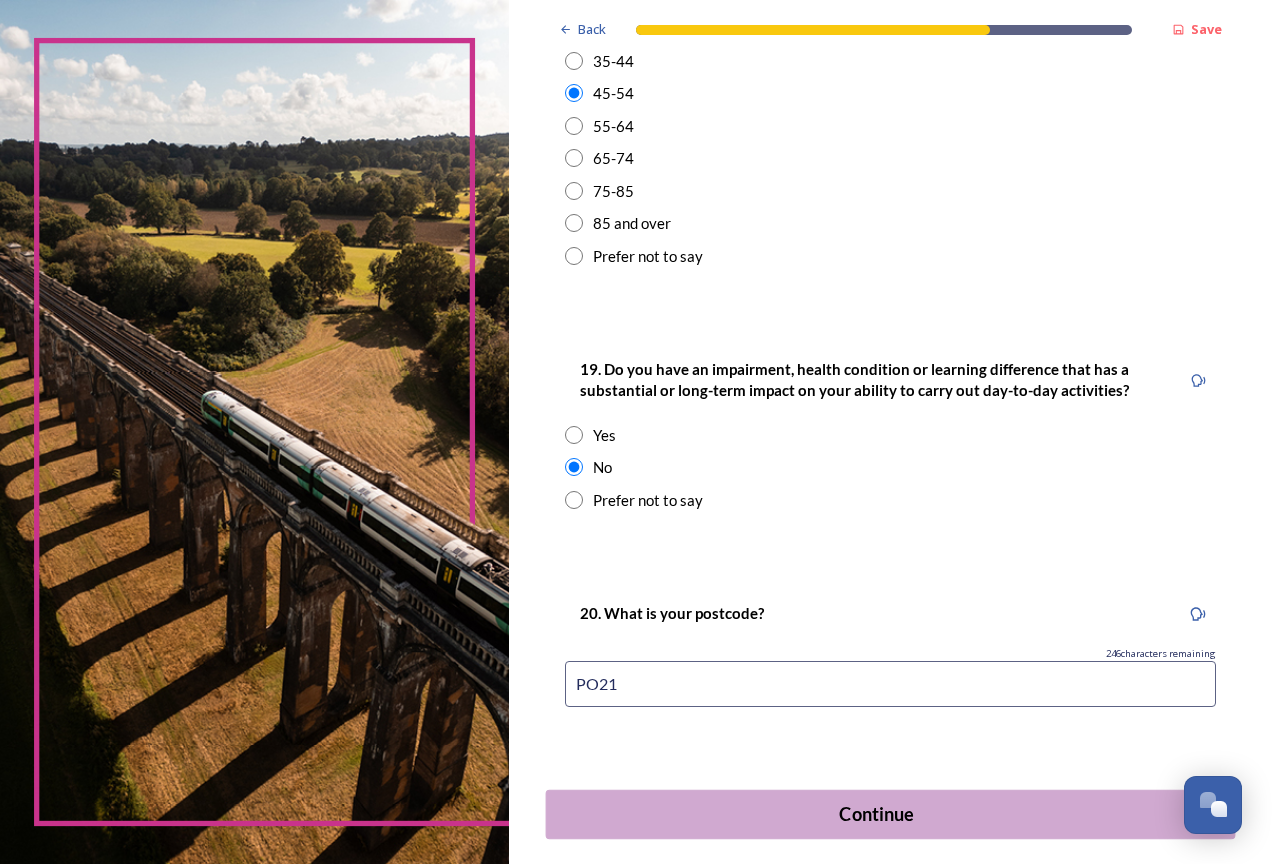 type on "PO21" 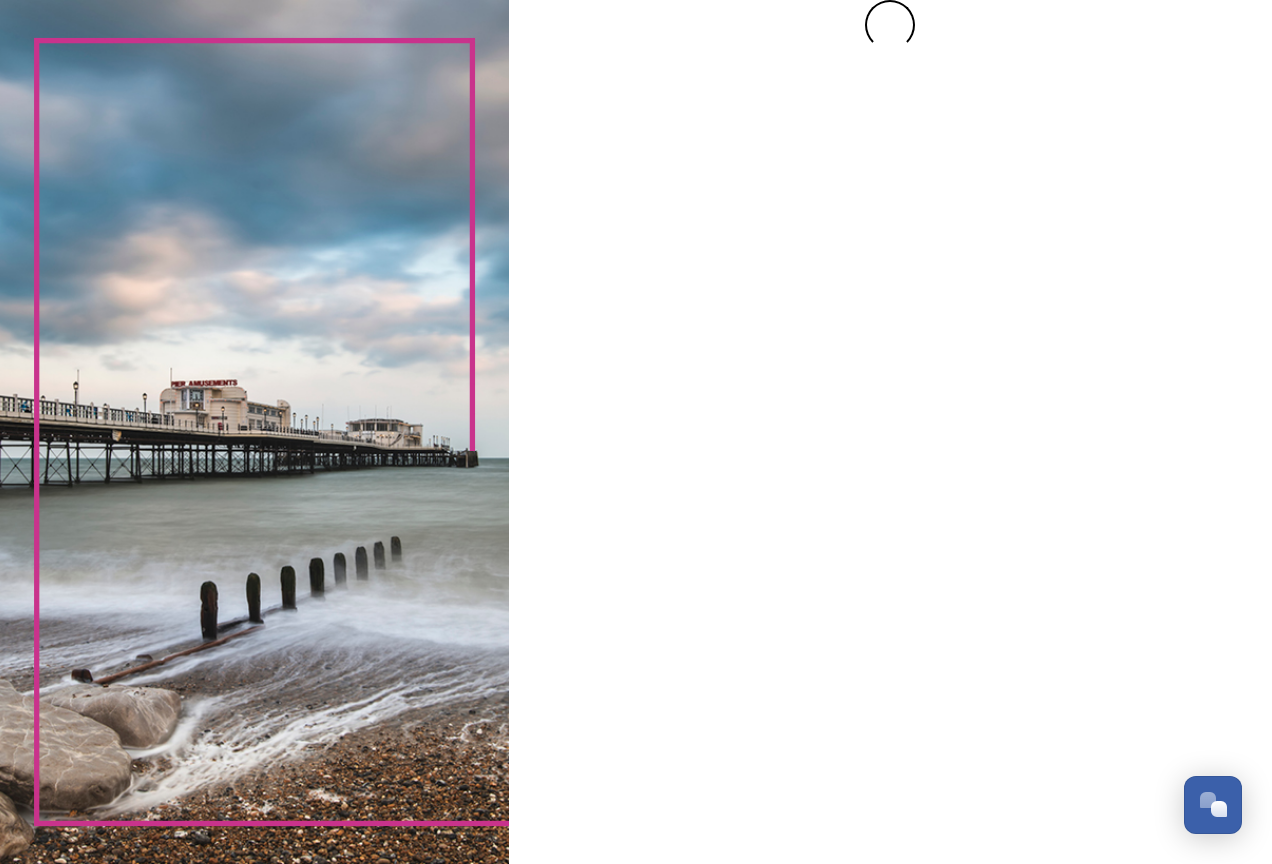scroll, scrollTop: 0, scrollLeft: 0, axis: both 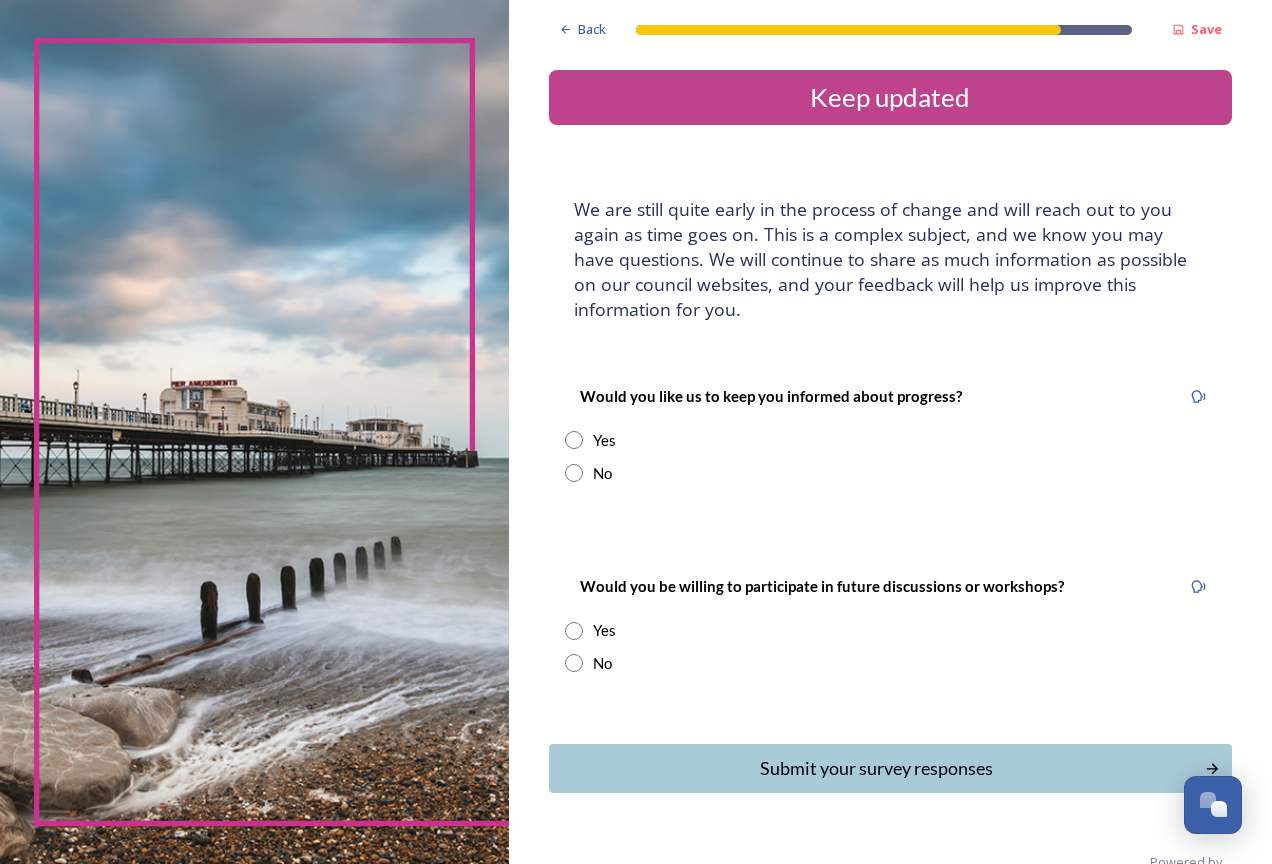 click at bounding box center (574, 440) 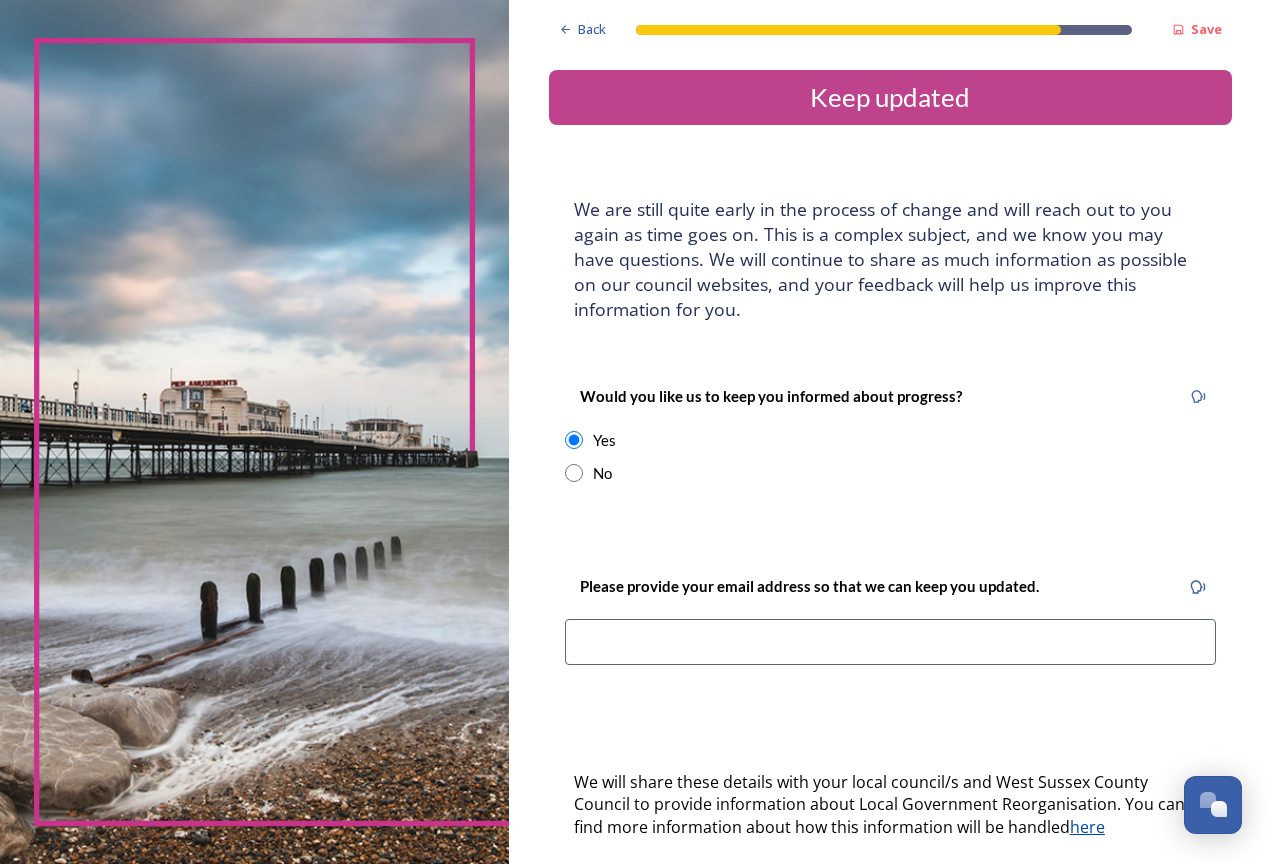 click at bounding box center [890, 642] 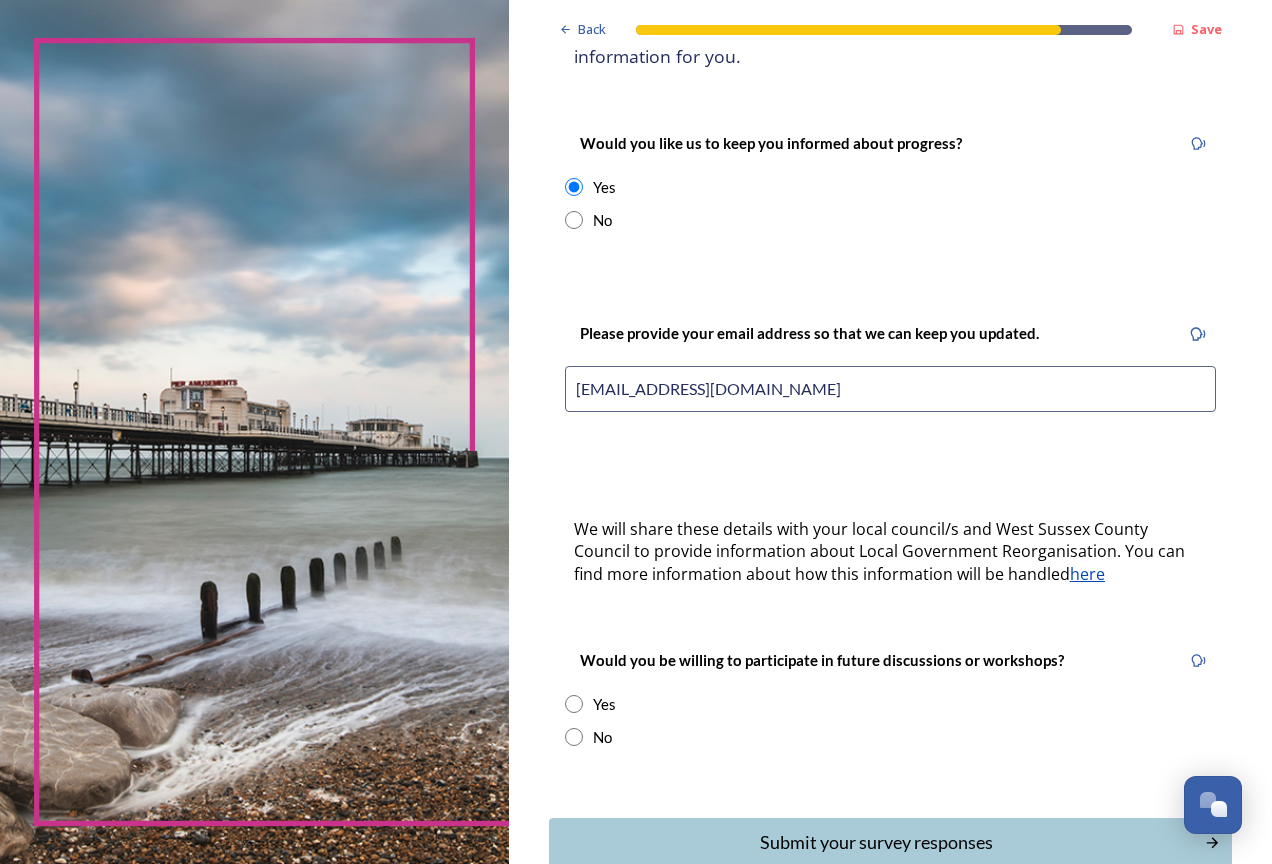 scroll, scrollTop: 300, scrollLeft: 0, axis: vertical 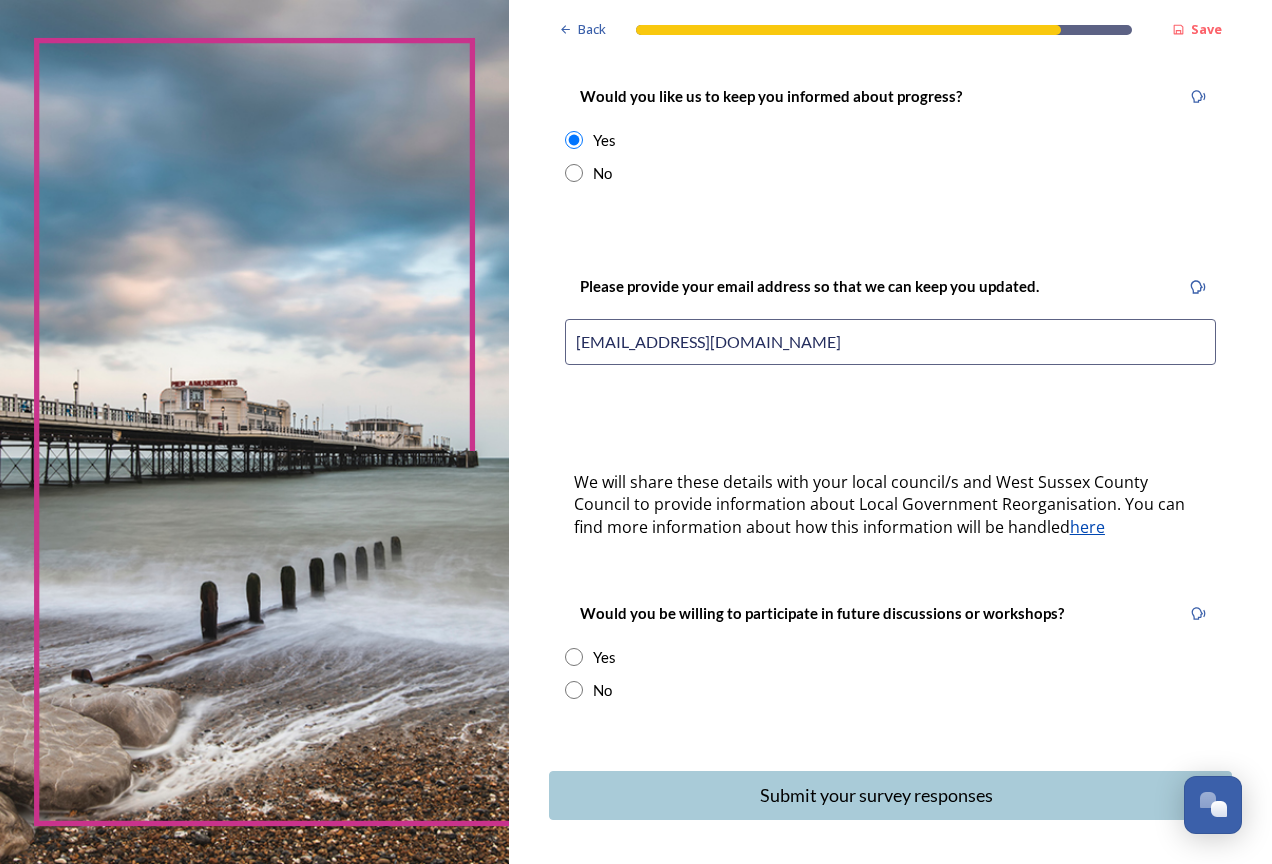 click at bounding box center [574, 690] 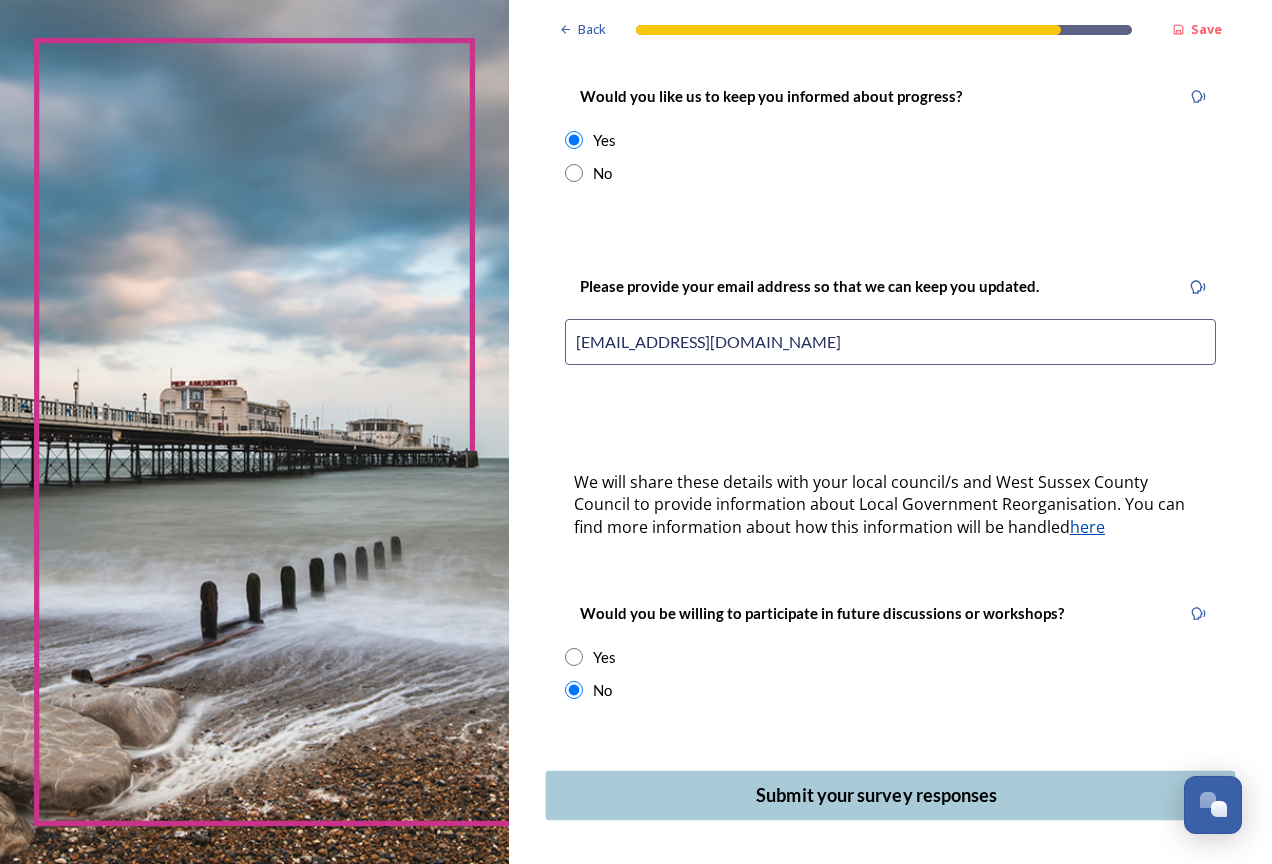 click on "Submit your survey responses" at bounding box center (876, 795) 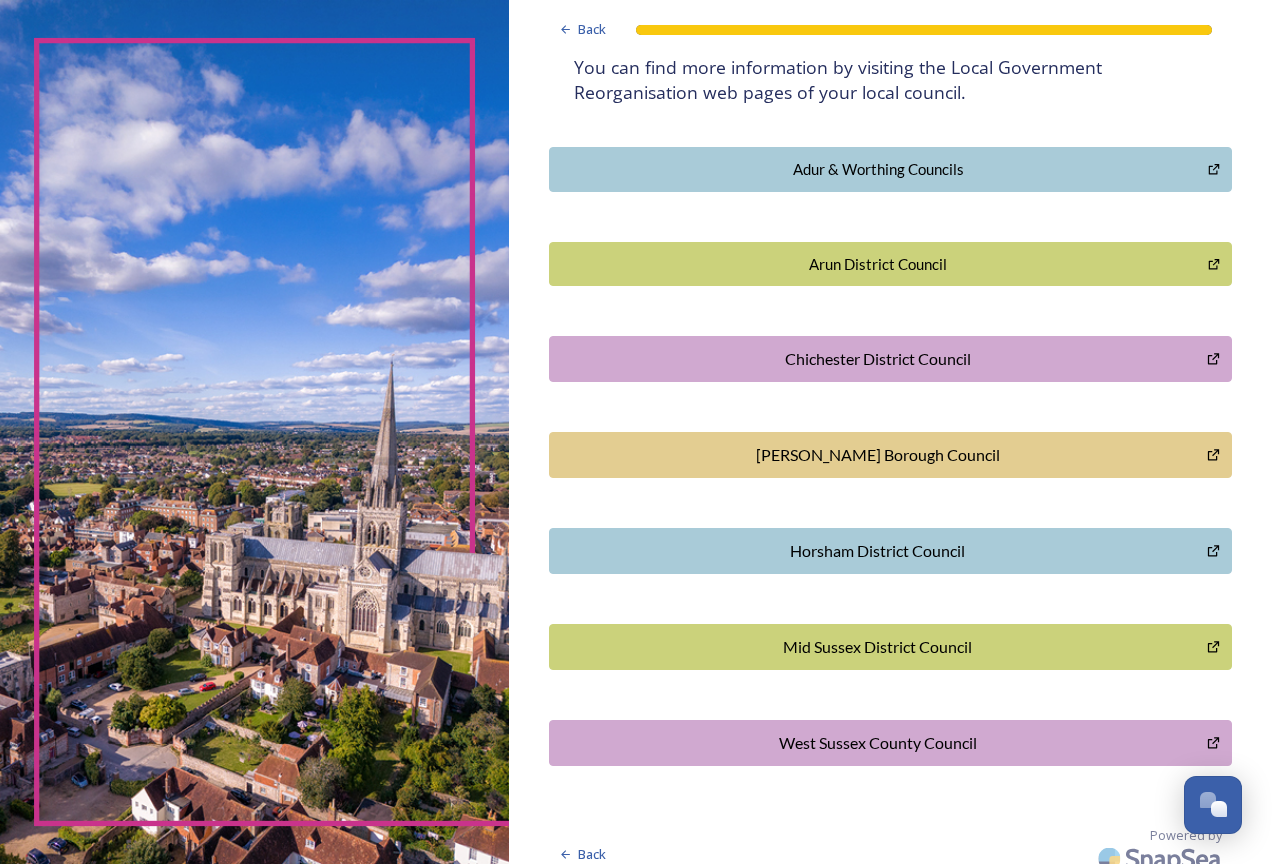 scroll, scrollTop: 424, scrollLeft: 0, axis: vertical 